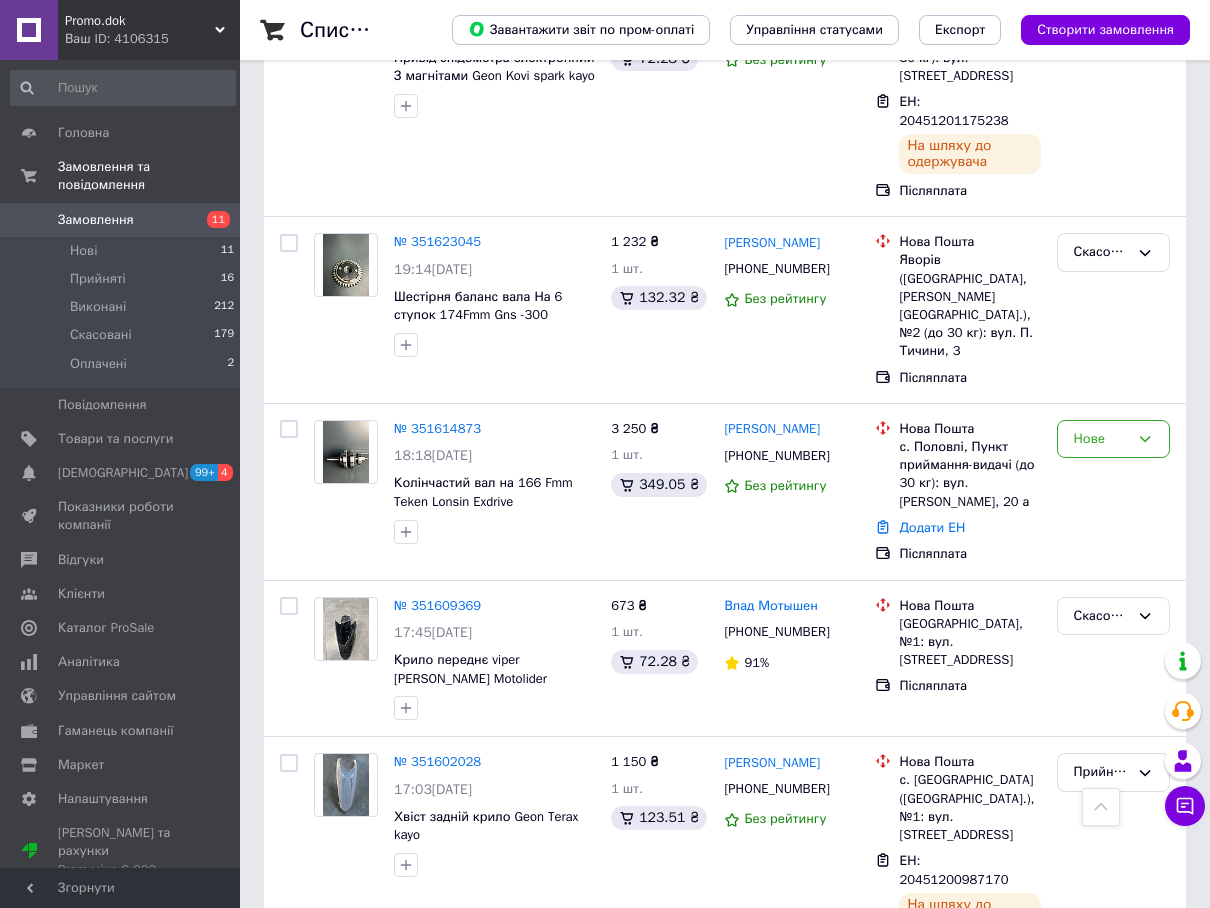 scroll, scrollTop: 4000, scrollLeft: 0, axis: vertical 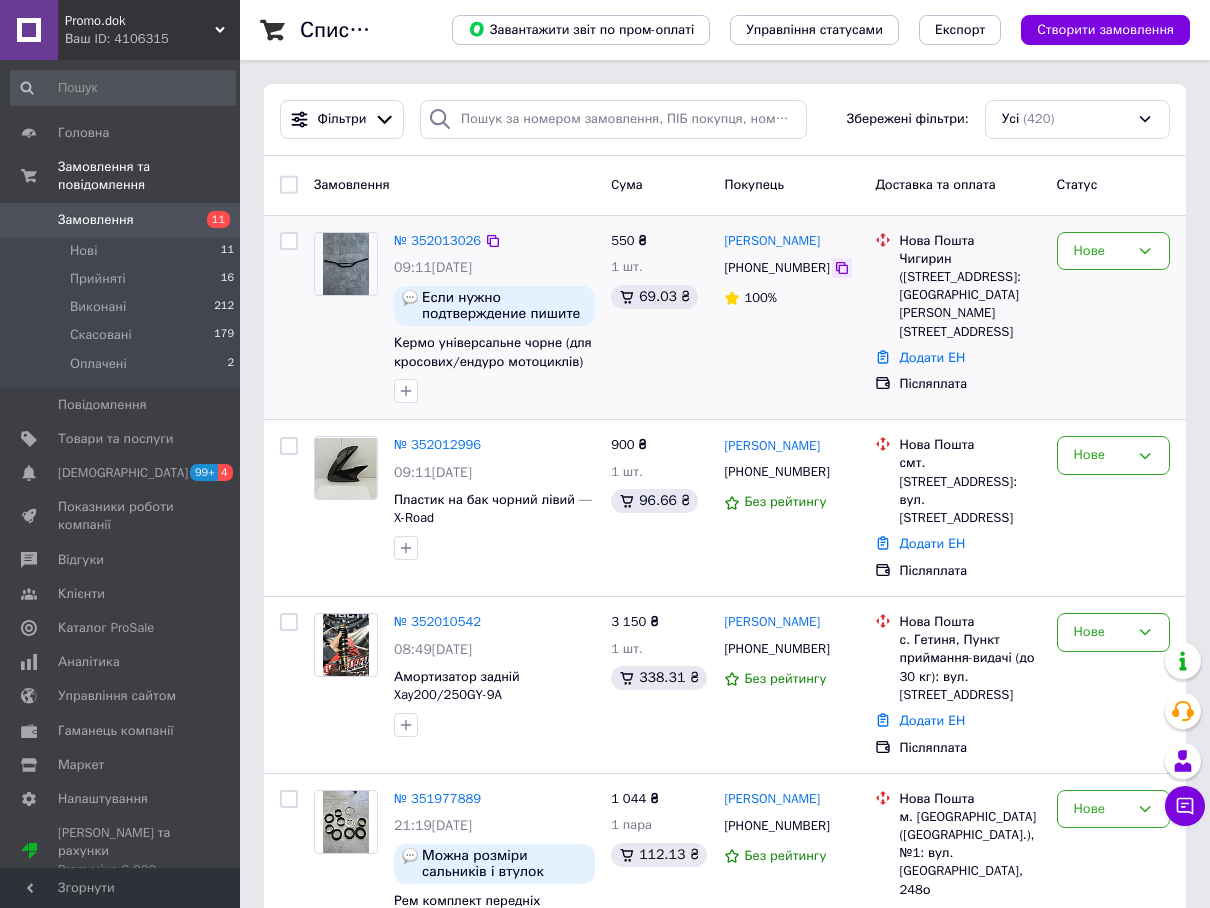 click 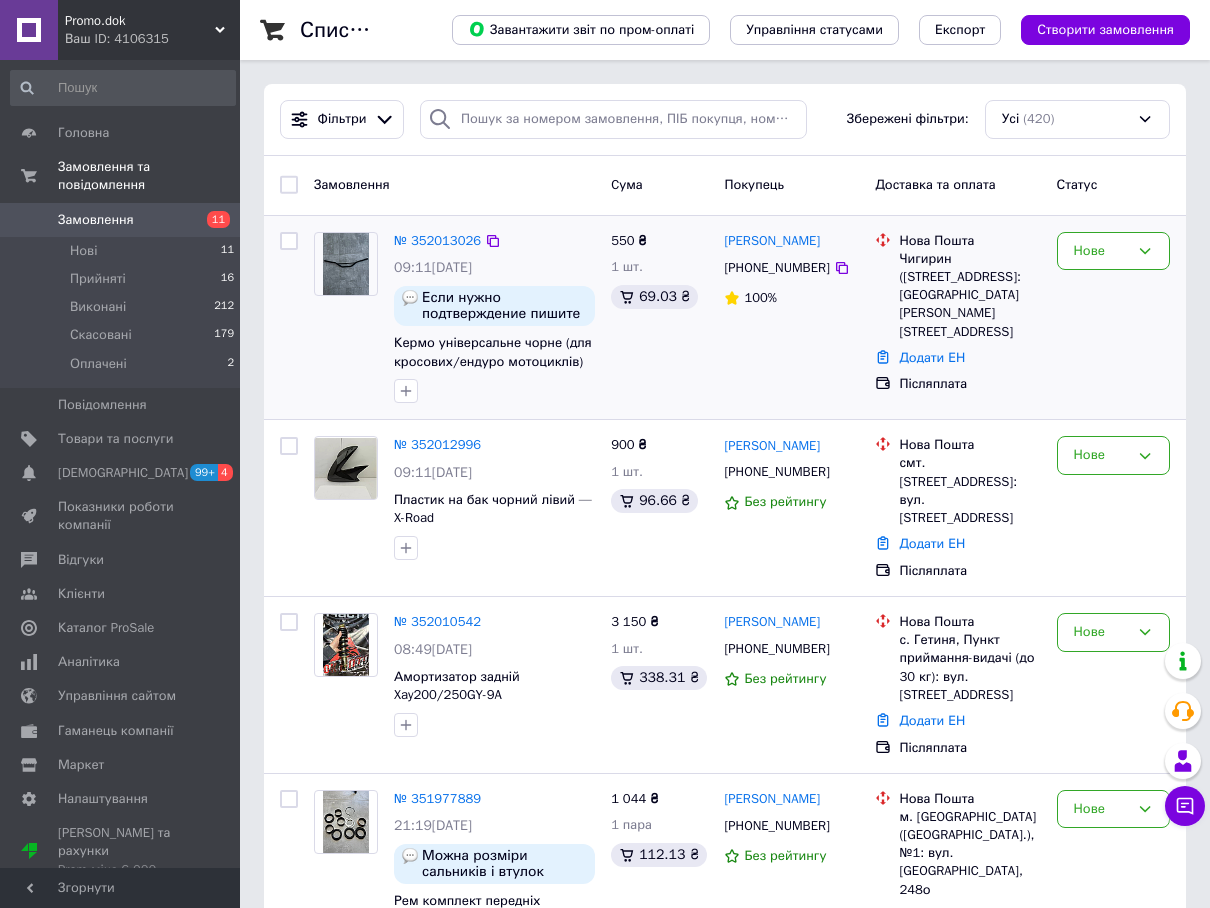 drag, startPoint x: 829, startPoint y: 260, endPoint x: 833, endPoint y: 279, distance: 19.416489 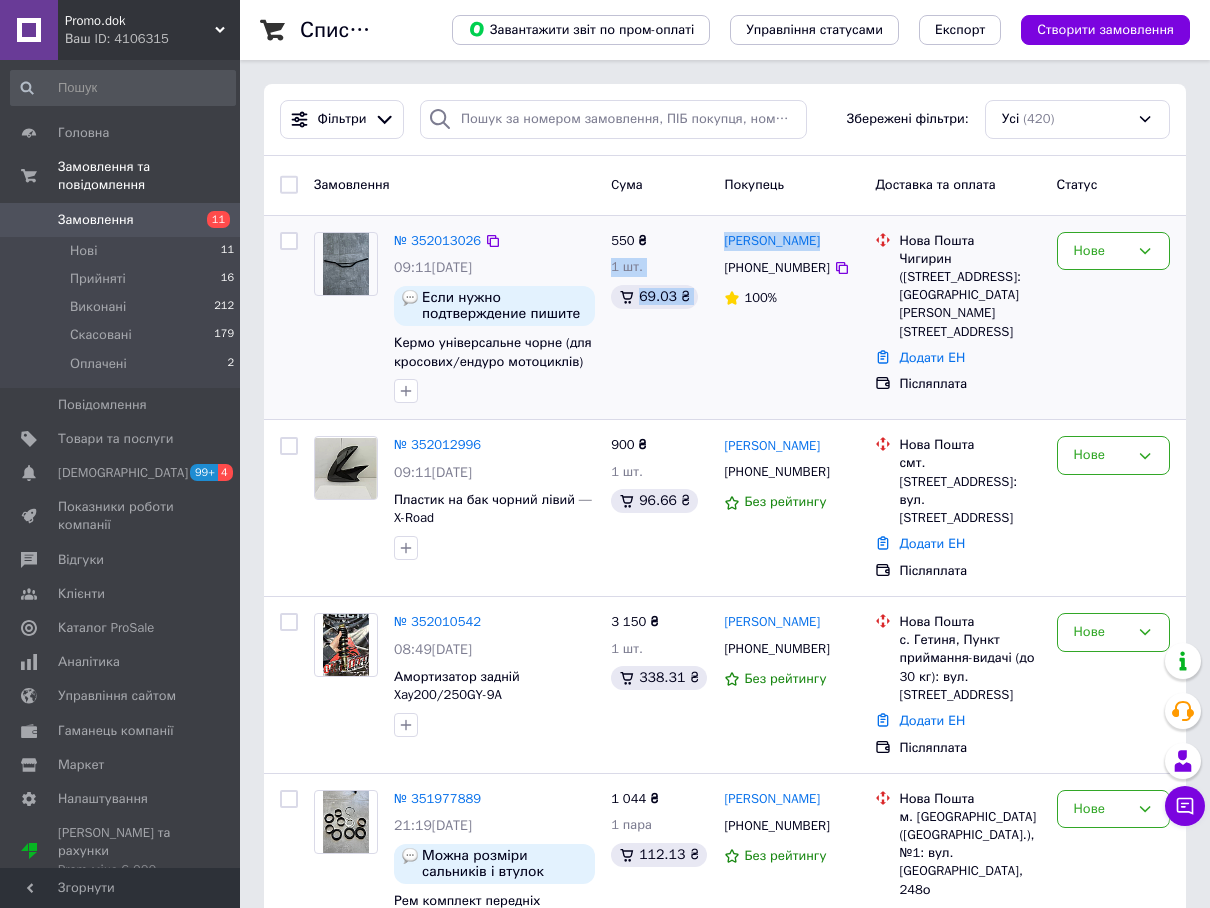 drag, startPoint x: 817, startPoint y: 236, endPoint x: 713, endPoint y: 236, distance: 104 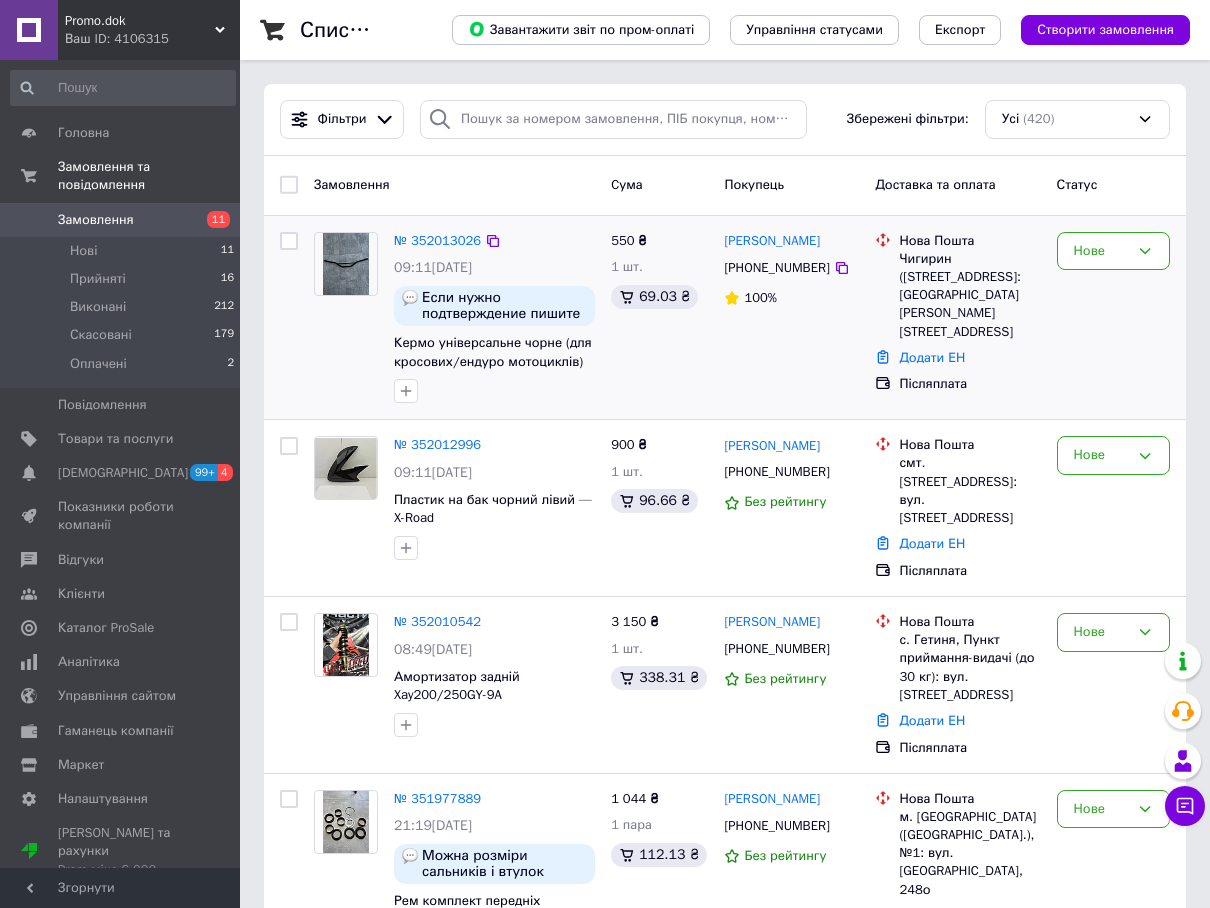 click at bounding box center [883, 286] 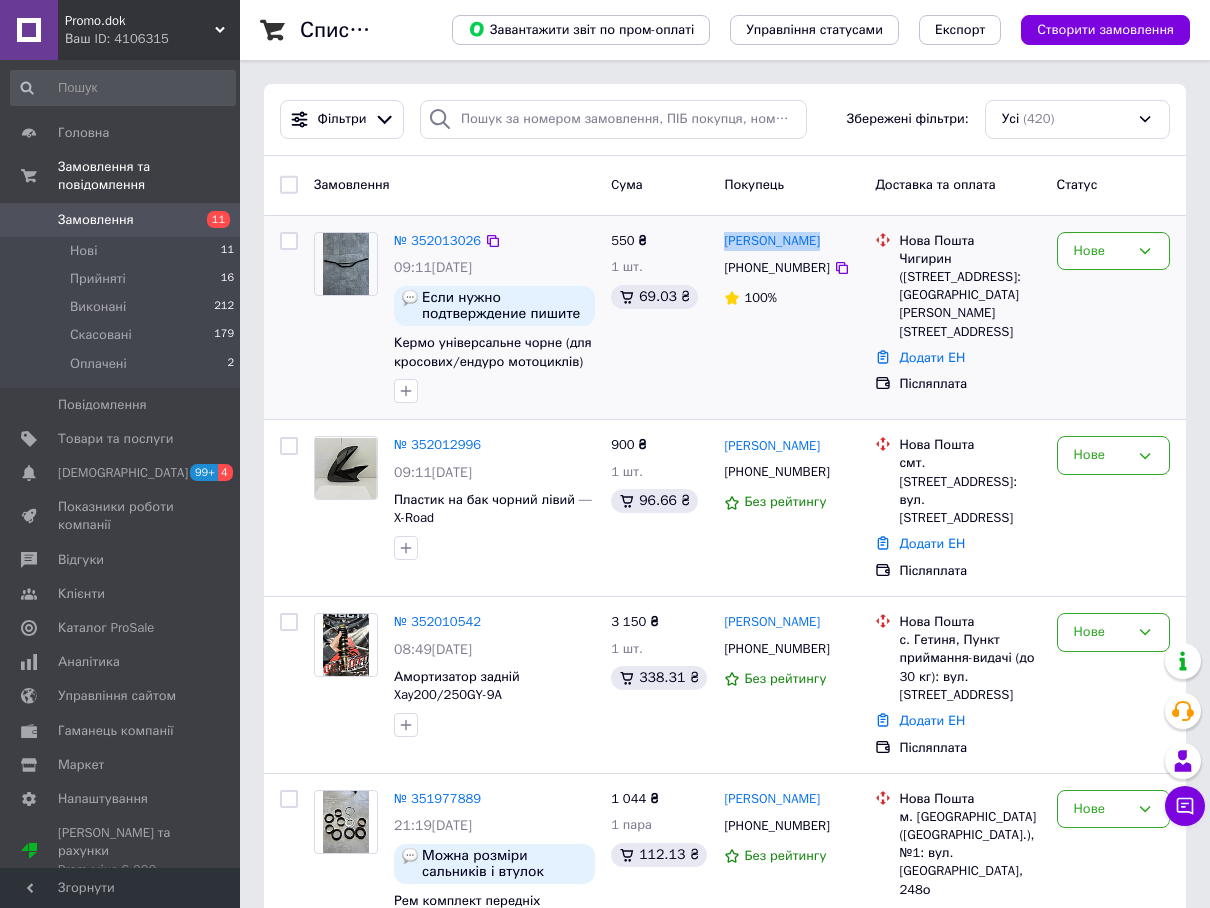 drag, startPoint x: 815, startPoint y: 242, endPoint x: 722, endPoint y: 243, distance: 93.00538 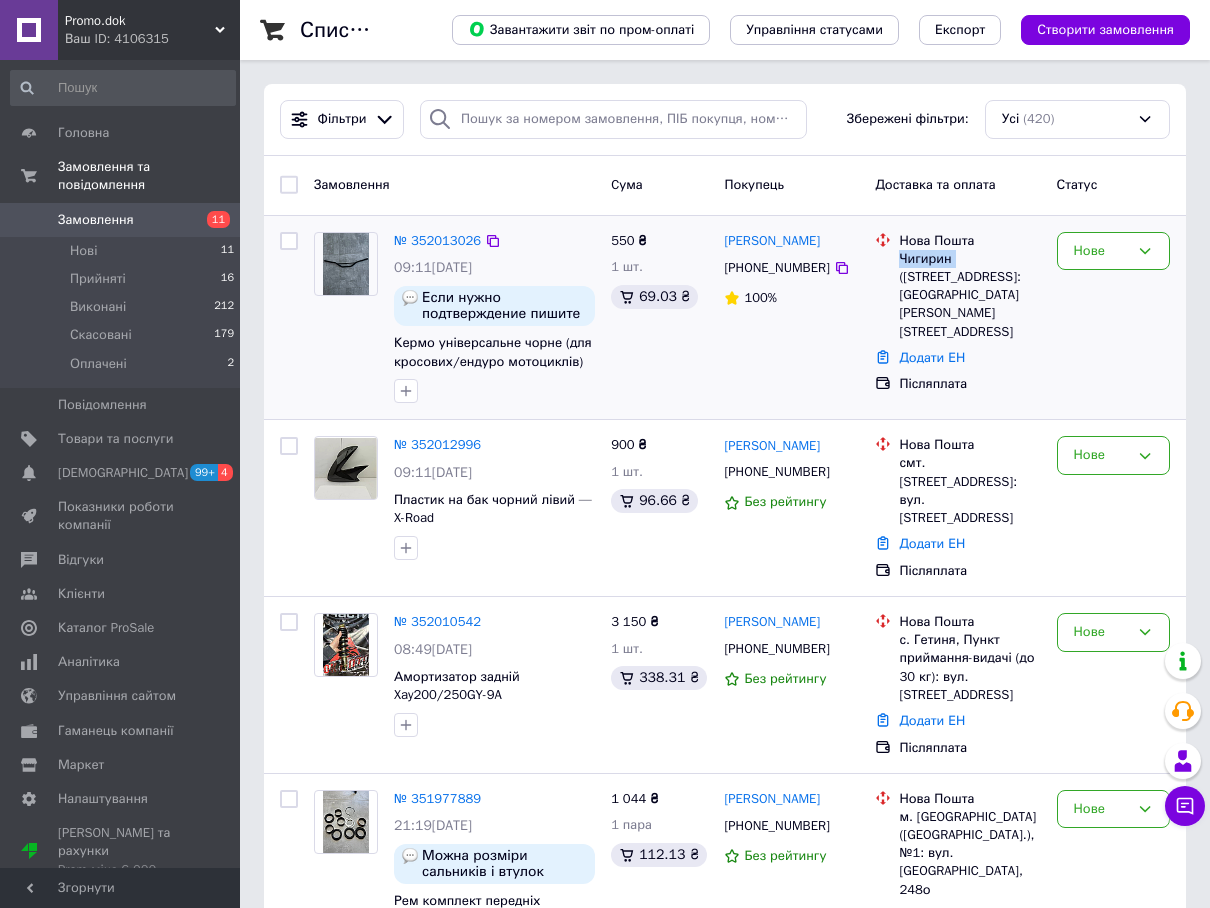 drag, startPoint x: 899, startPoint y: 256, endPoint x: 954, endPoint y: 255, distance: 55.00909 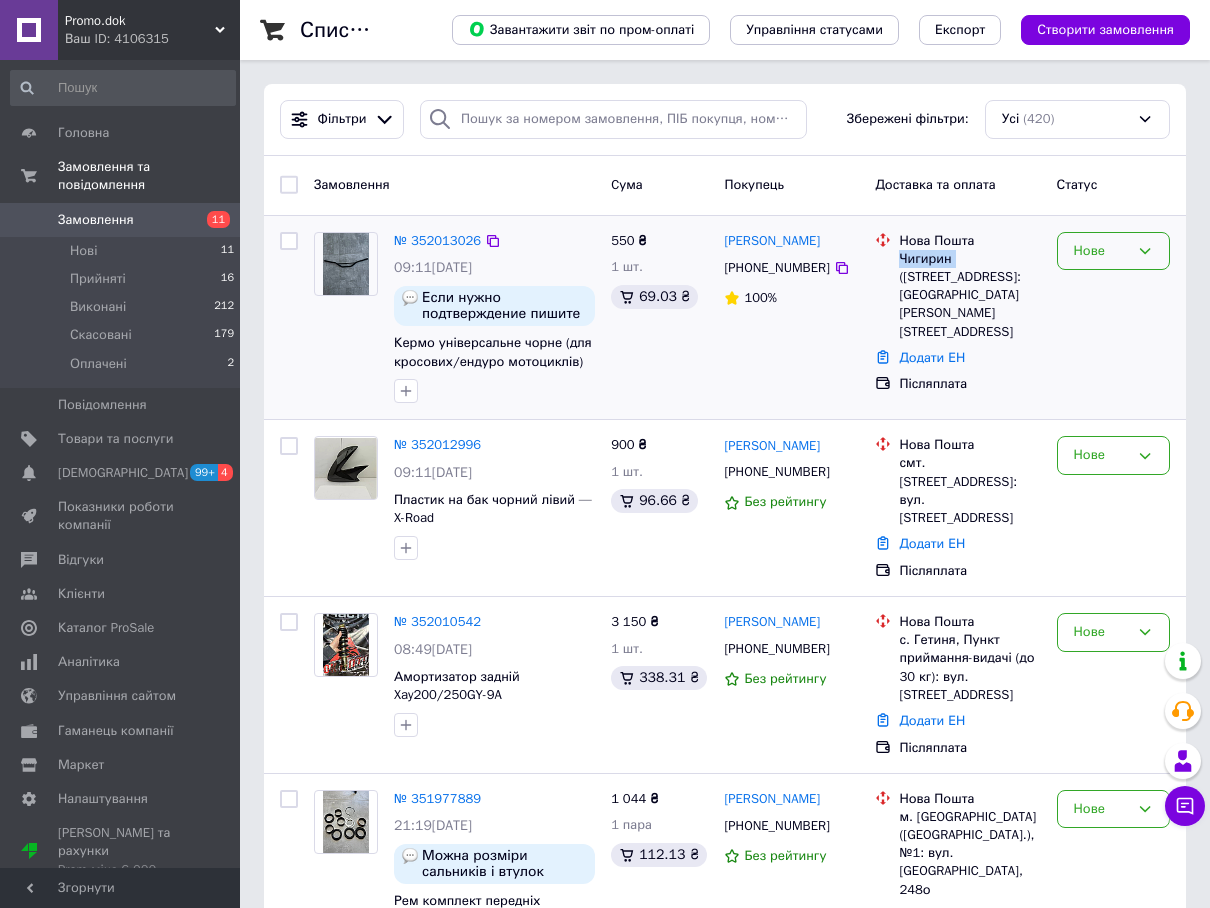 click on "Нове" at bounding box center (1113, 251) 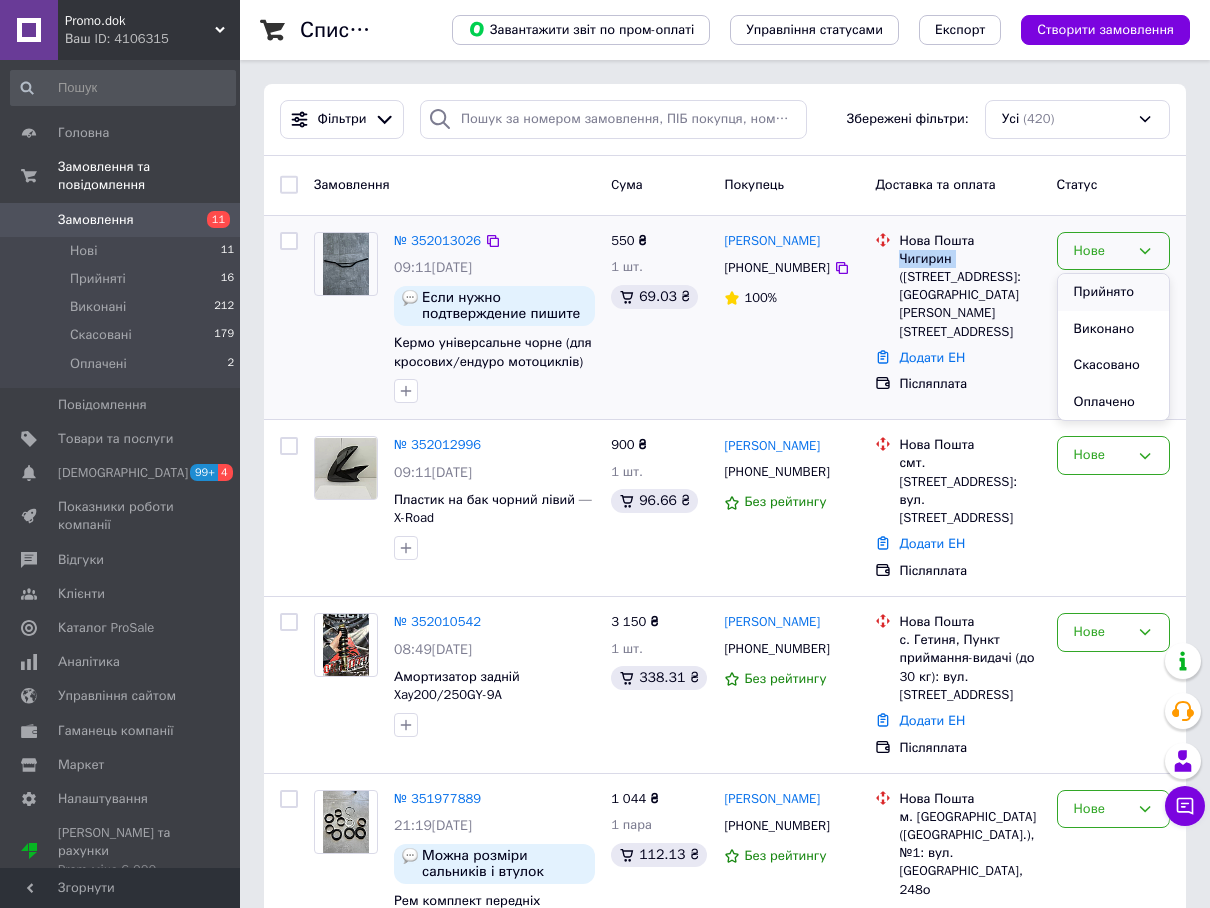 click on "Прийнято" at bounding box center (1113, 292) 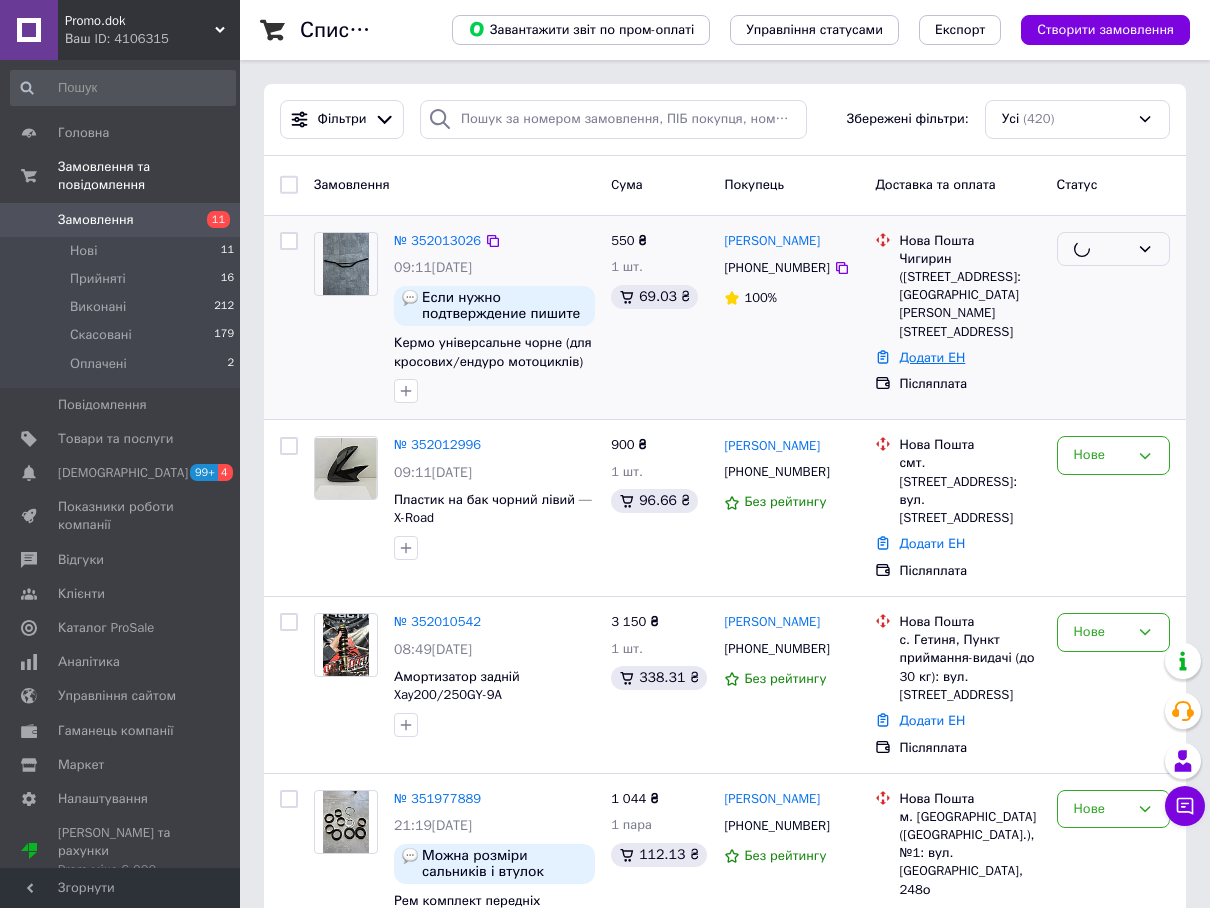 click on "Додати ЕН" at bounding box center (932, 357) 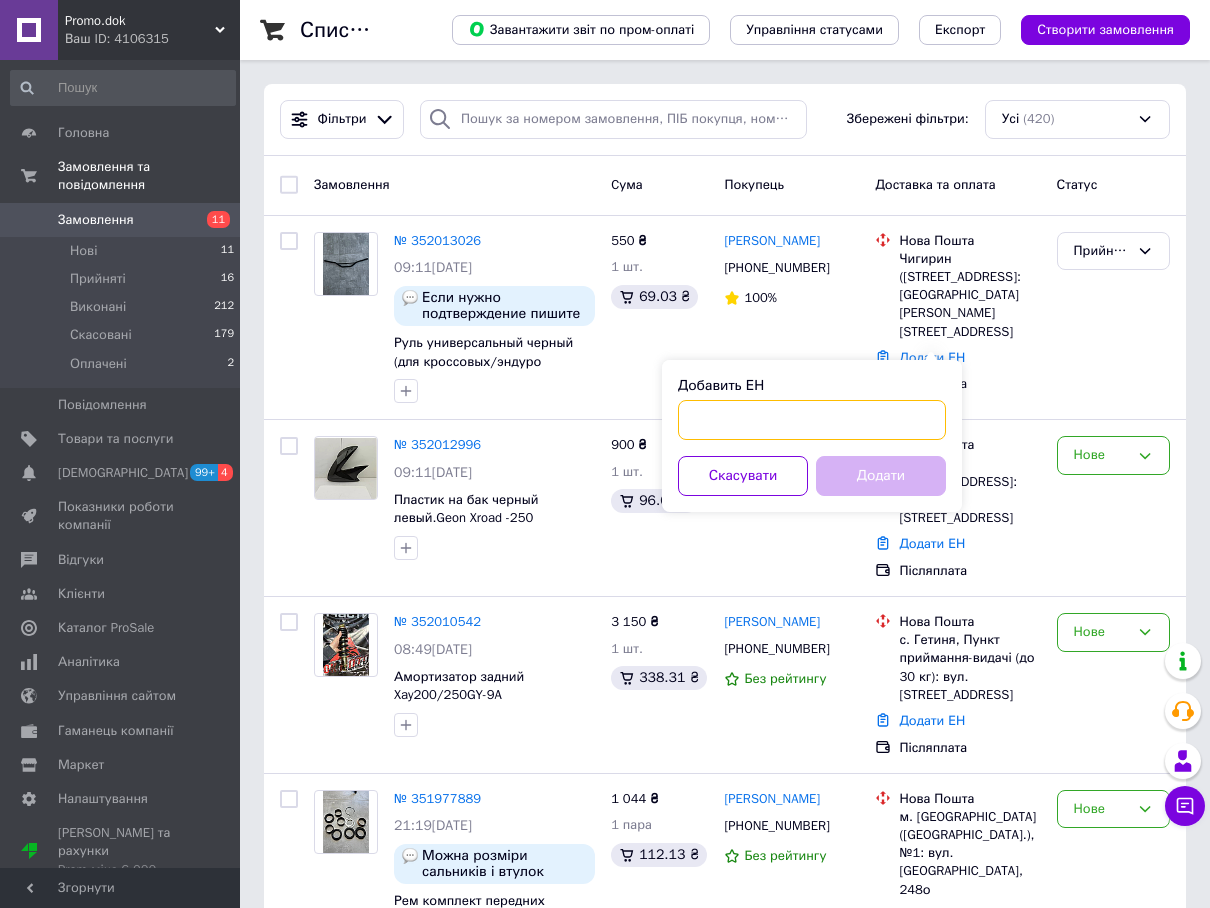 click on "Добавить ЕН" at bounding box center (812, 420) 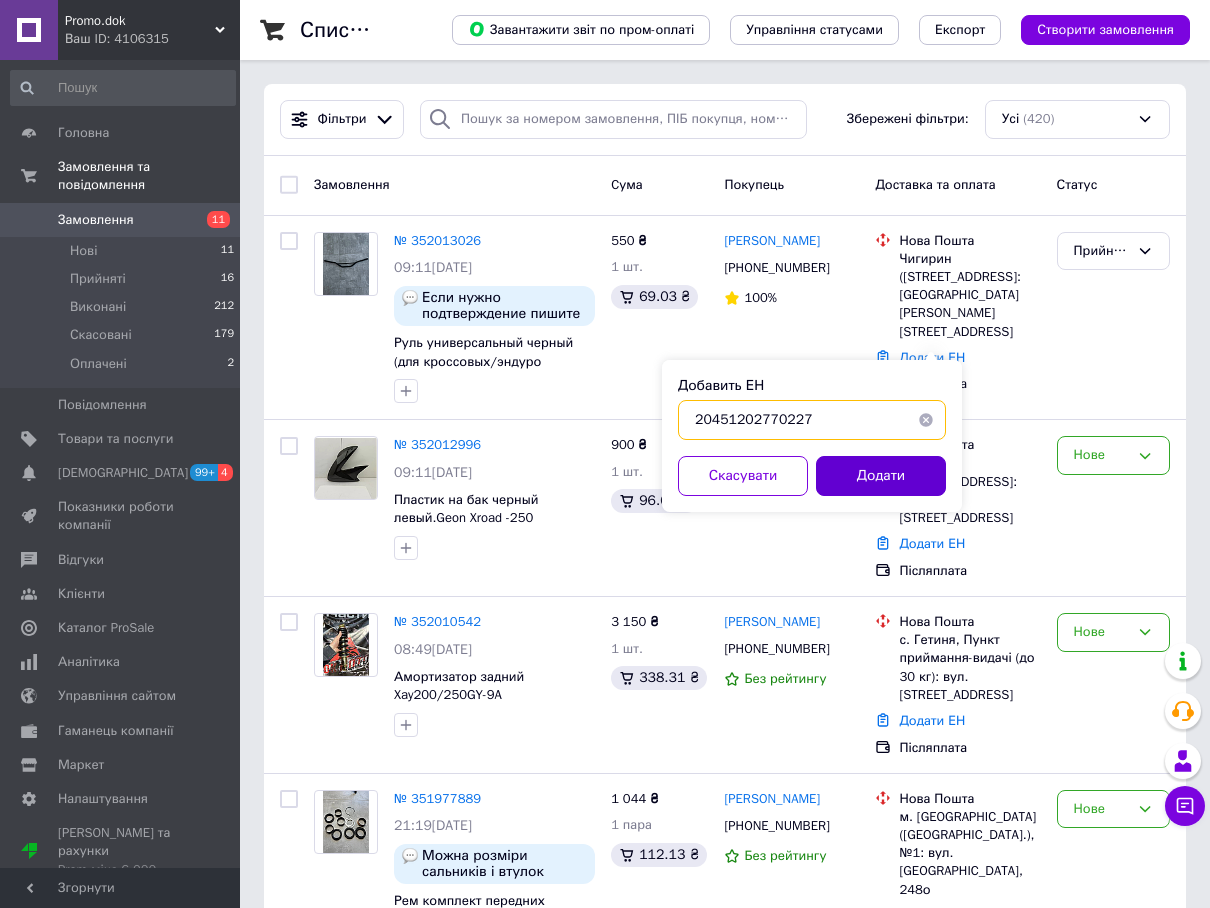 type on "20451202770227" 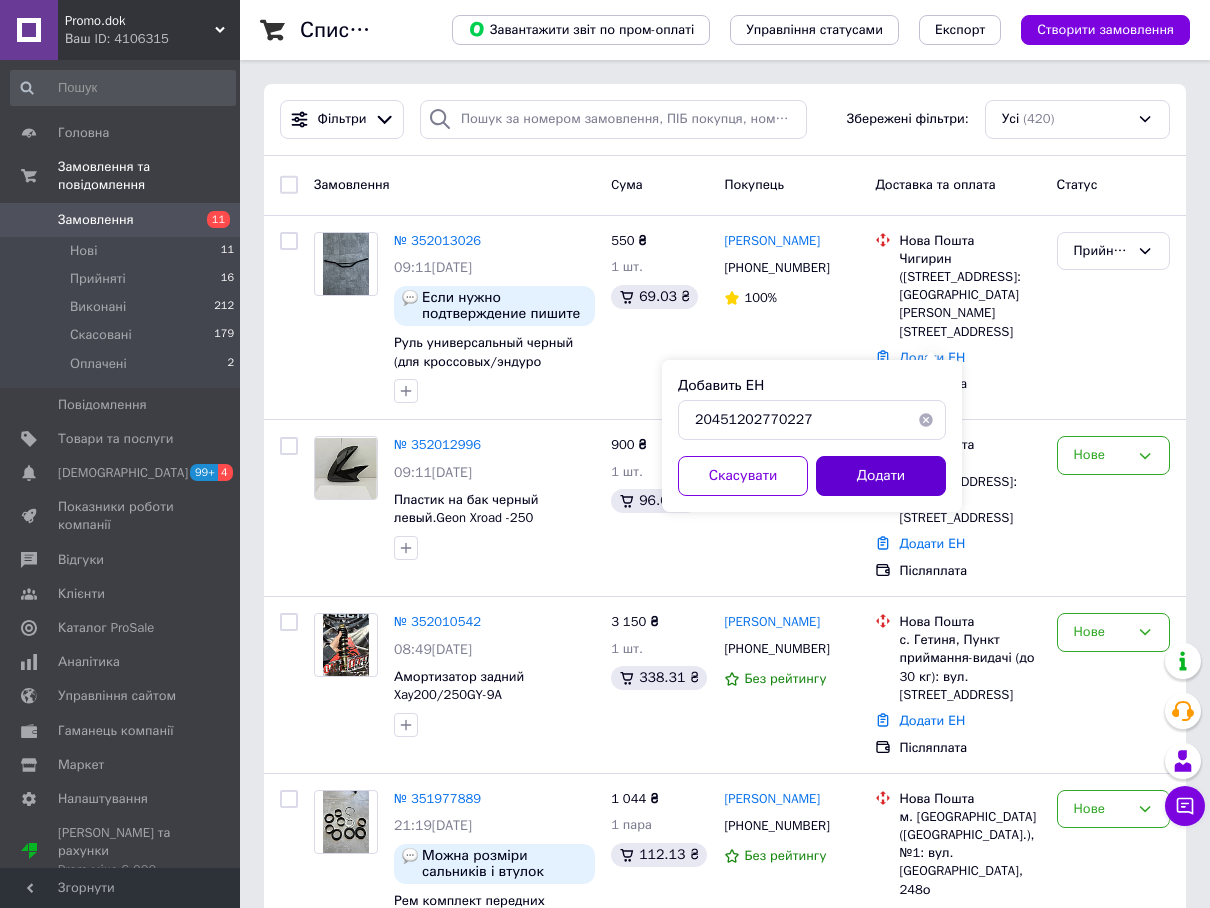 click on "Додати" at bounding box center (881, 476) 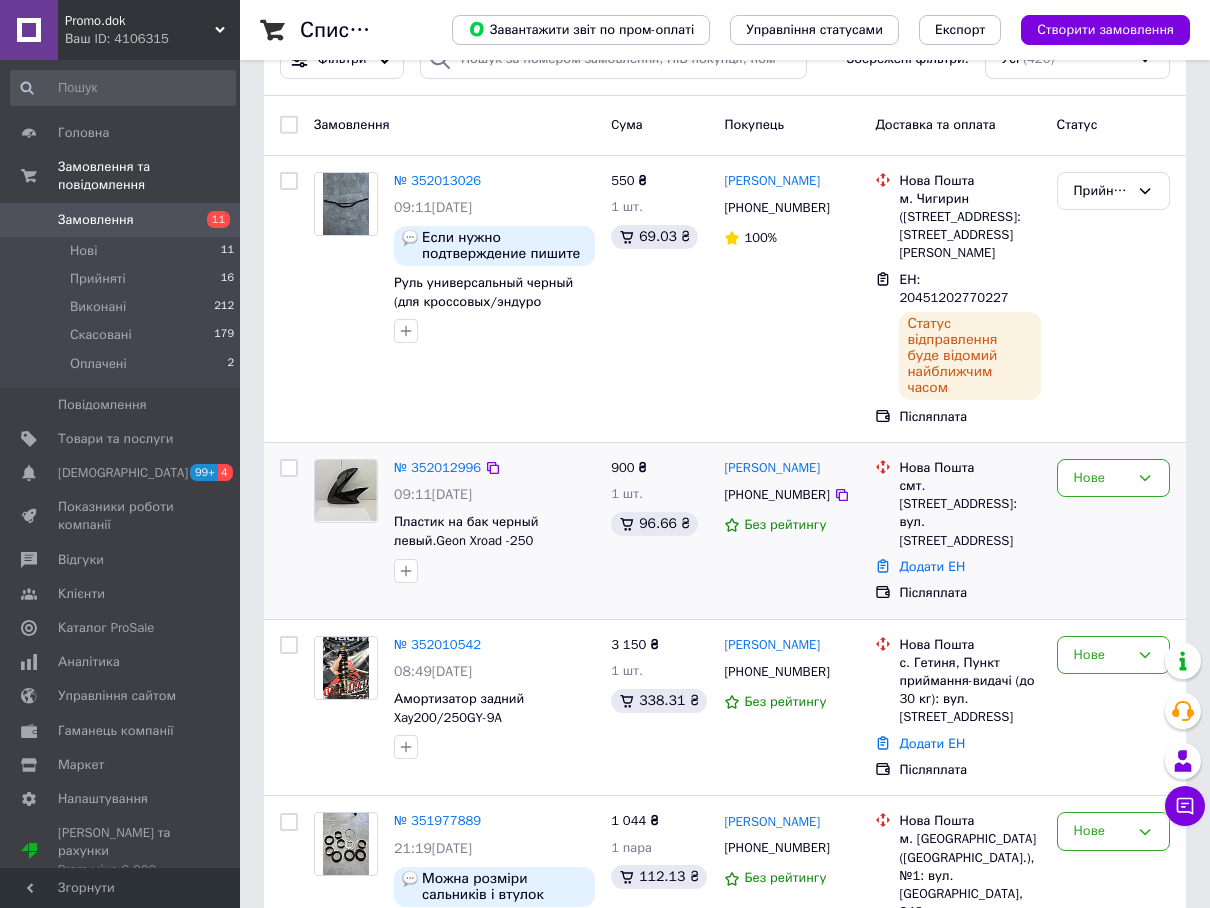 scroll, scrollTop: 0, scrollLeft: 0, axis: both 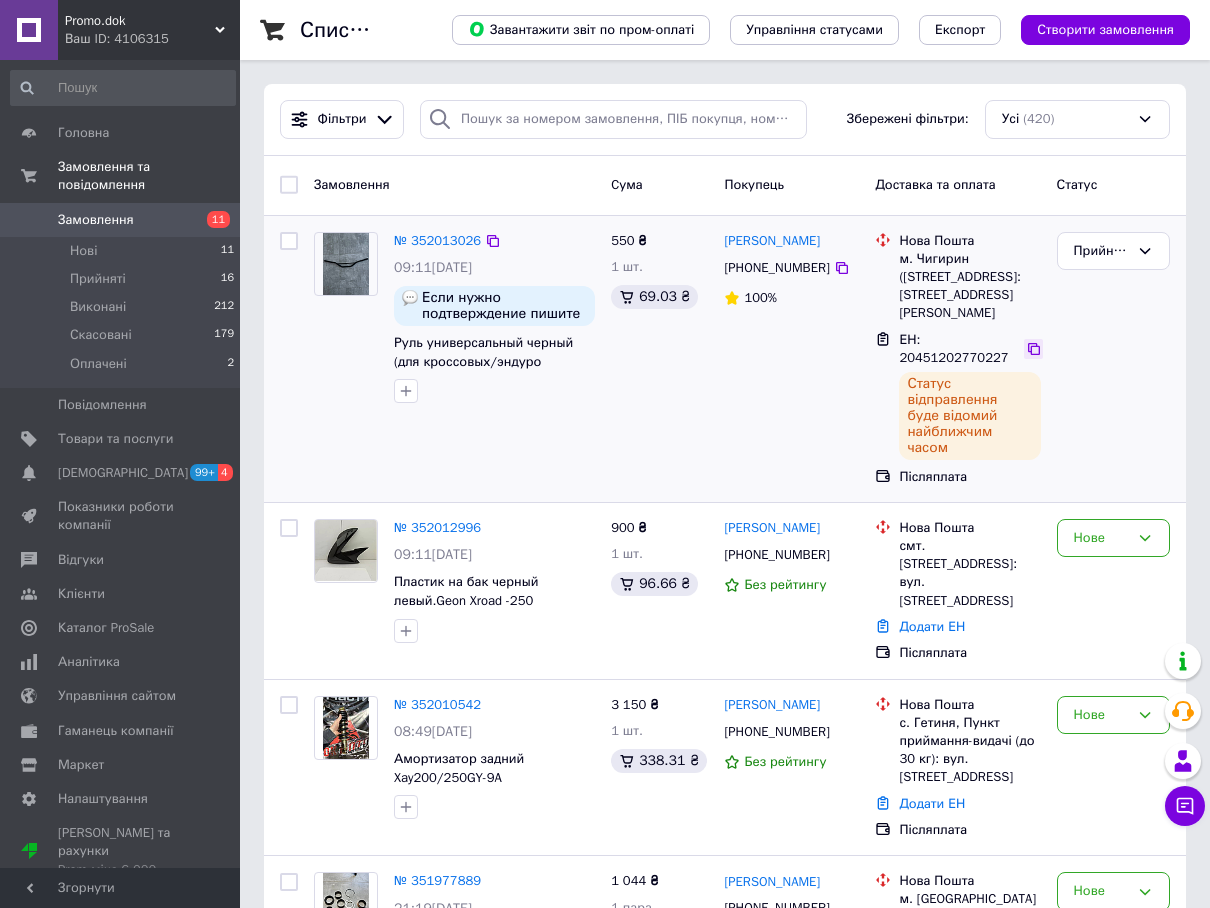 click 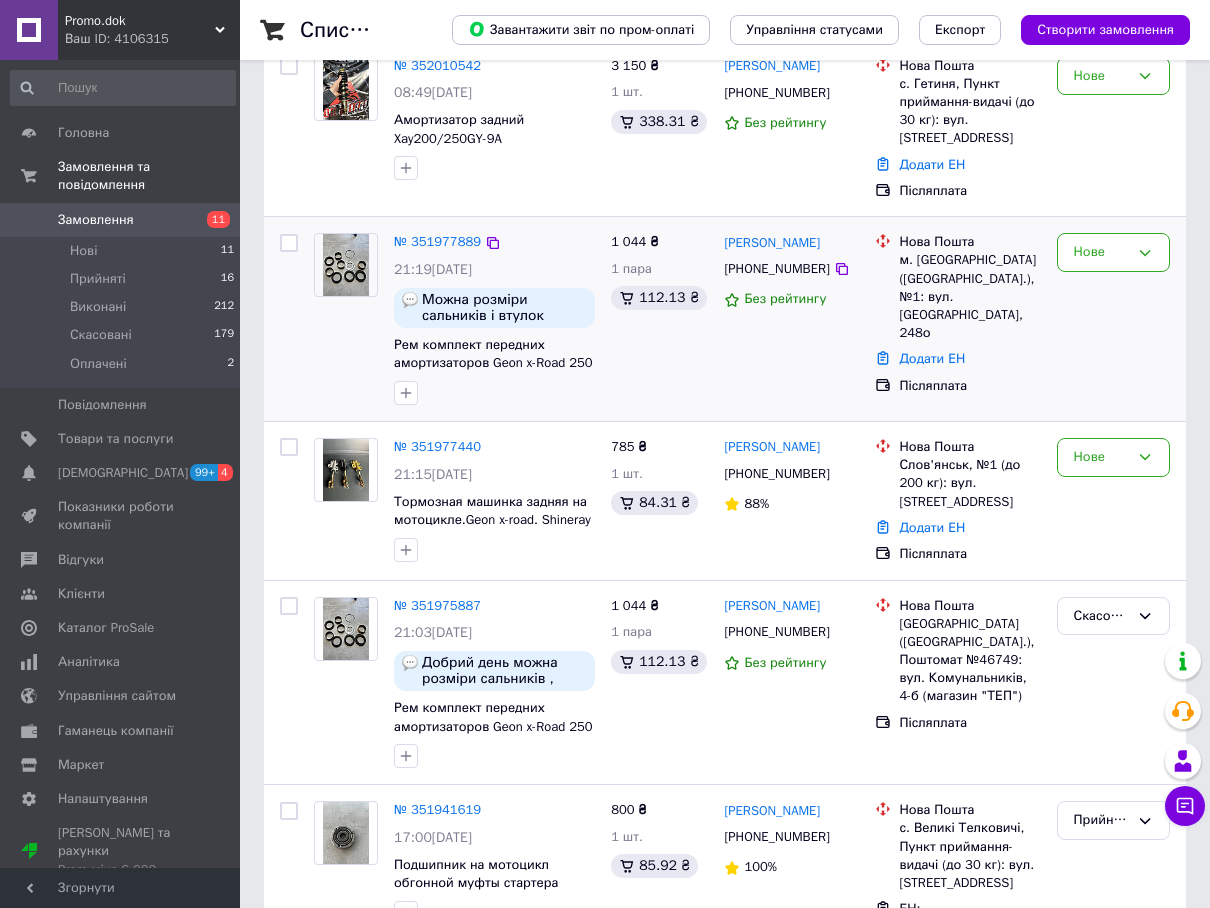 scroll, scrollTop: 700, scrollLeft: 0, axis: vertical 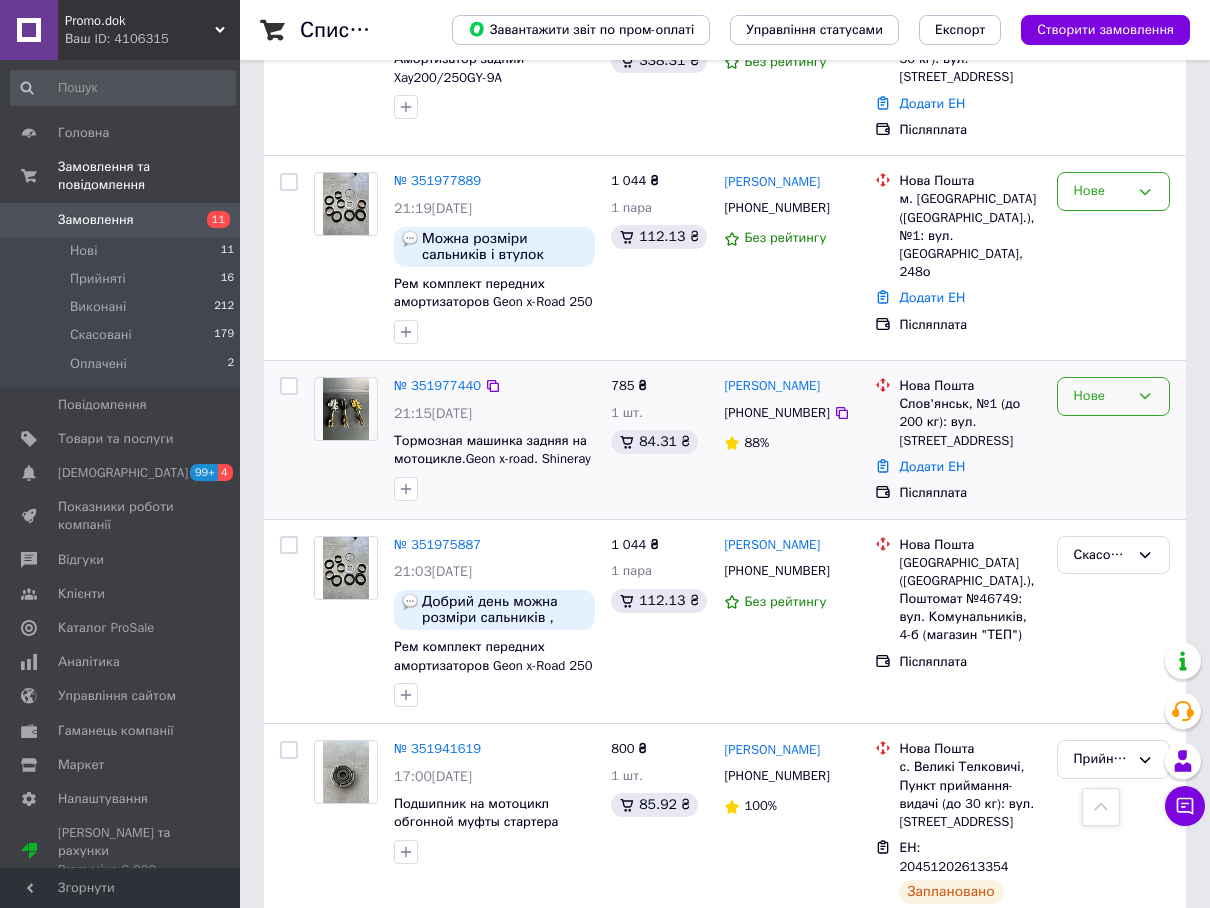 click on "Нове" at bounding box center [1113, 396] 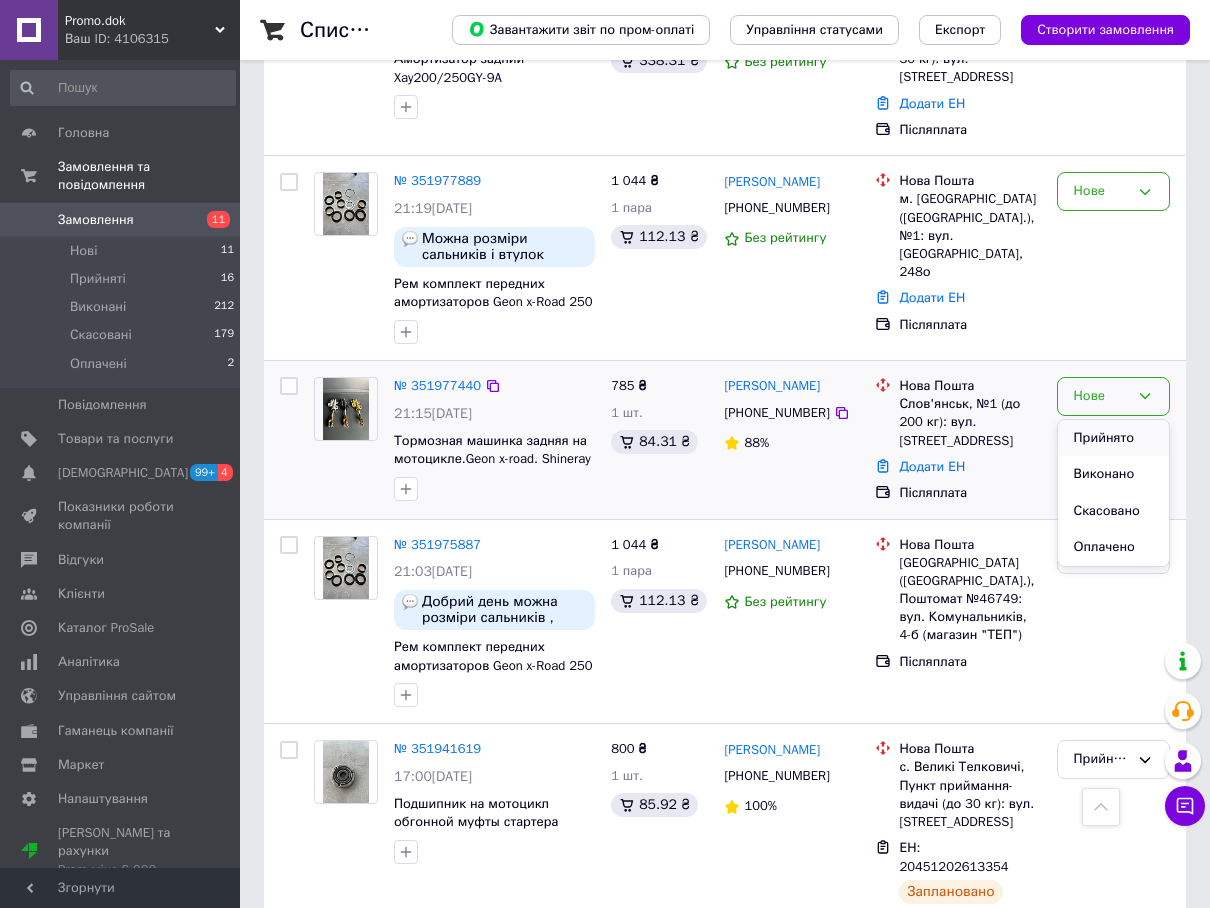 click on "Прийнято" at bounding box center (1113, 438) 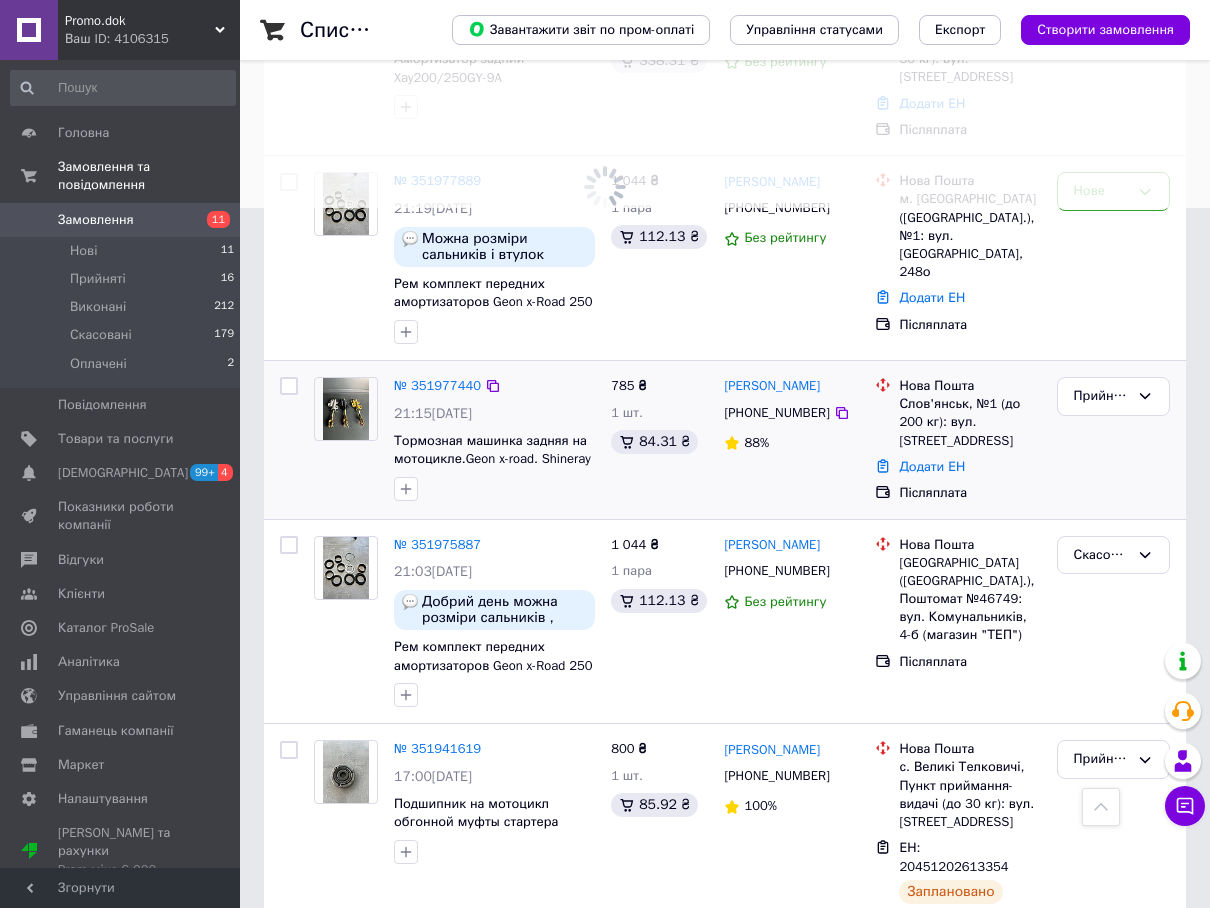 click at bounding box center (346, 409) 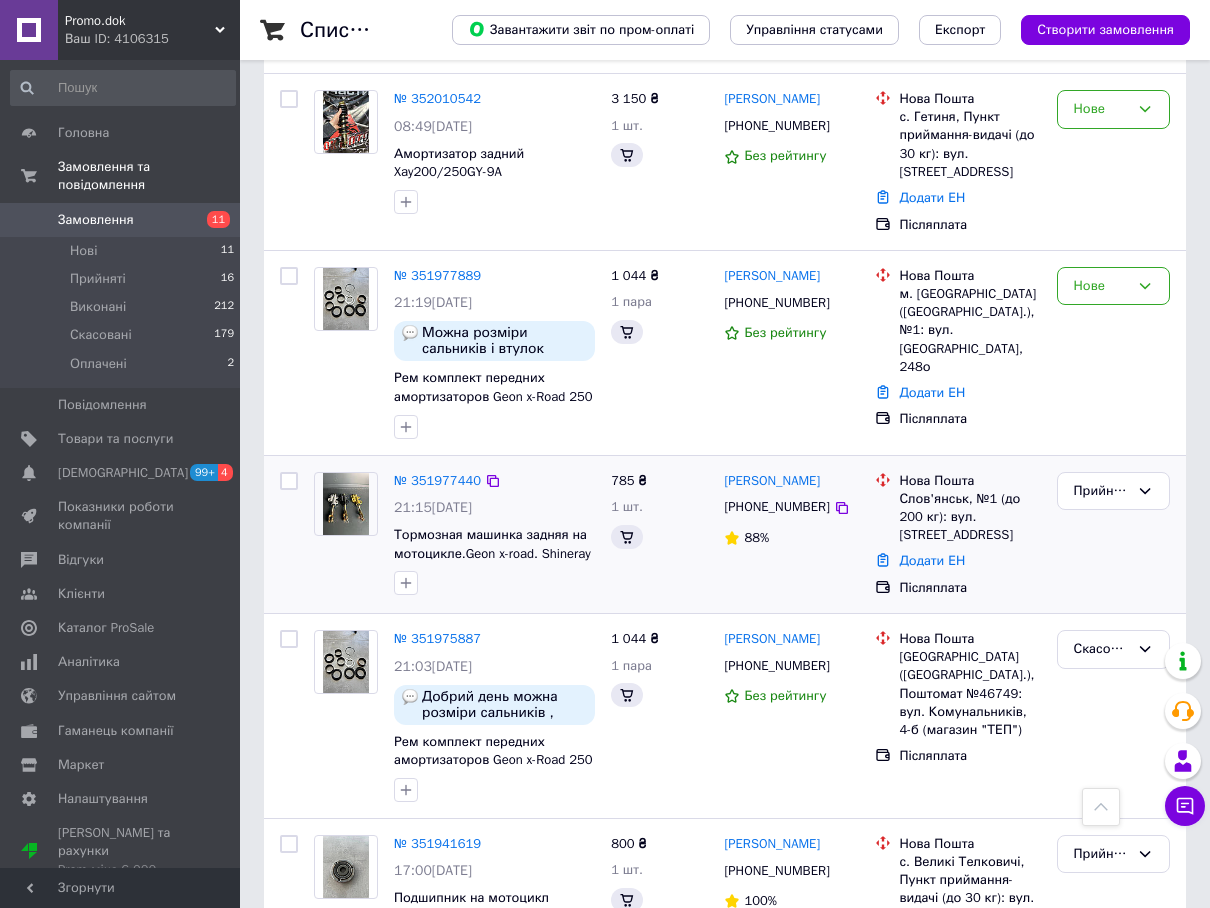 scroll, scrollTop: 793, scrollLeft: 0, axis: vertical 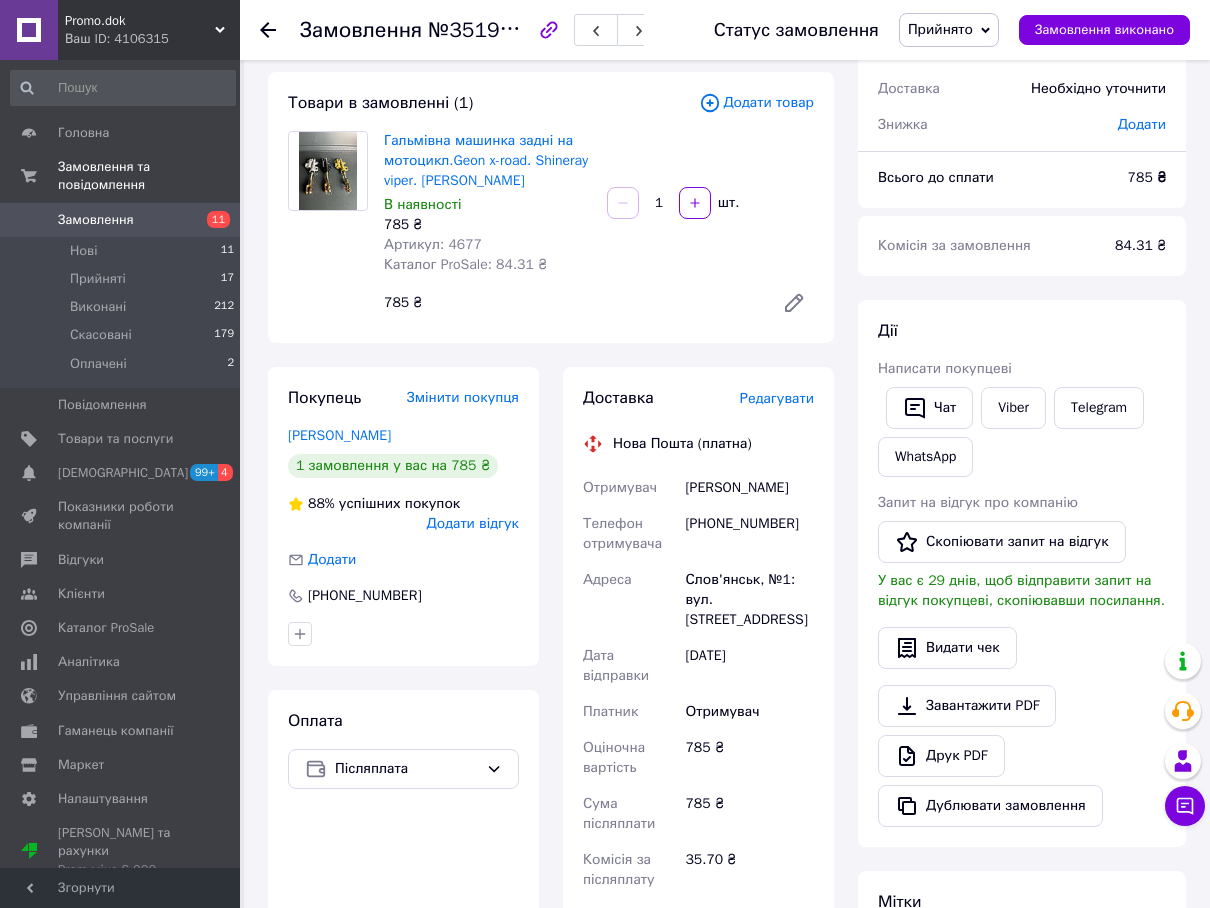 click on "[PHONE_NUMBER]" at bounding box center [749, 534] 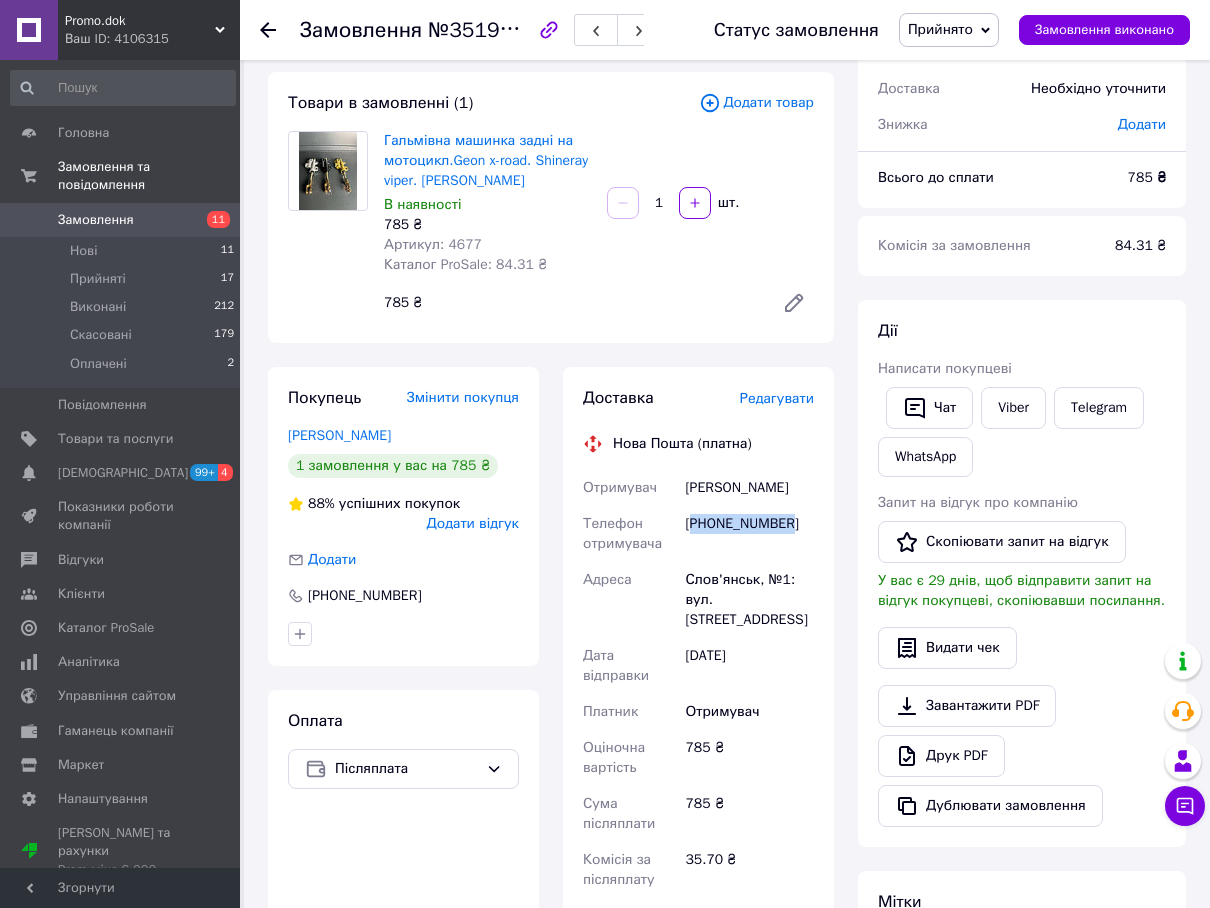 click on "[PHONE_NUMBER]" at bounding box center (749, 534) 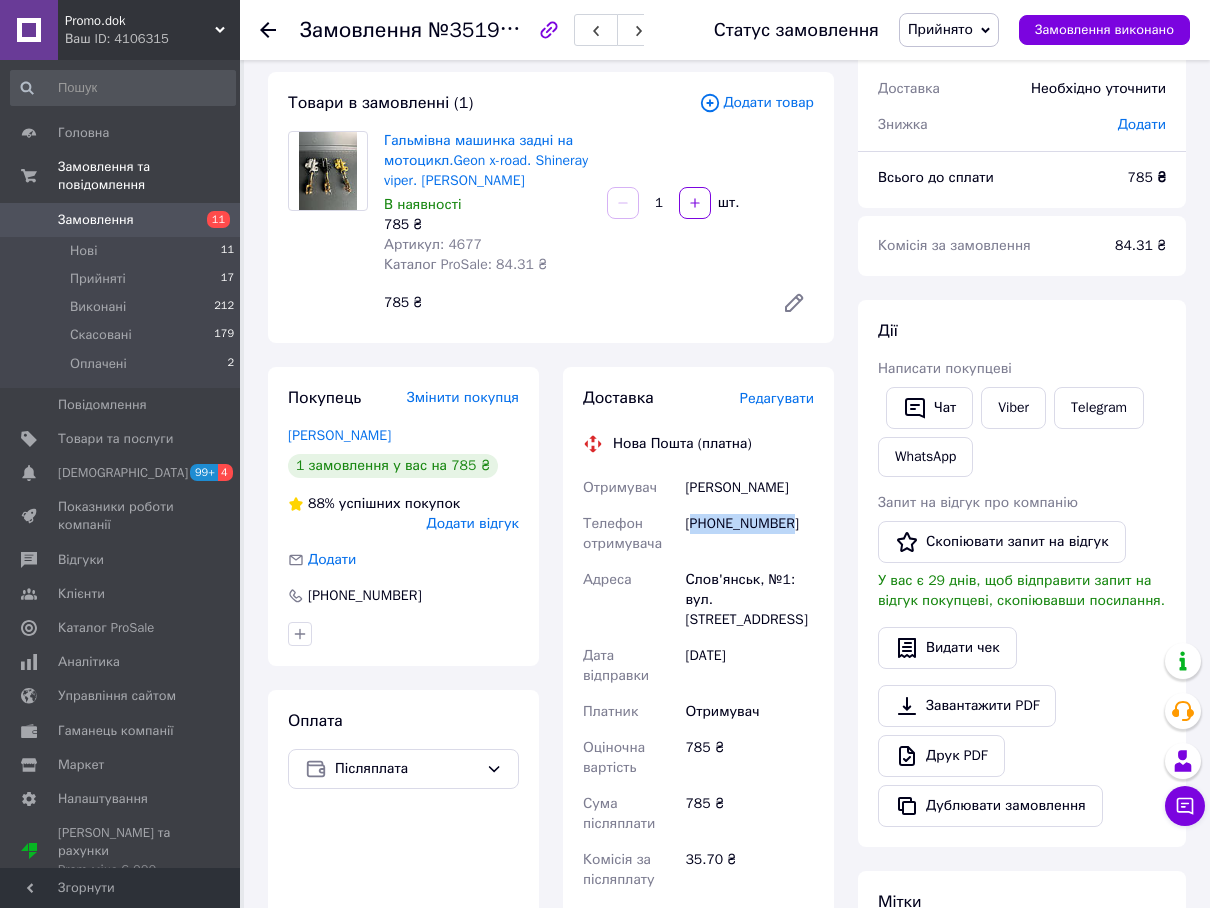 drag, startPoint x: 686, startPoint y: 487, endPoint x: 816, endPoint y: 488, distance: 130.00385 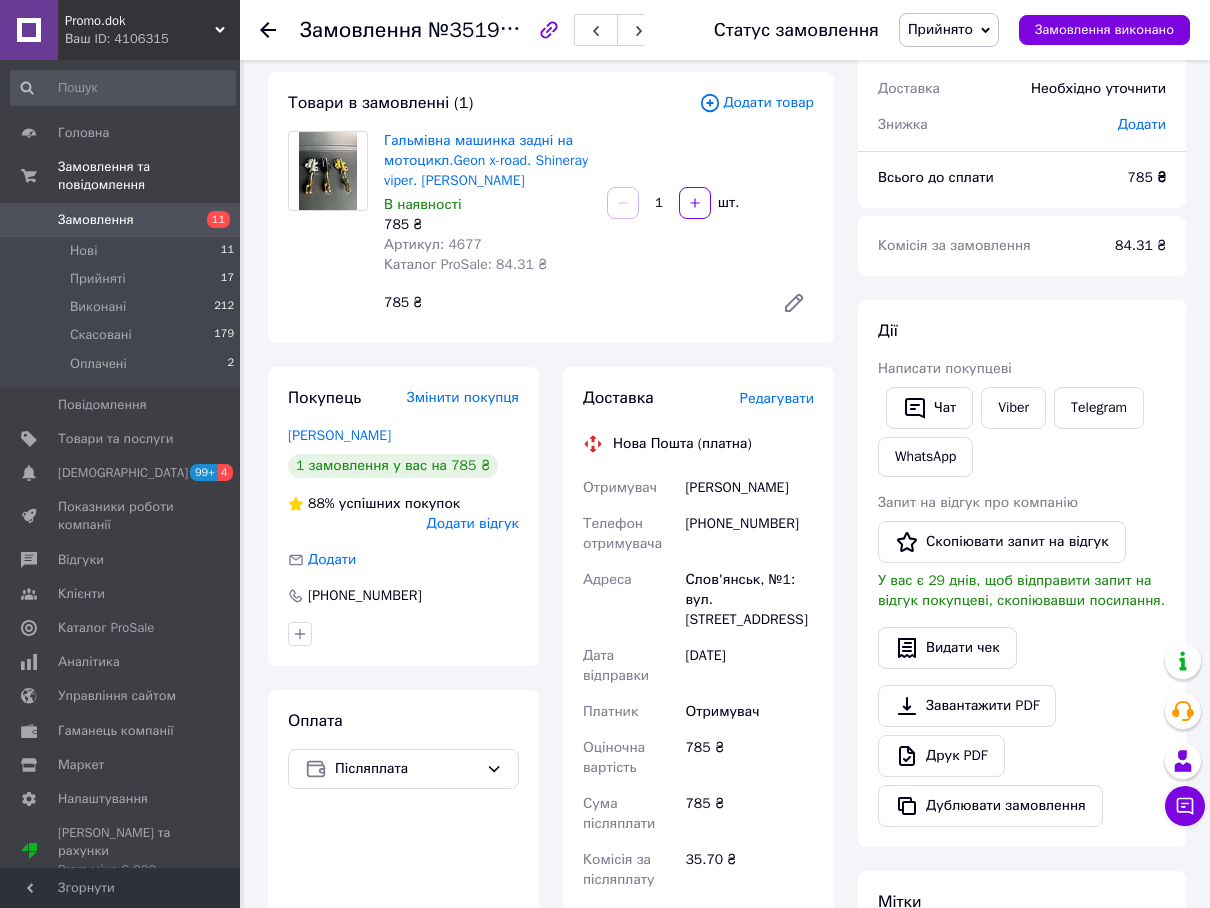 click on "[PHONE_NUMBER]" at bounding box center [749, 534] 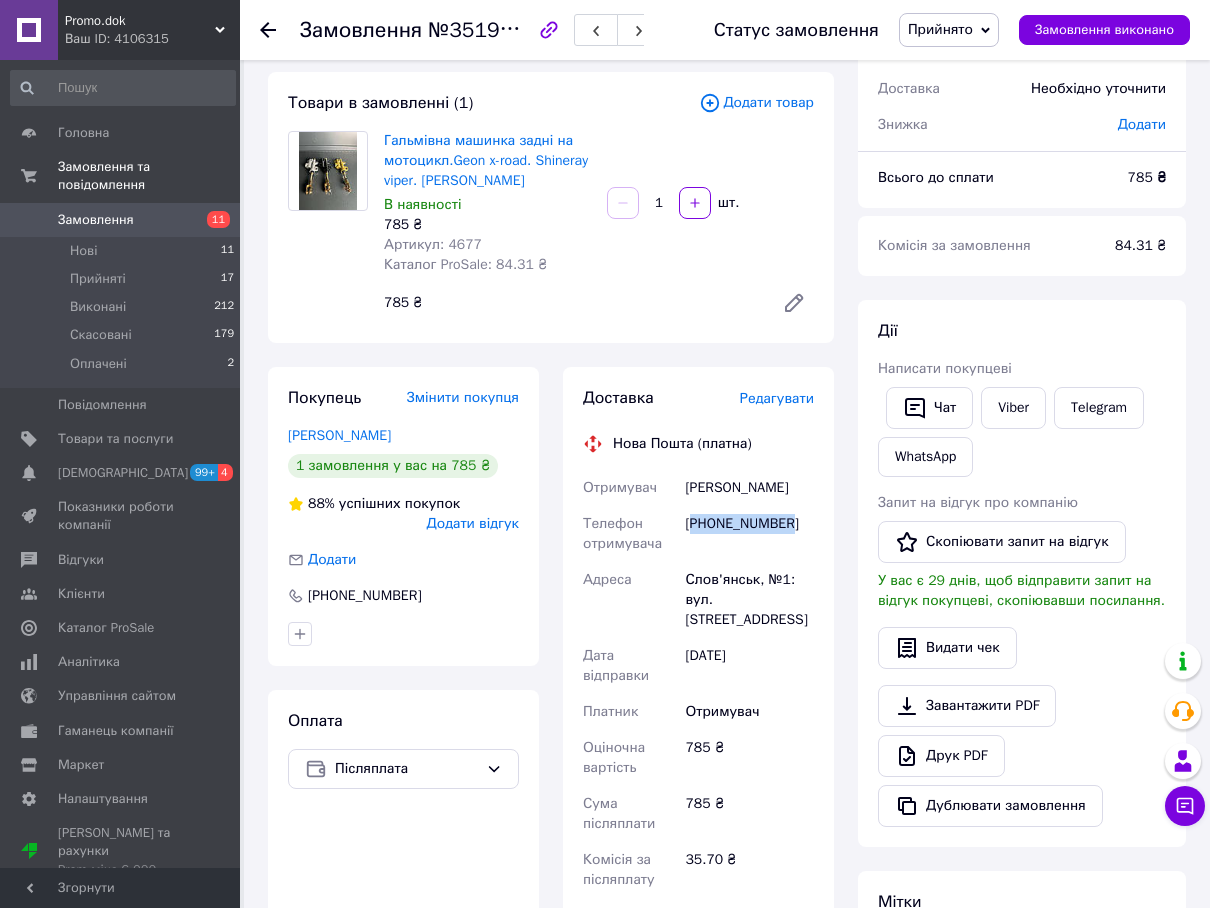 click on "[PHONE_NUMBER]" at bounding box center (749, 534) 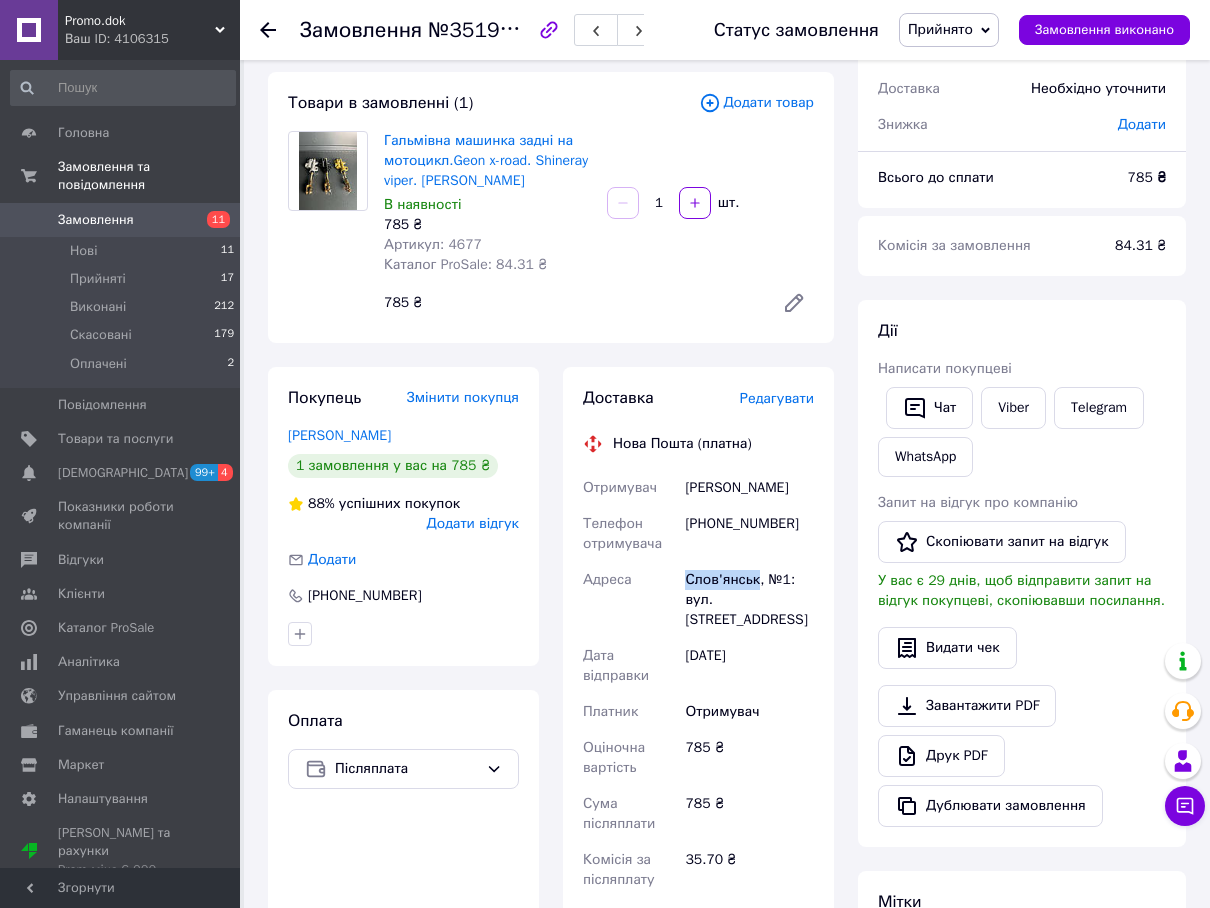 drag, startPoint x: 684, startPoint y: 576, endPoint x: 753, endPoint y: 583, distance: 69.354164 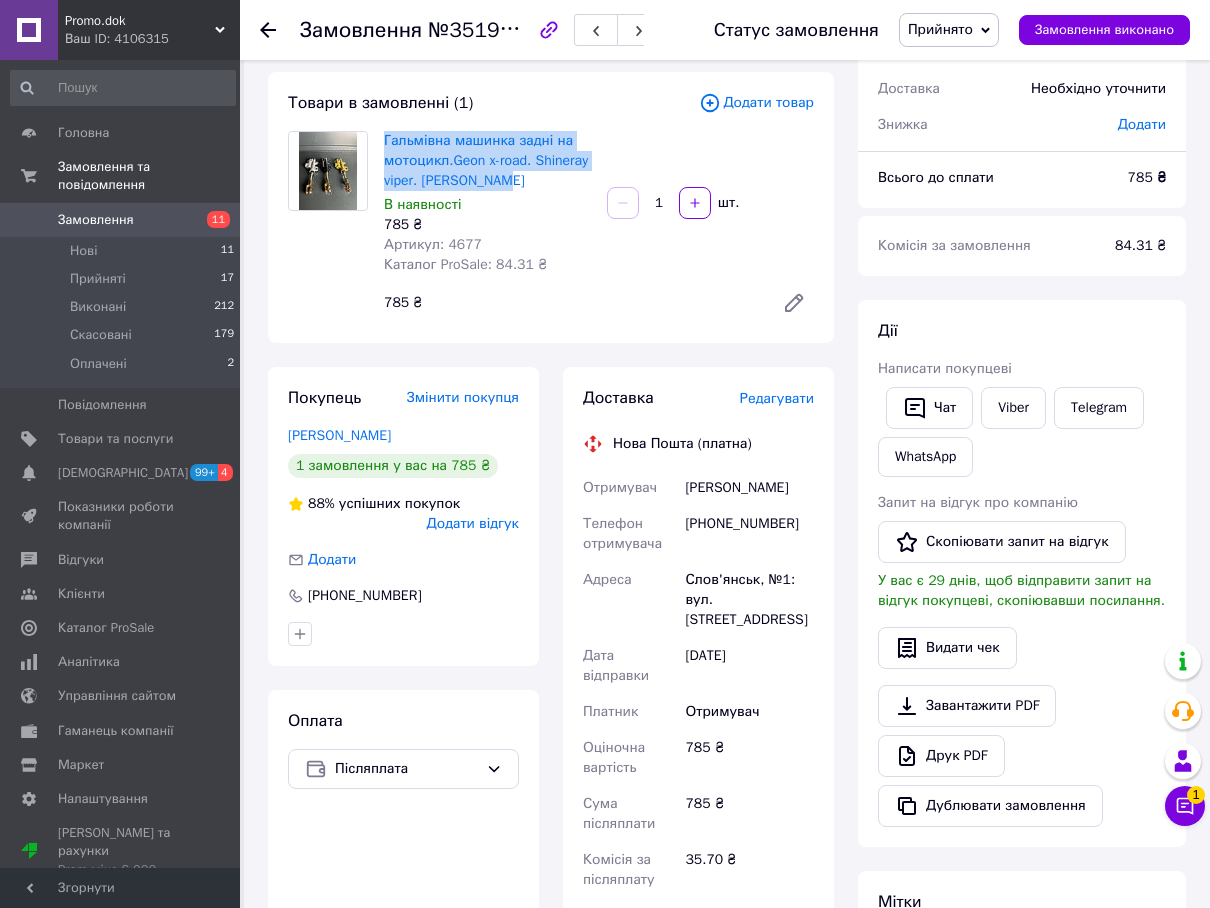 drag, startPoint x: 380, startPoint y: 140, endPoint x: 548, endPoint y: 177, distance: 172.02615 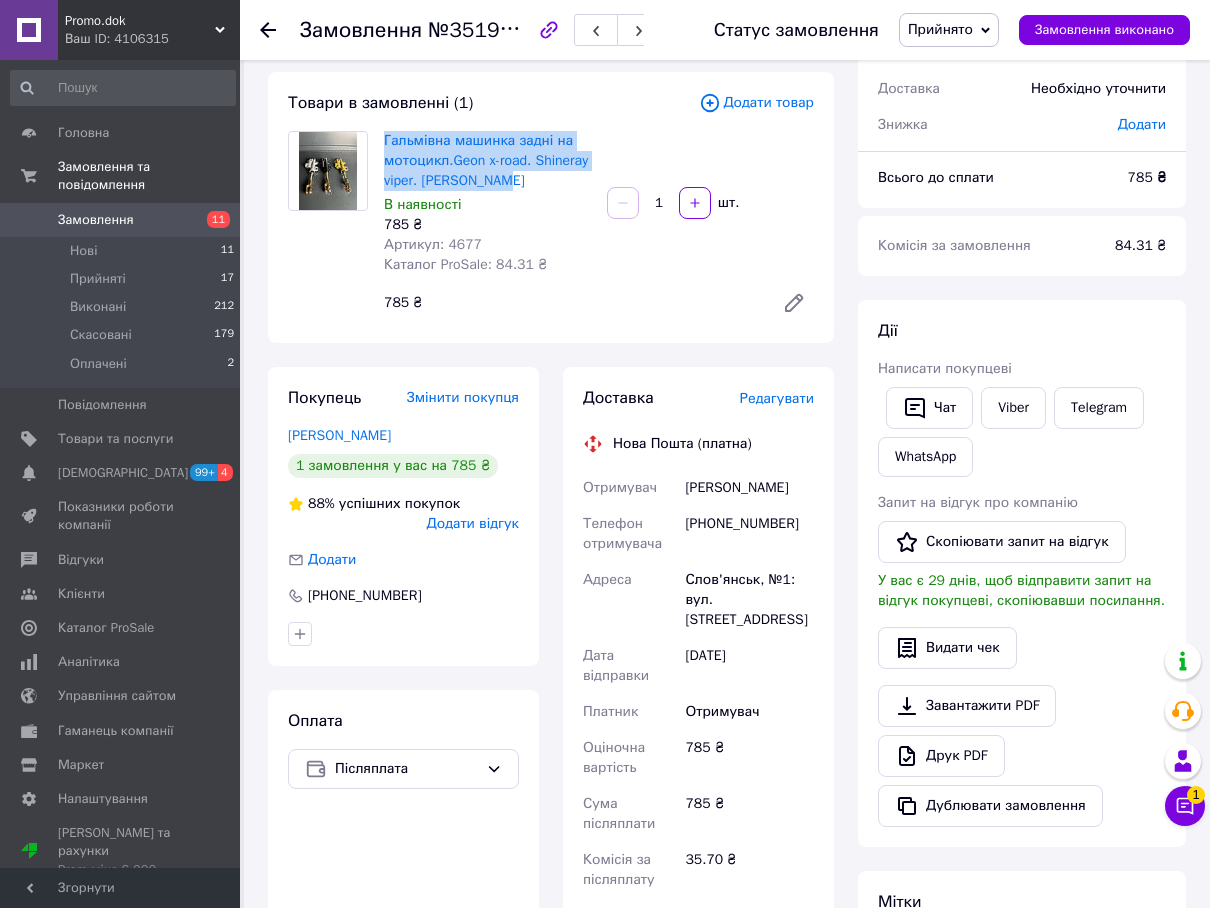 click on "Гальмівна машинка задні на мотоцикл.Geon x-road. Shineray viper. Spark forte В наявності 785 ₴ Артикул: 4677 Каталог ProSale: 84.31 ₴" at bounding box center [487, 203] 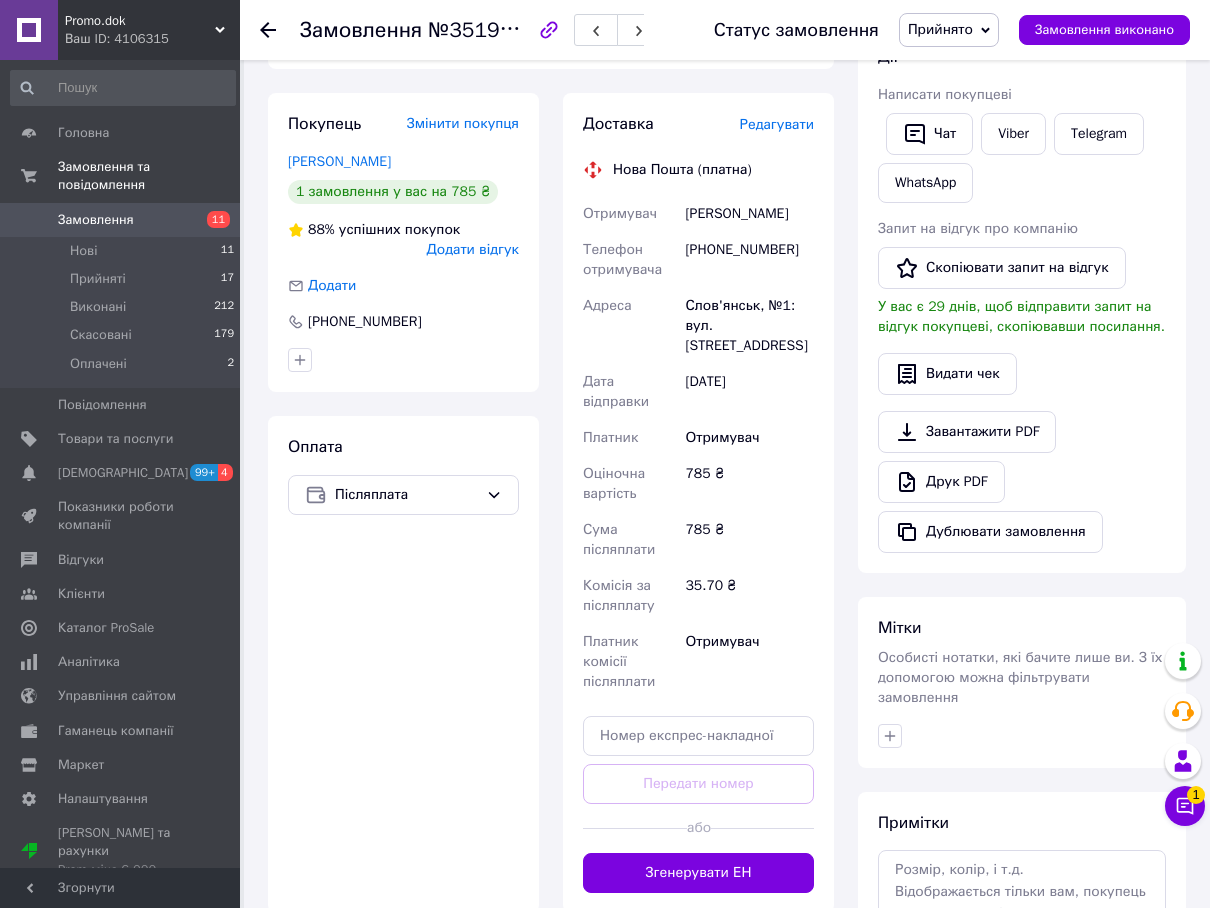 scroll, scrollTop: 400, scrollLeft: 0, axis: vertical 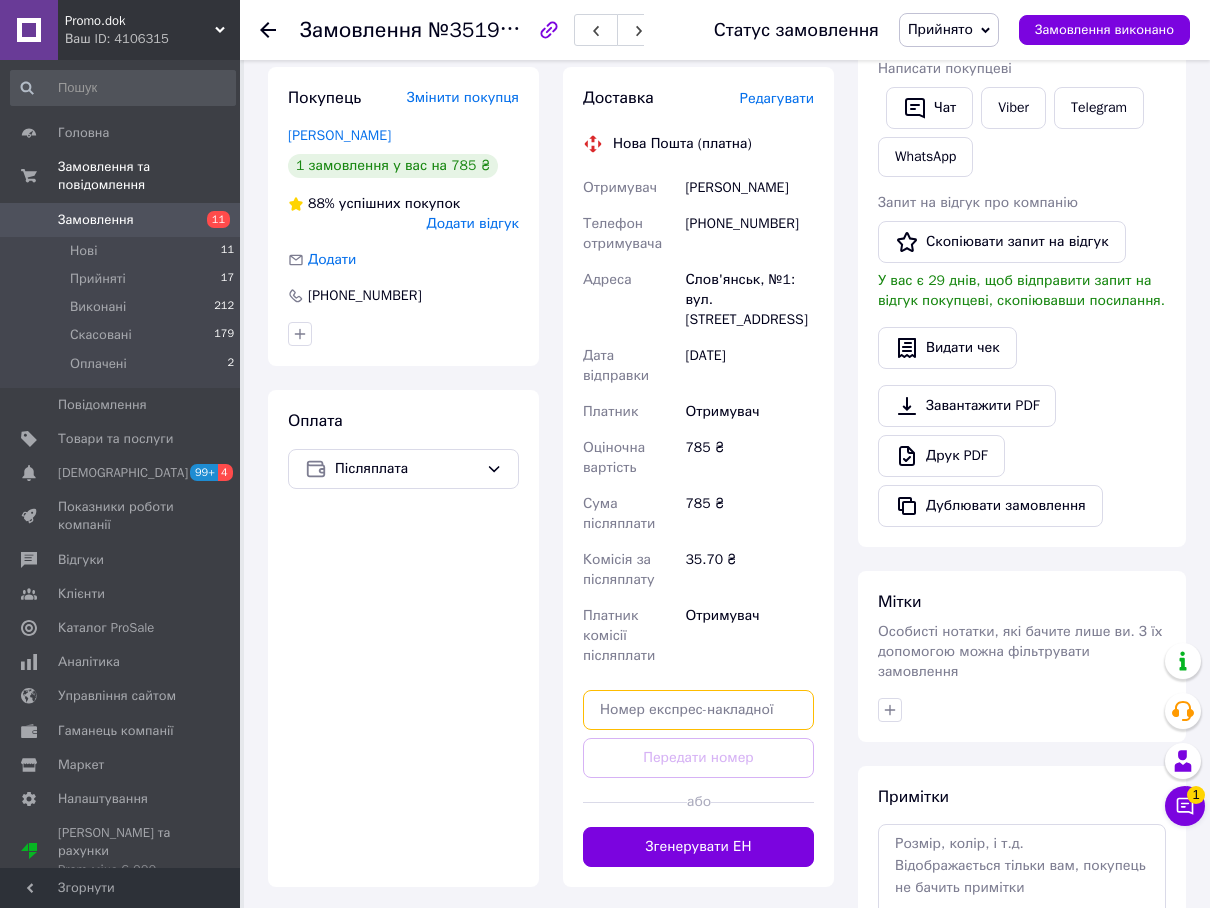 click at bounding box center (698, 710) 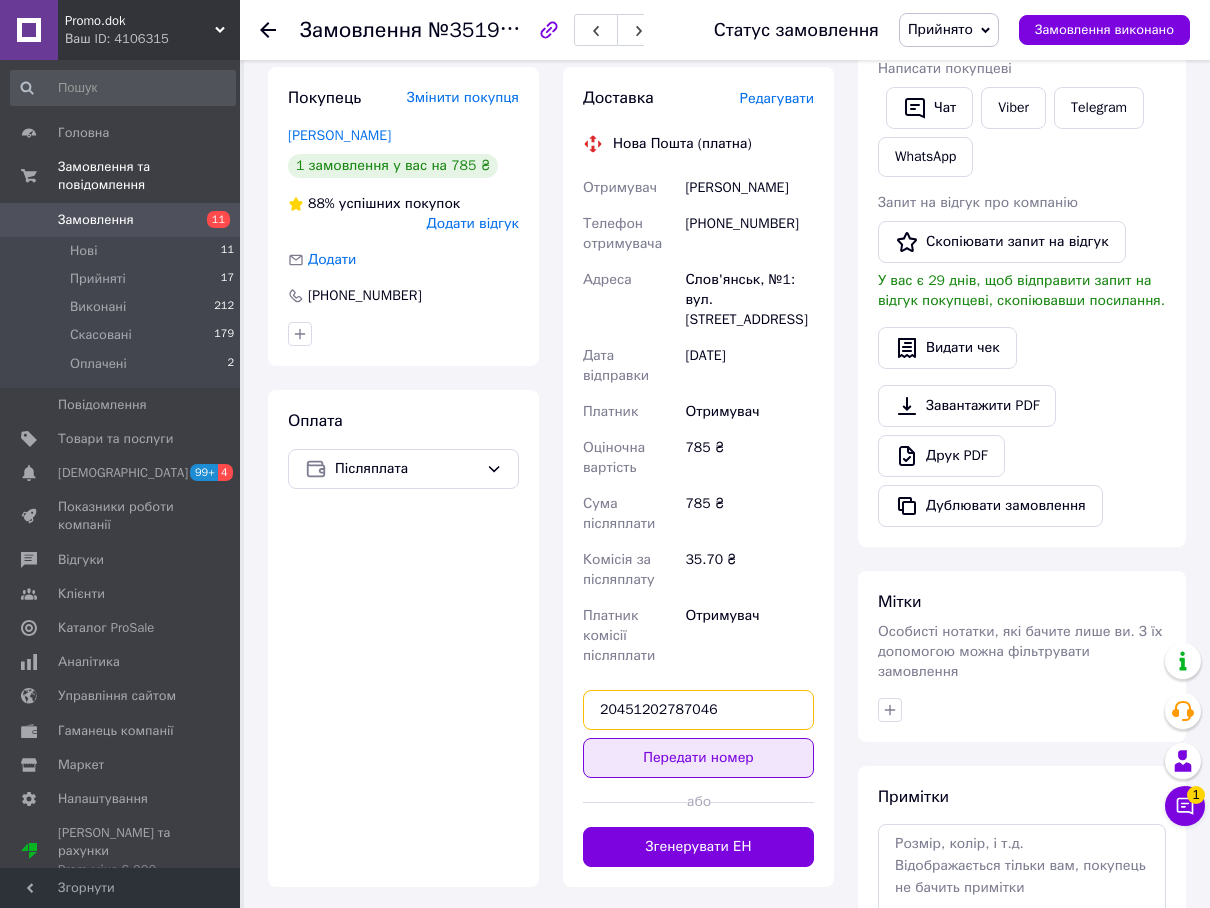 type on "20451202787046" 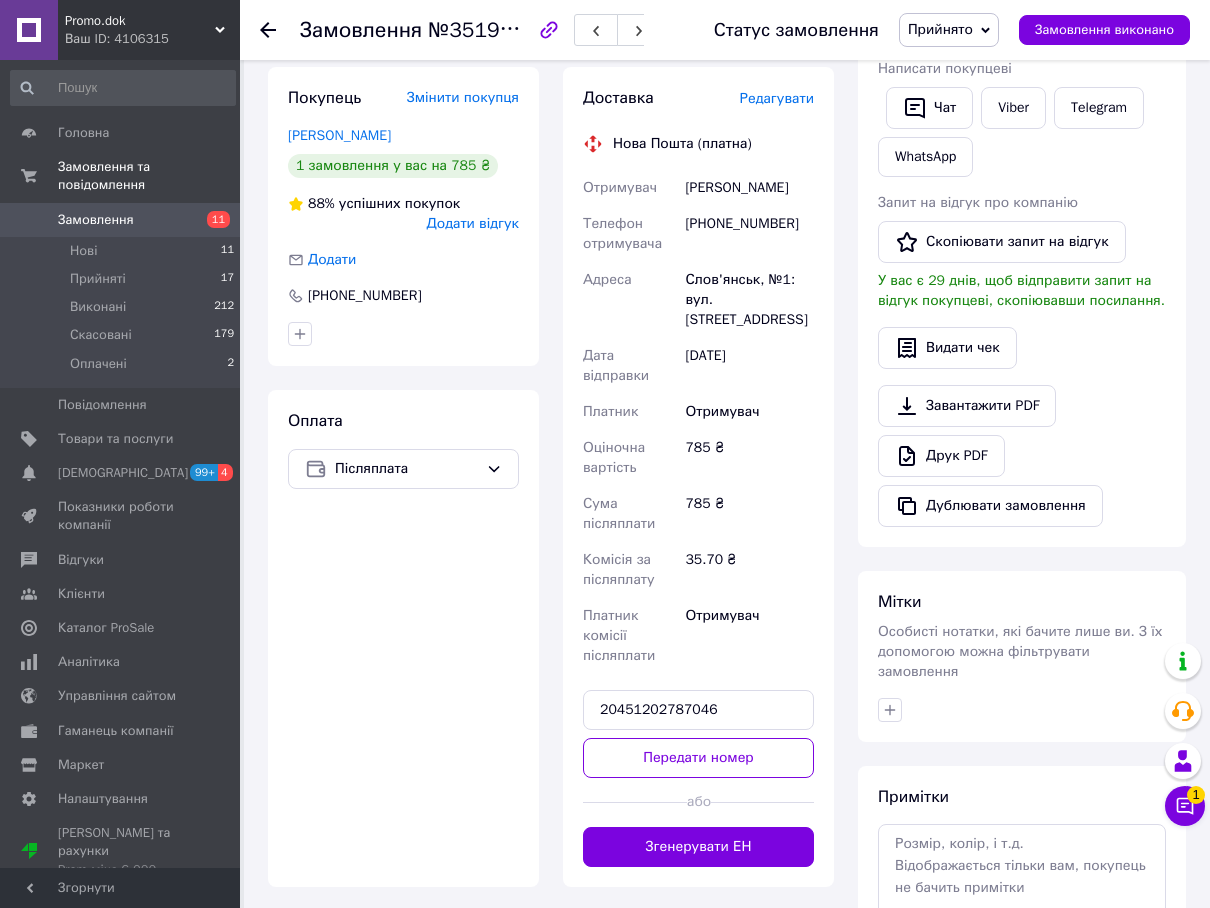 click on "Передати номер" at bounding box center [698, 758] 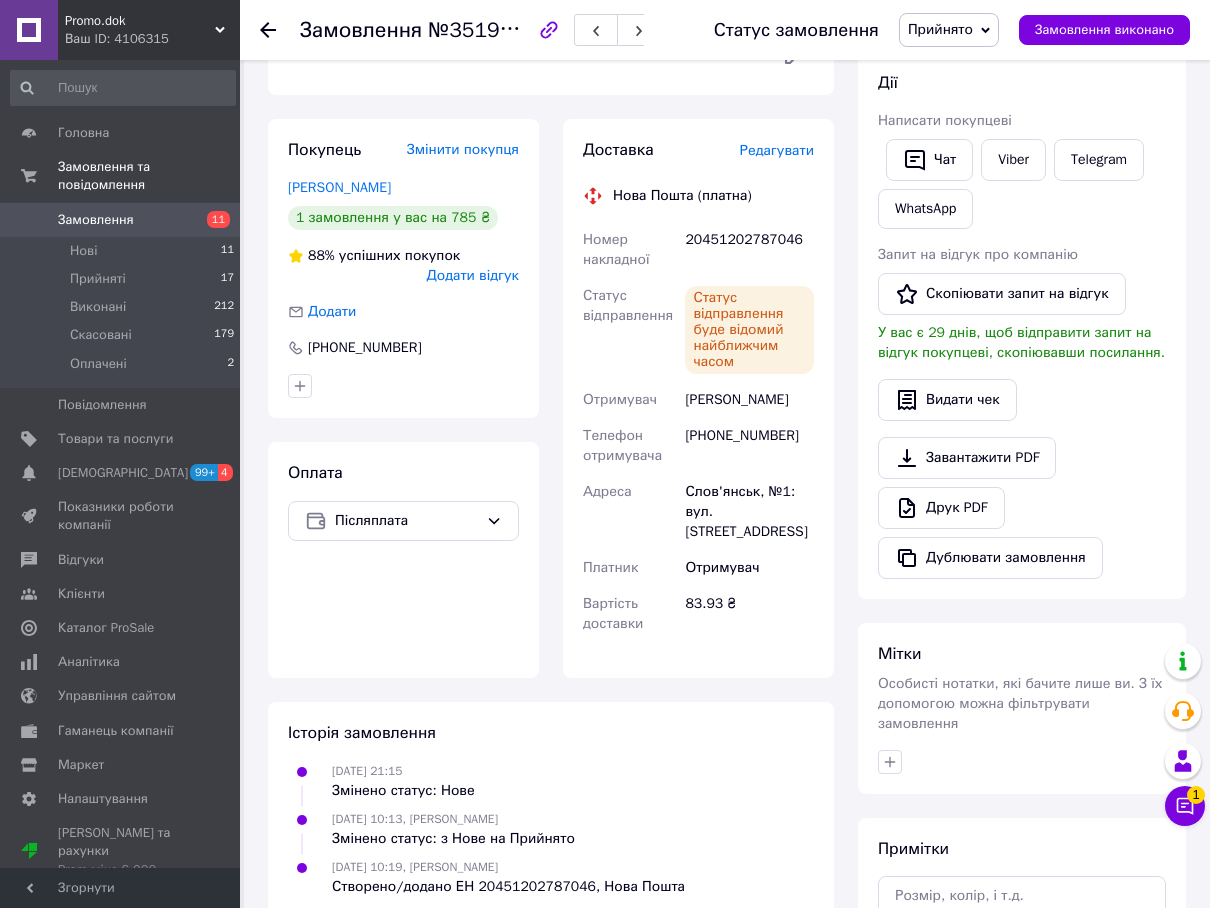 scroll, scrollTop: 300, scrollLeft: 0, axis: vertical 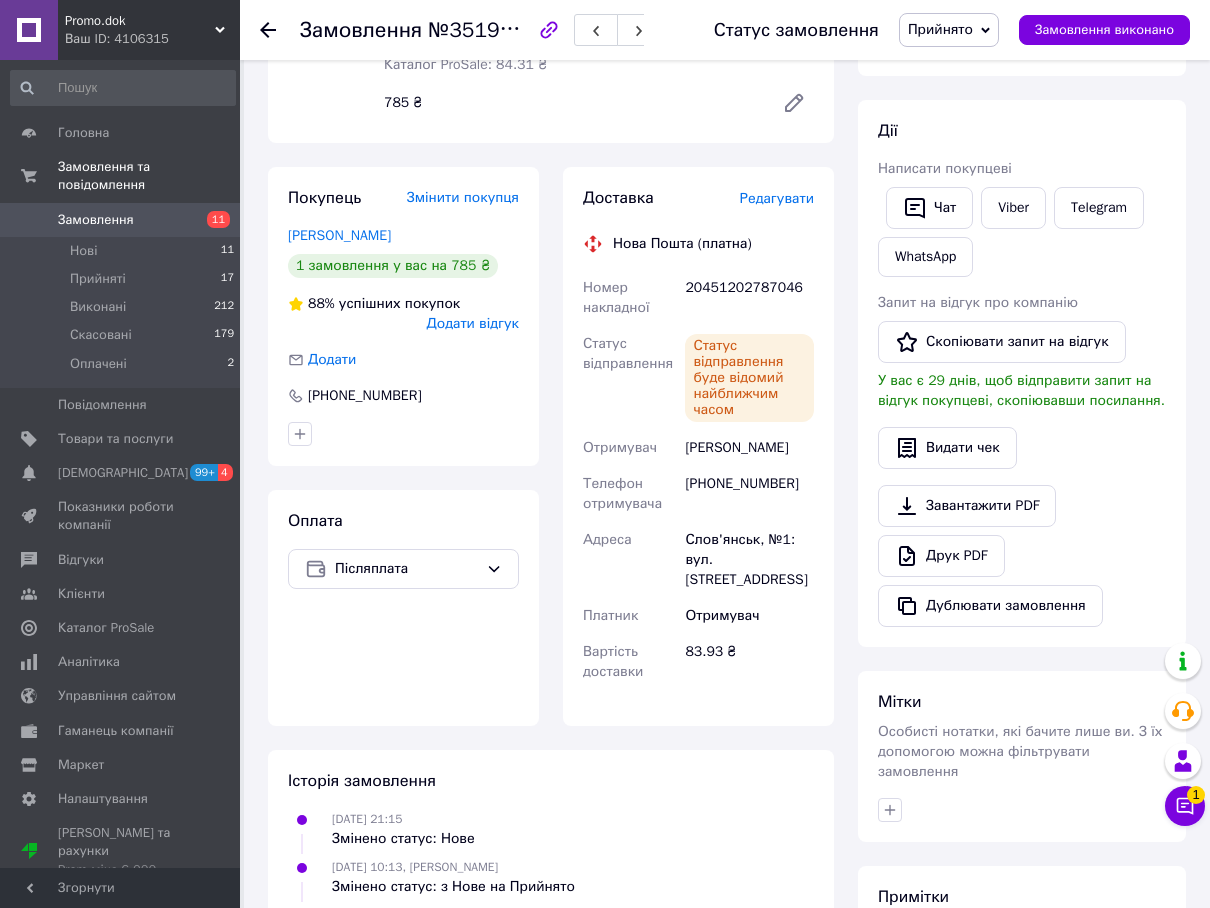 click 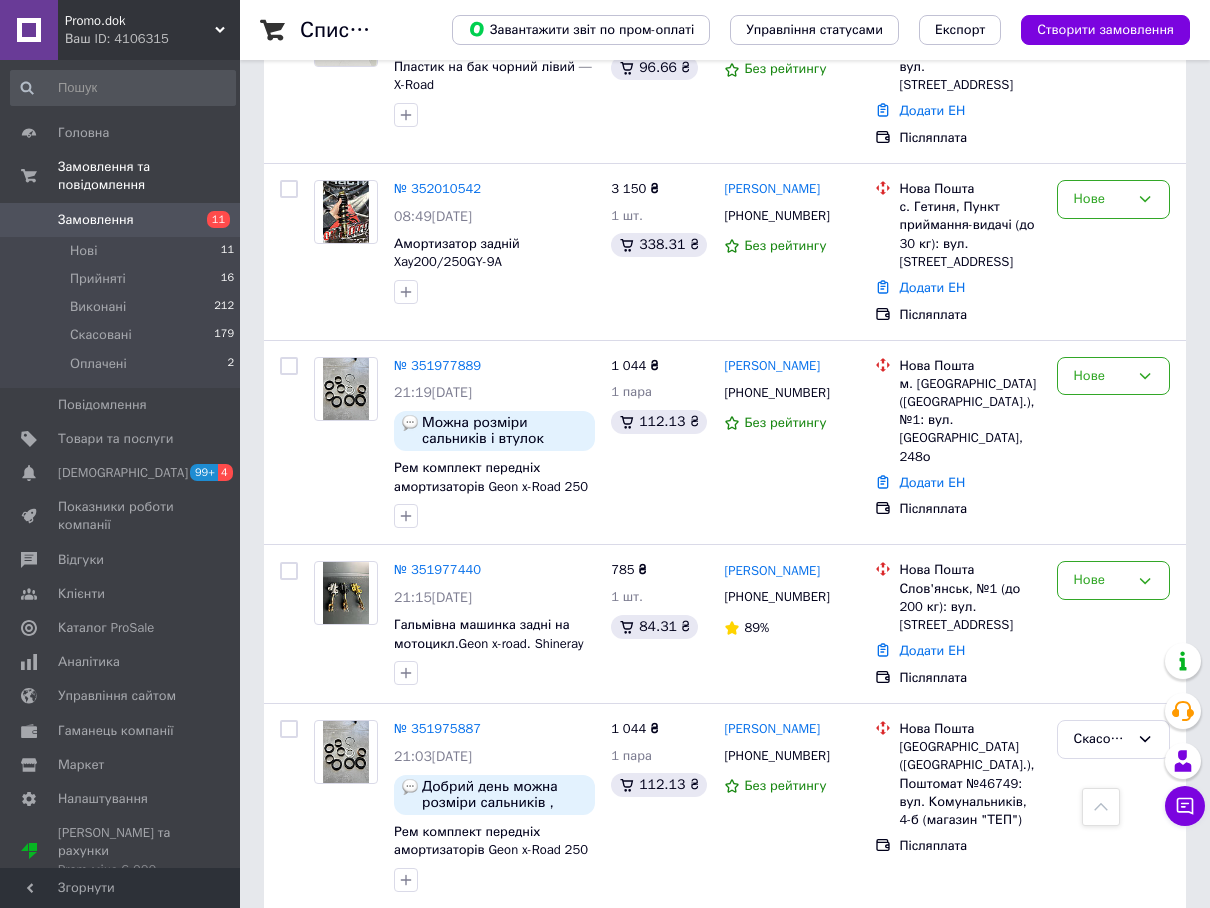scroll, scrollTop: 393, scrollLeft: 0, axis: vertical 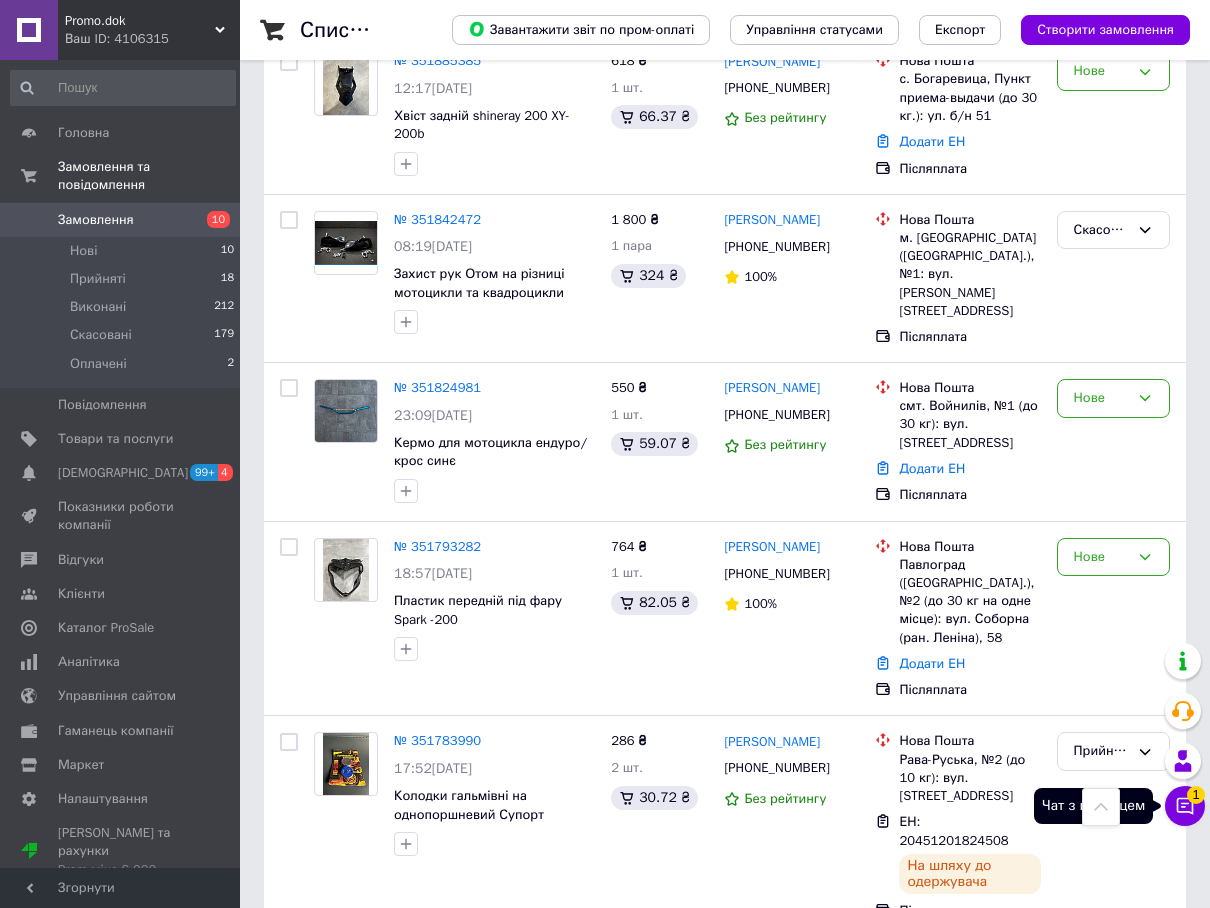 click 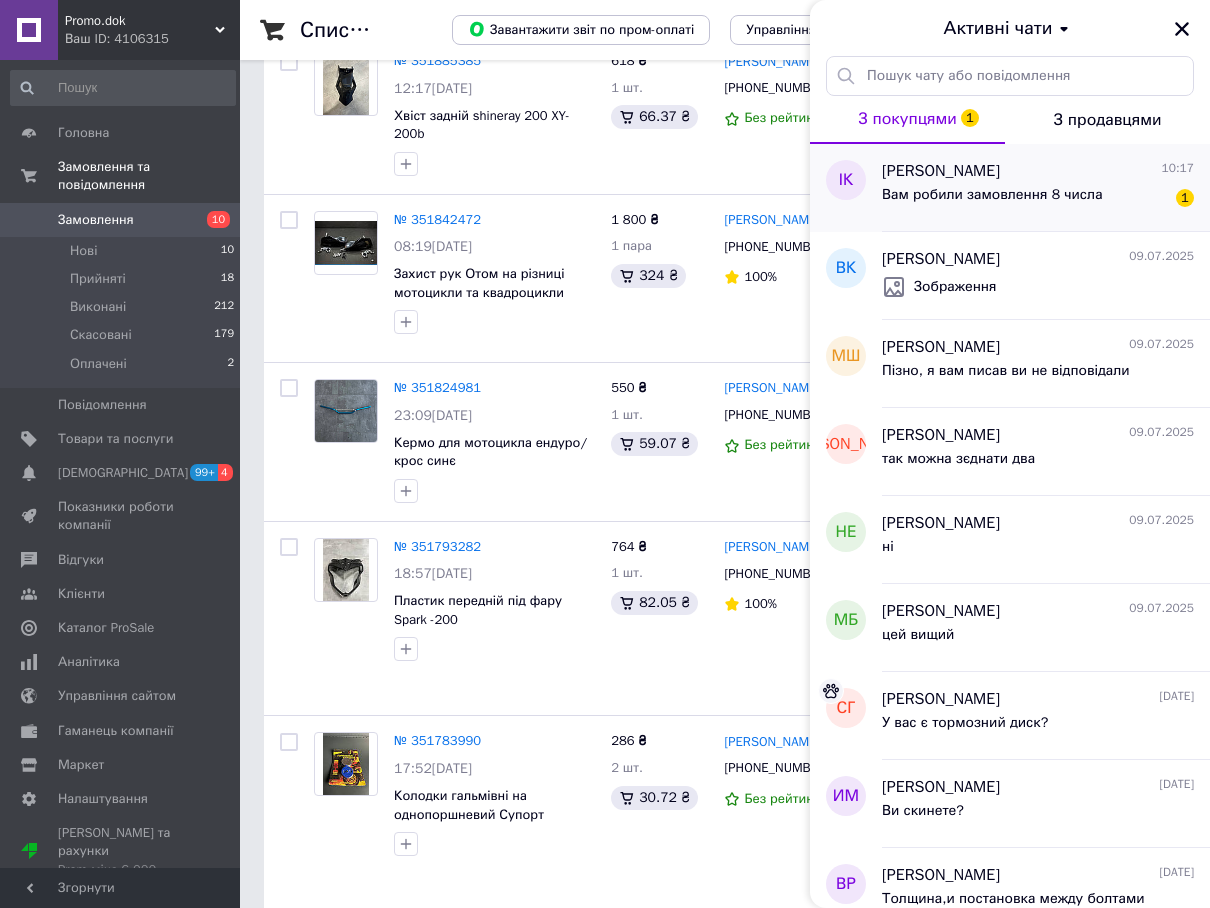 click on "Вам робили замовлення 8 числа" at bounding box center (992, 201) 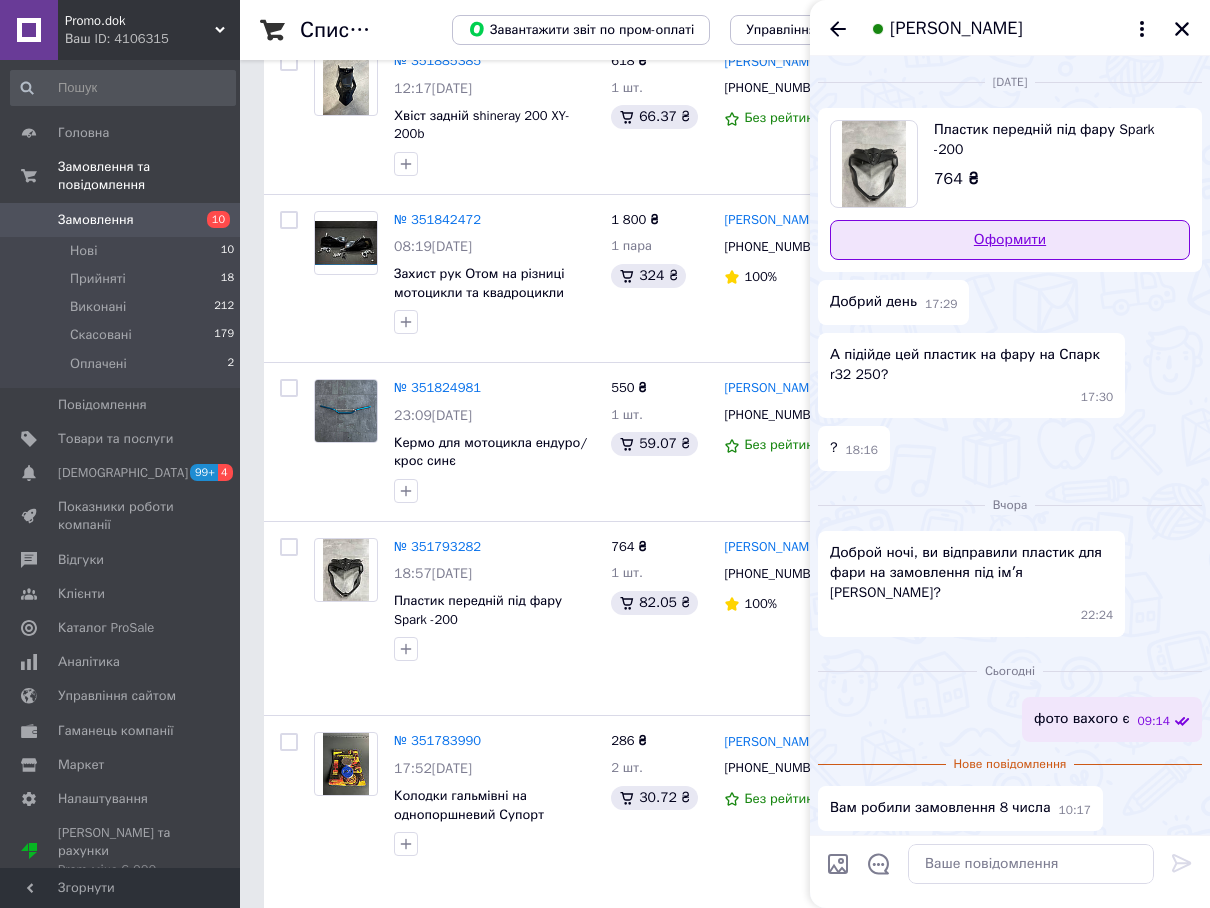 scroll, scrollTop: 4, scrollLeft: 0, axis: vertical 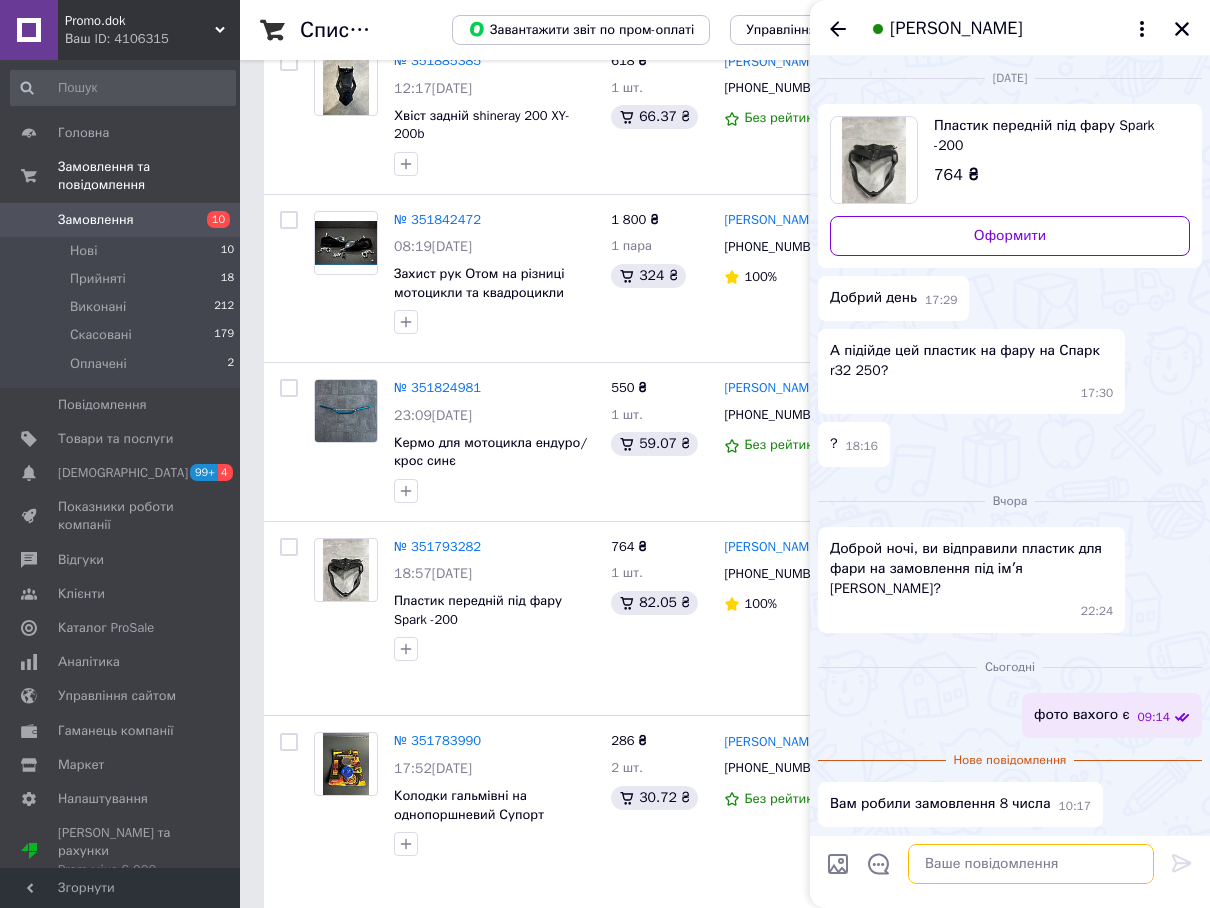 drag, startPoint x: 965, startPoint y: 853, endPoint x: 957, endPoint y: 860, distance: 10.630146 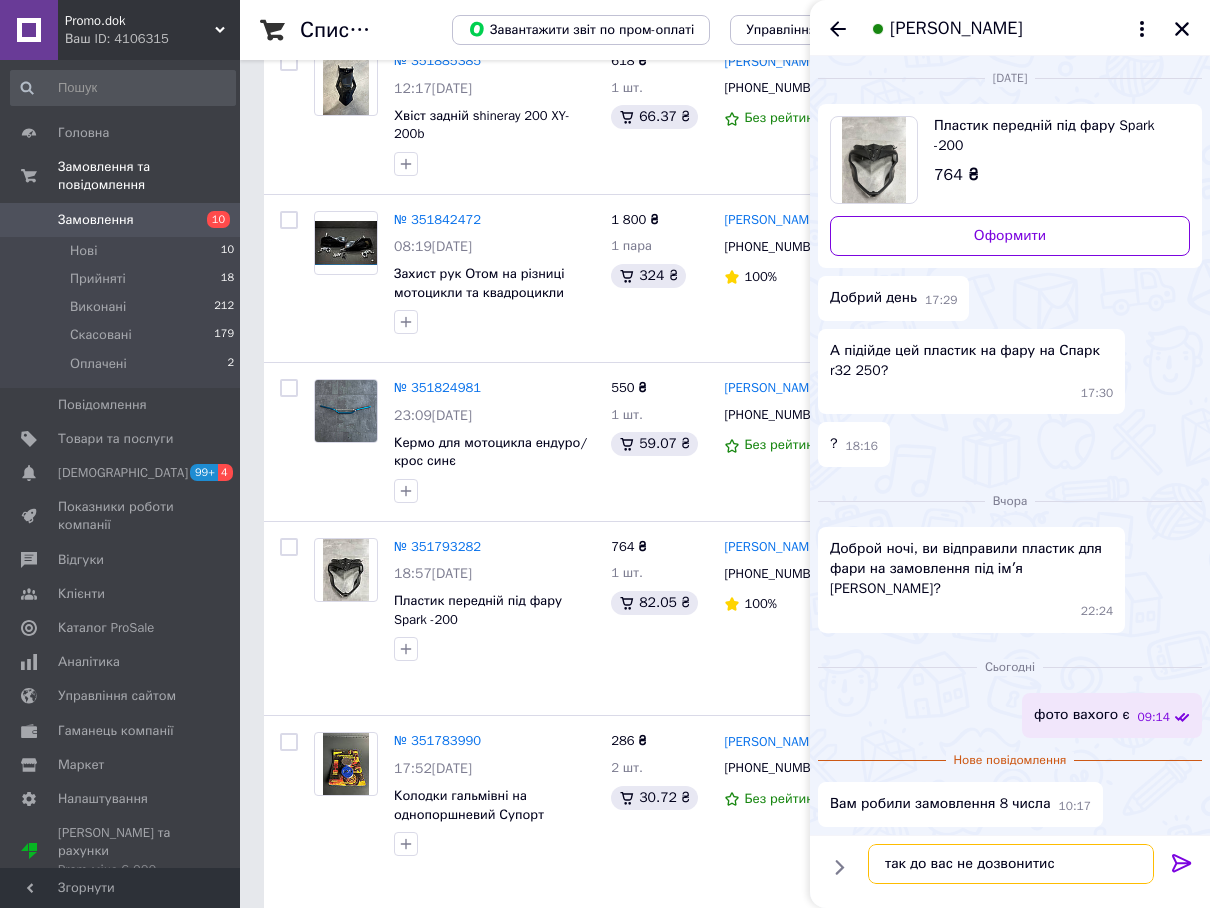 type on "так до вас не дозвонитись" 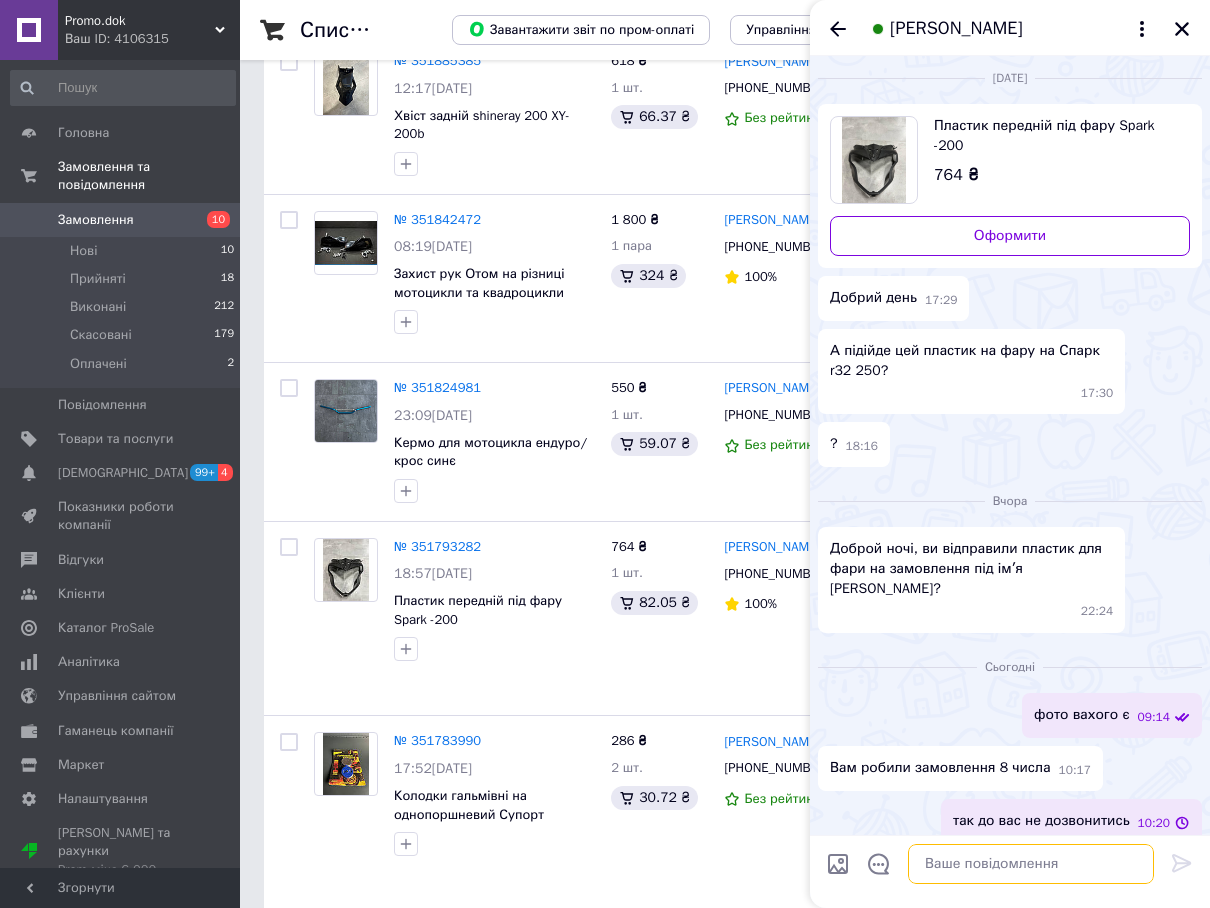 scroll, scrollTop: 21, scrollLeft: 0, axis: vertical 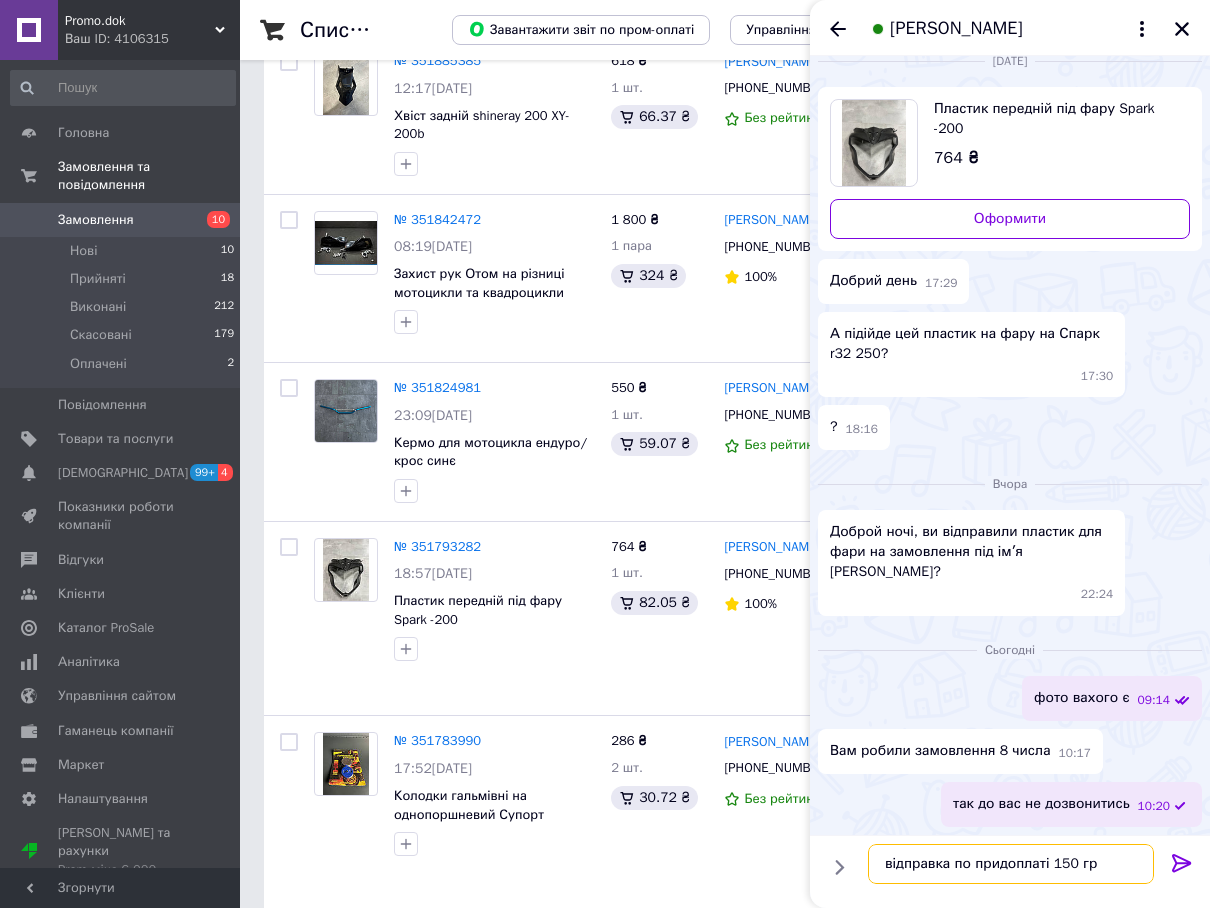 type on "відправка по придоплаті 150 грн" 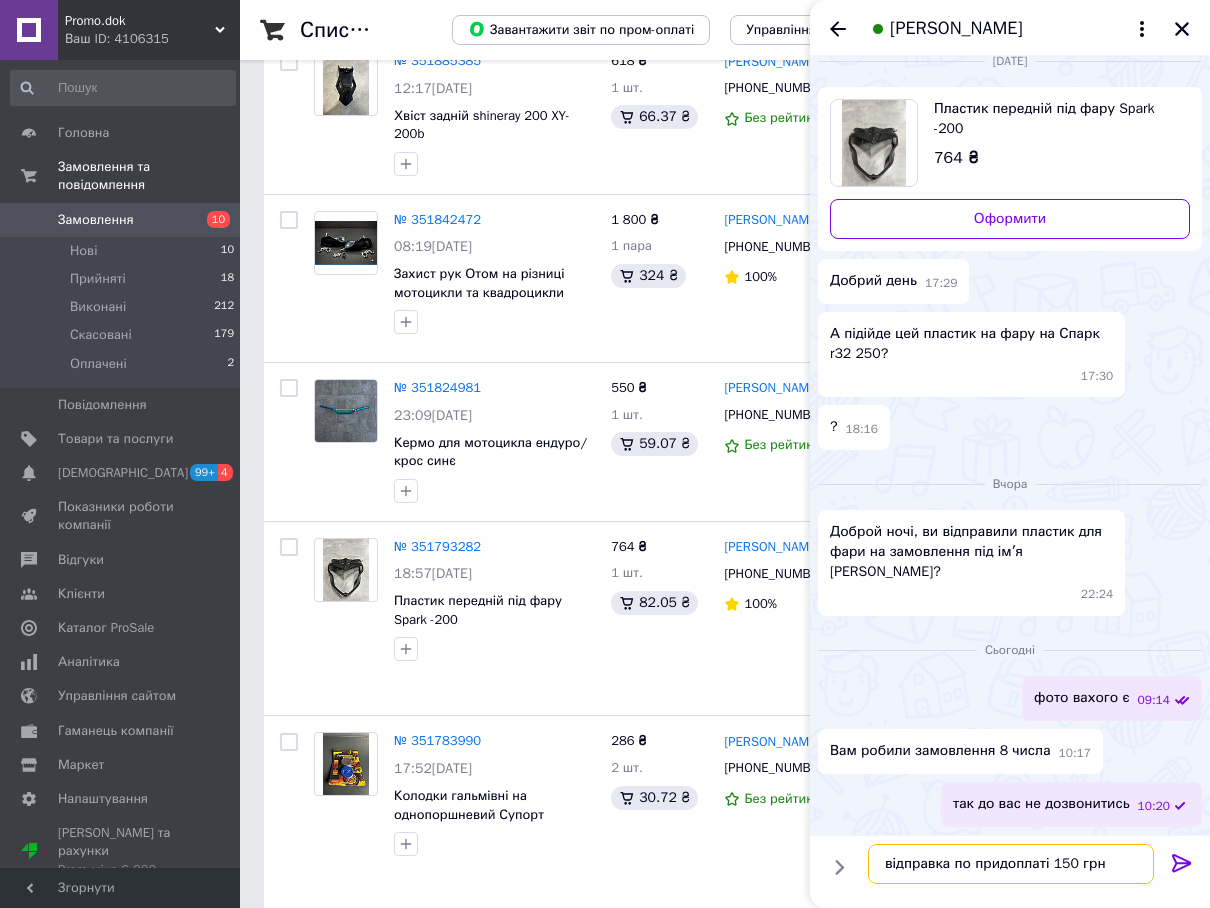 type 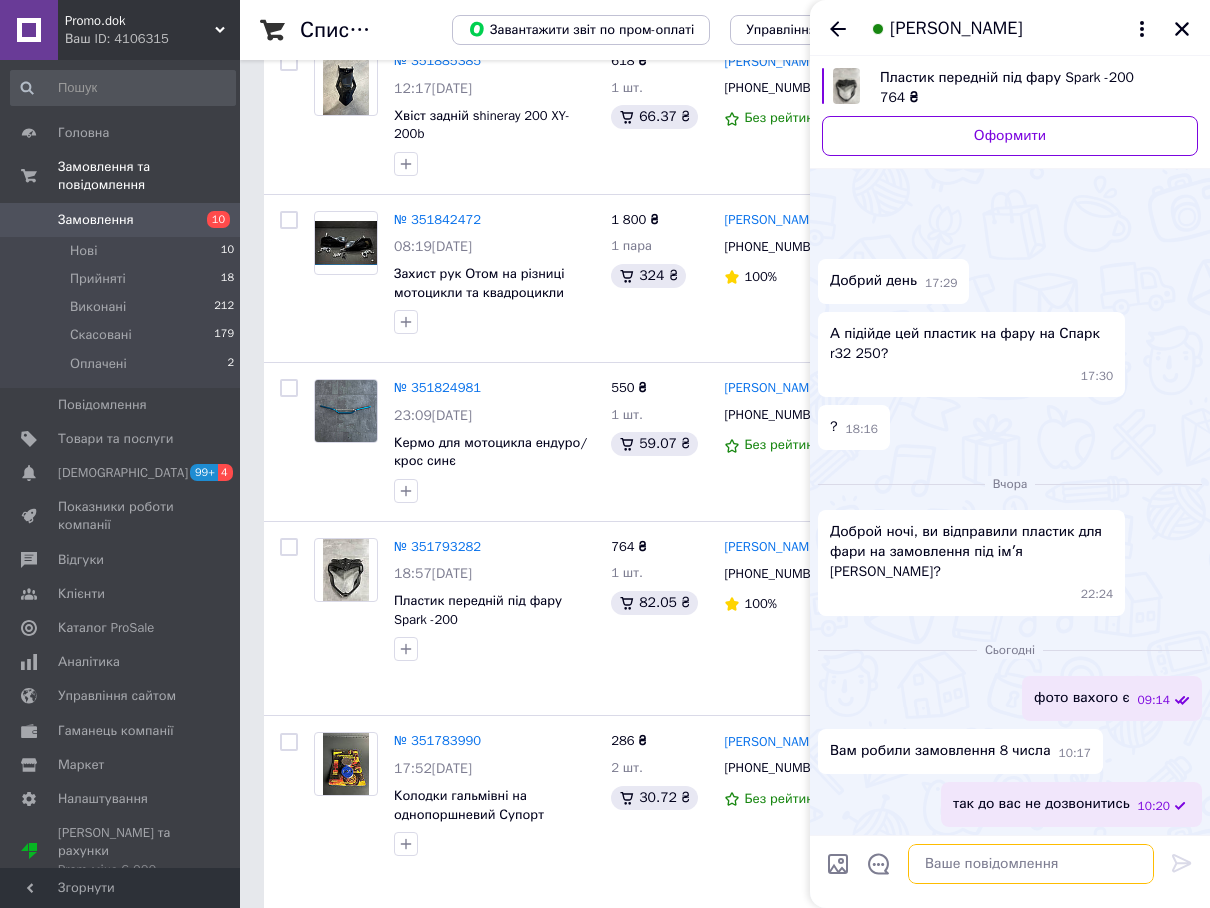 scroll, scrollTop: 74, scrollLeft: 0, axis: vertical 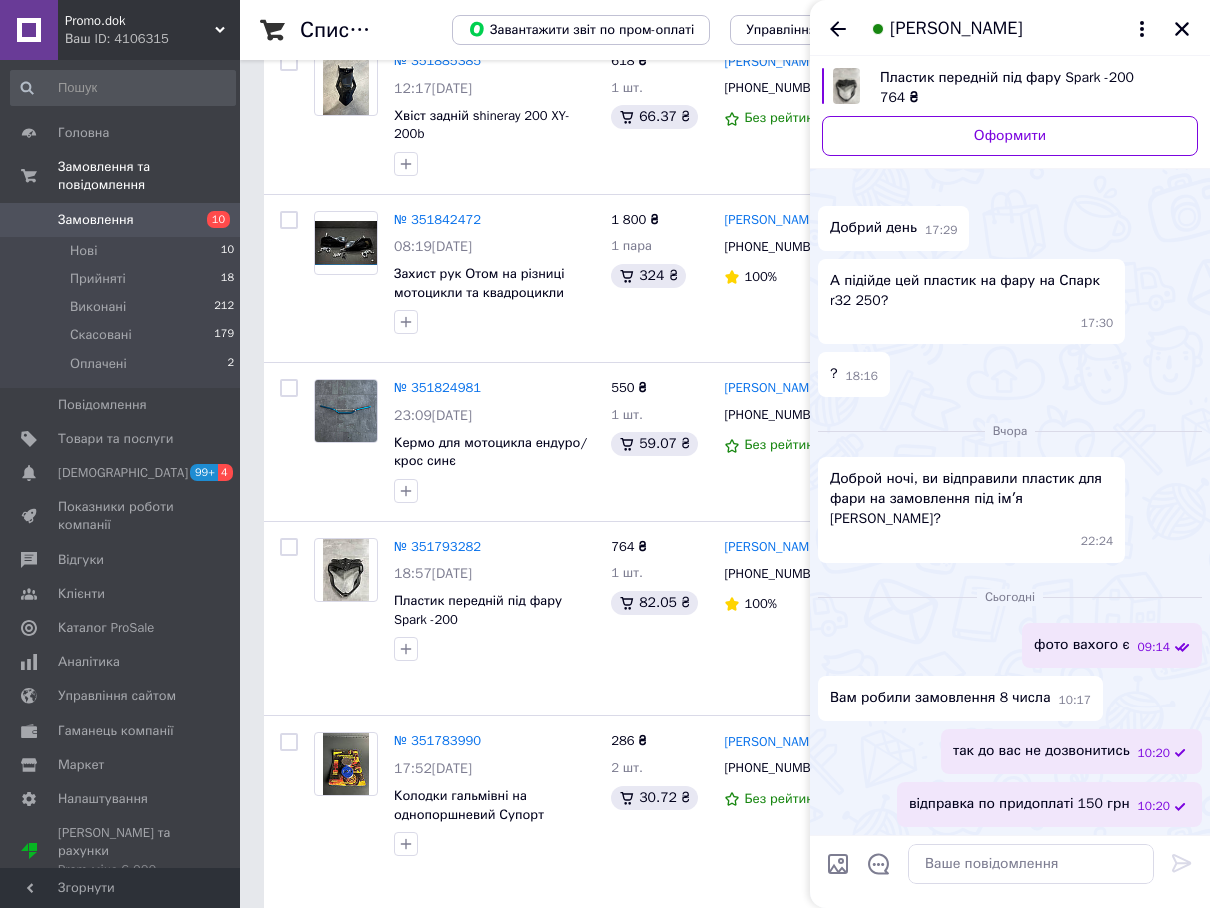 click 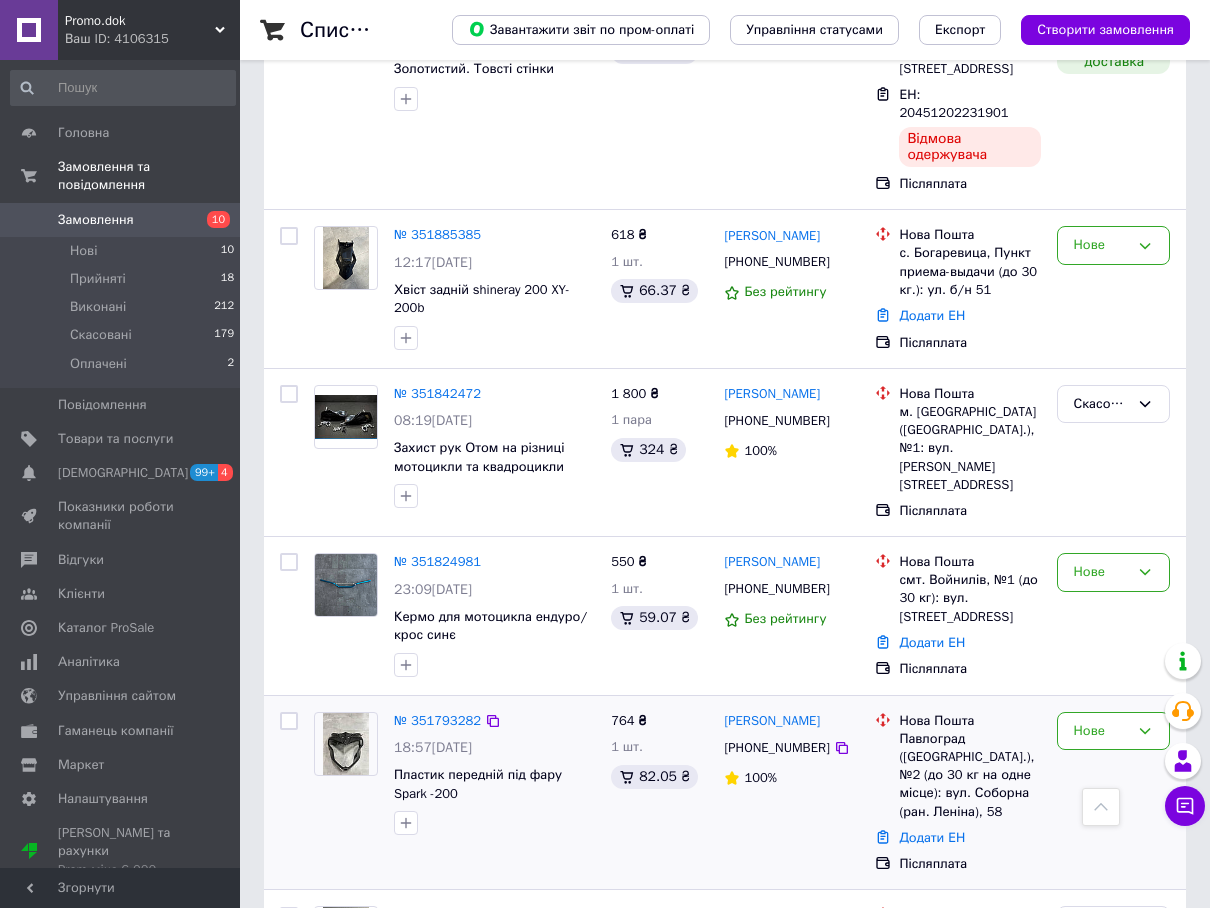 scroll, scrollTop: 2300, scrollLeft: 0, axis: vertical 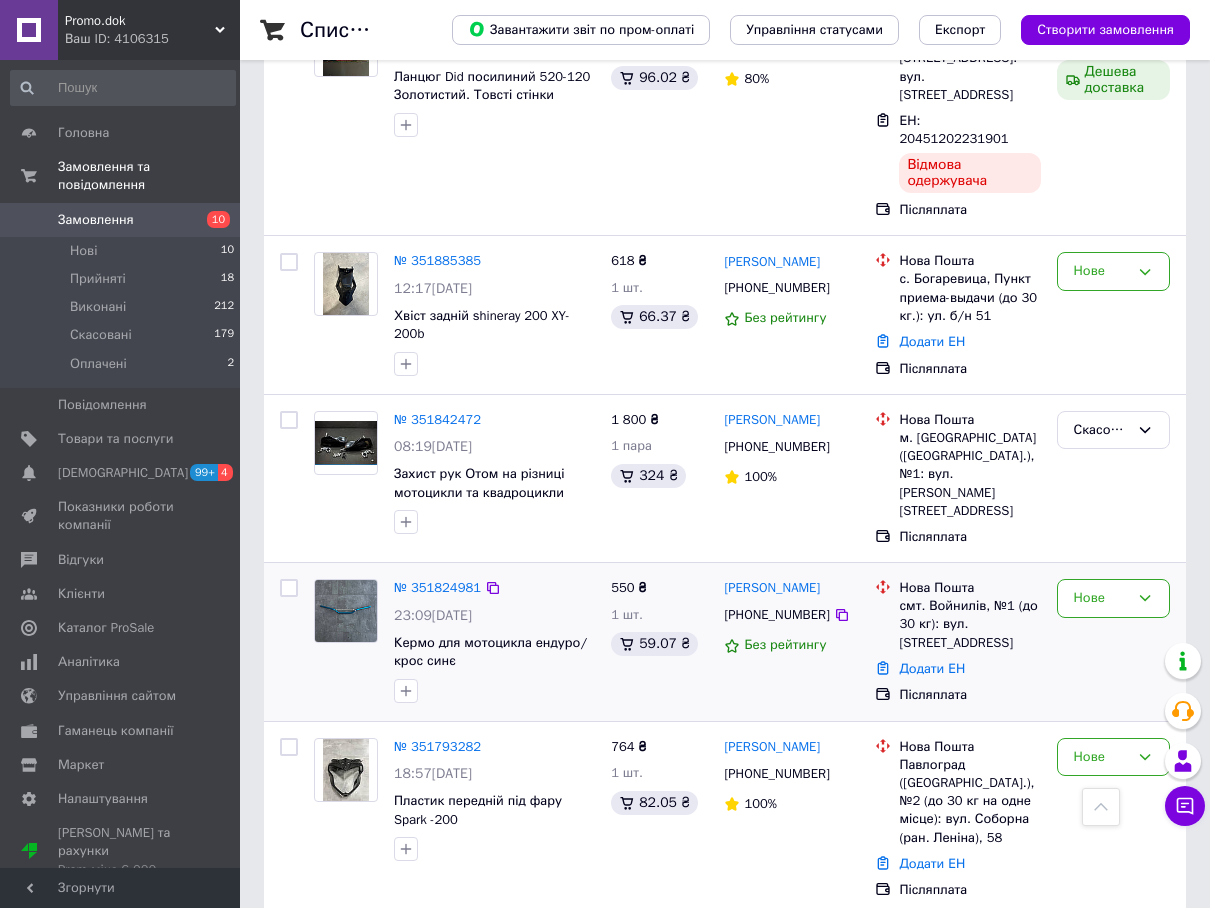click at bounding box center (346, 611) 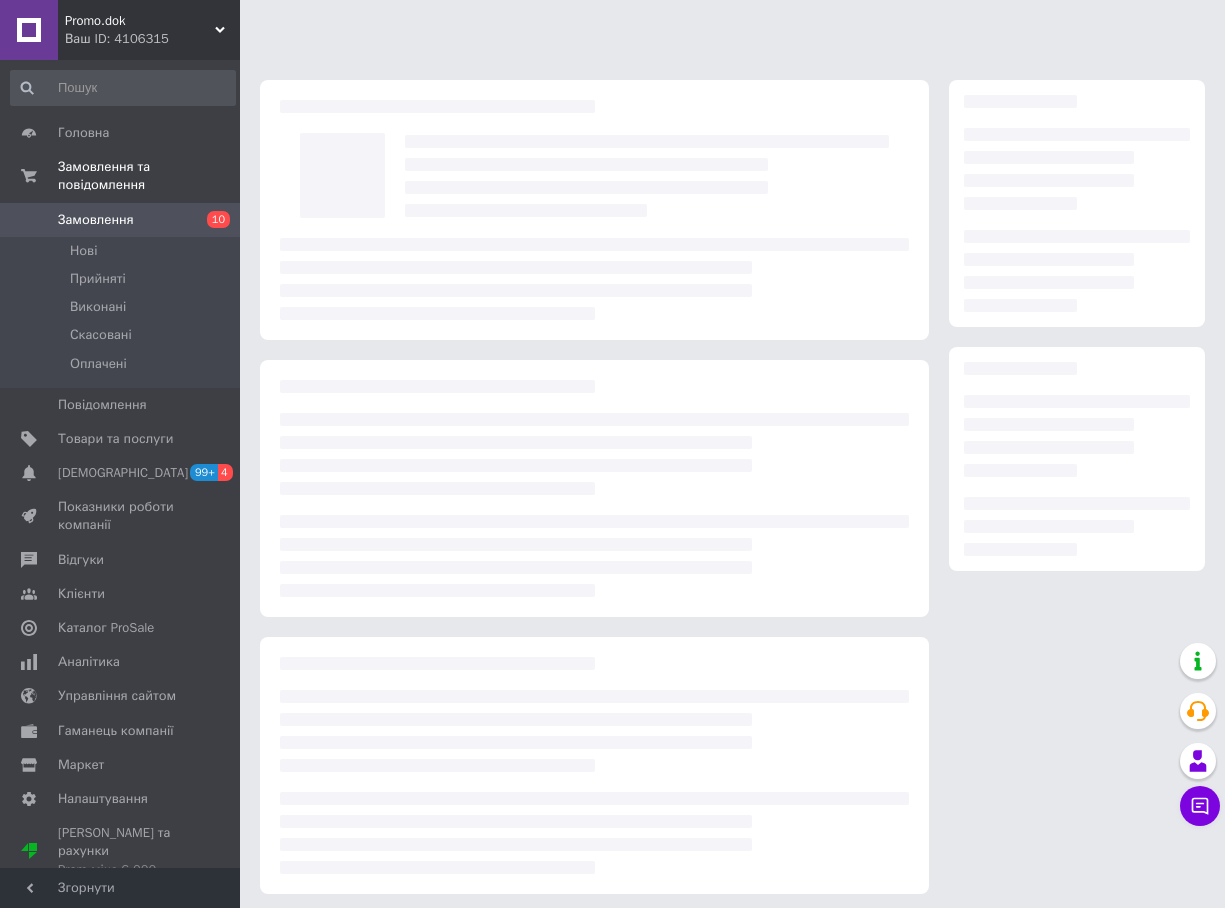 scroll, scrollTop: 0, scrollLeft: 0, axis: both 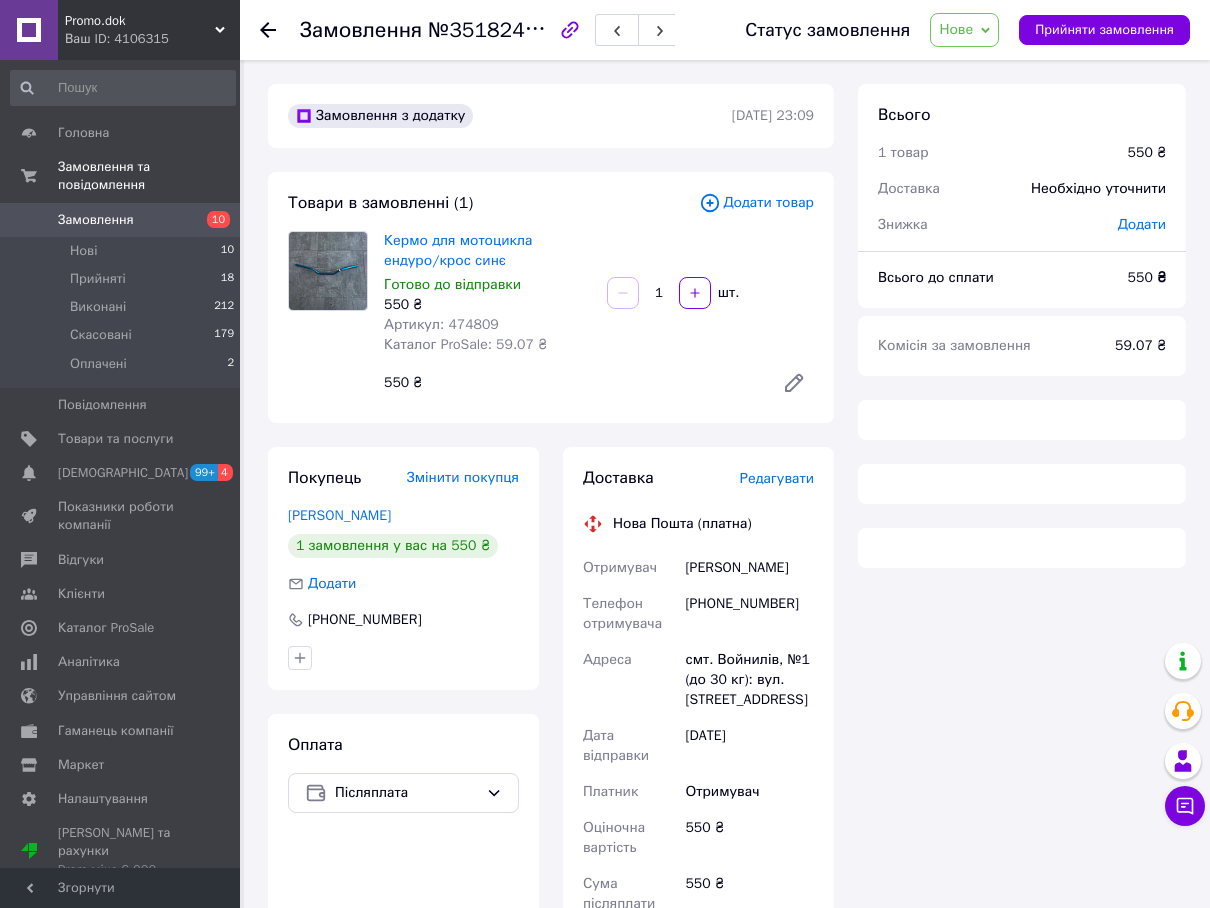 click 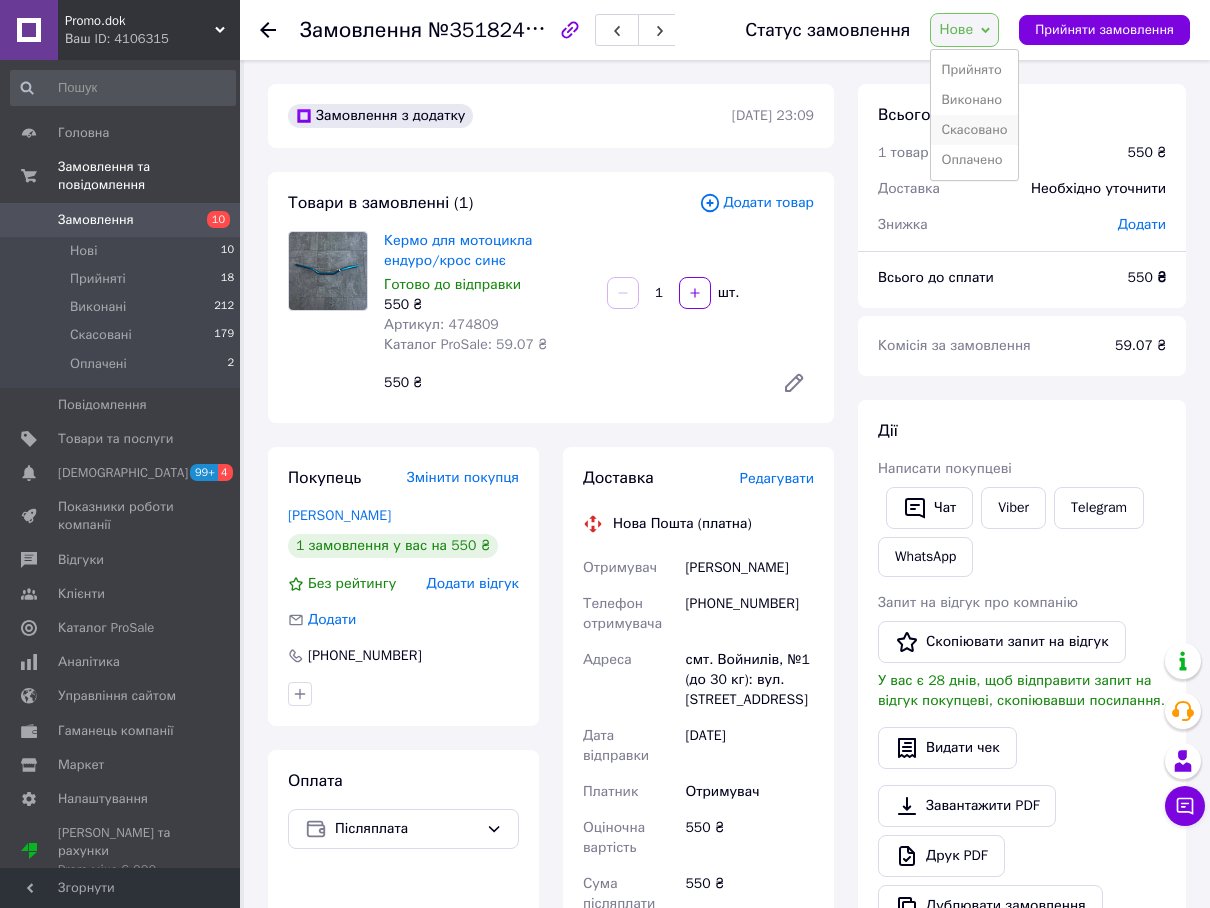 click on "Скасовано" at bounding box center [974, 130] 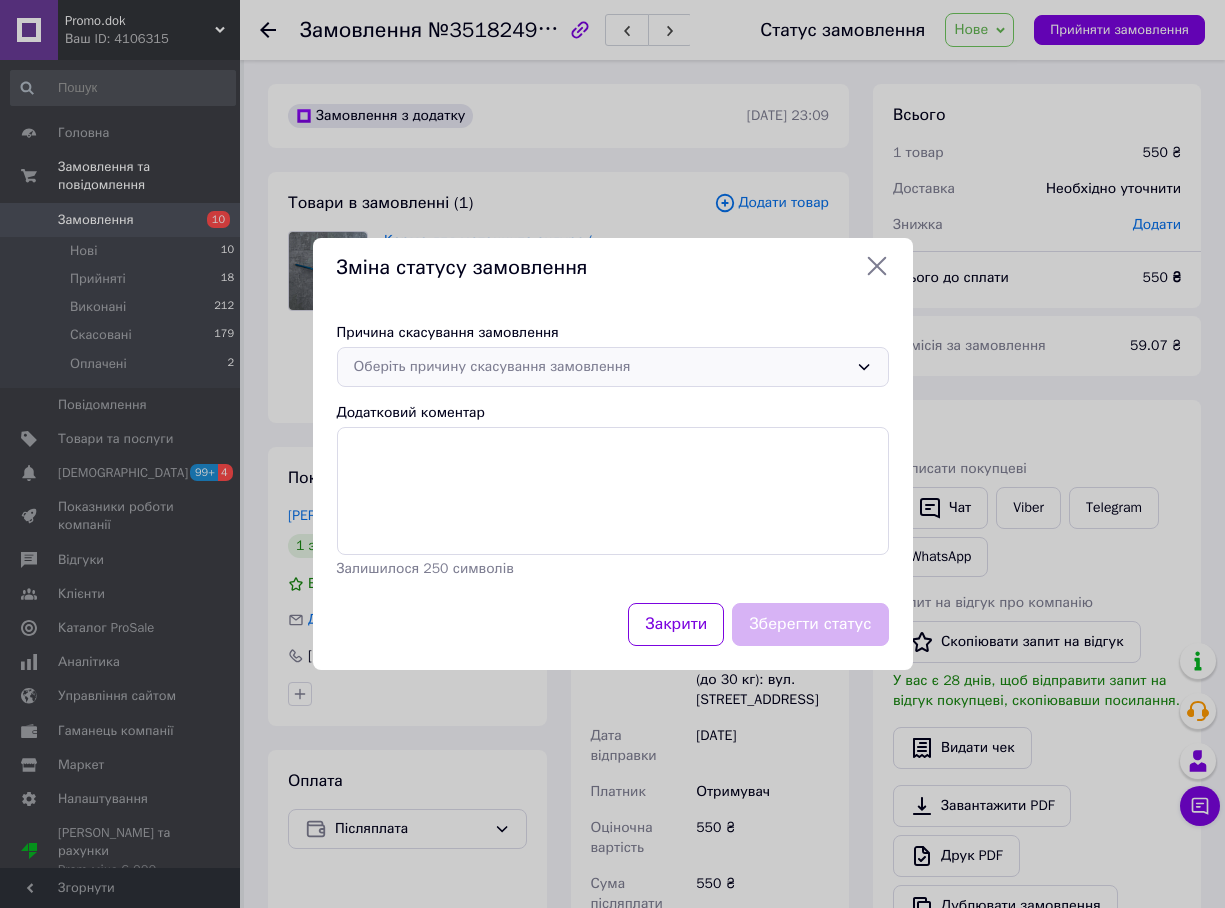 click on "Оберіть причину скасування замовлення" at bounding box center [601, 367] 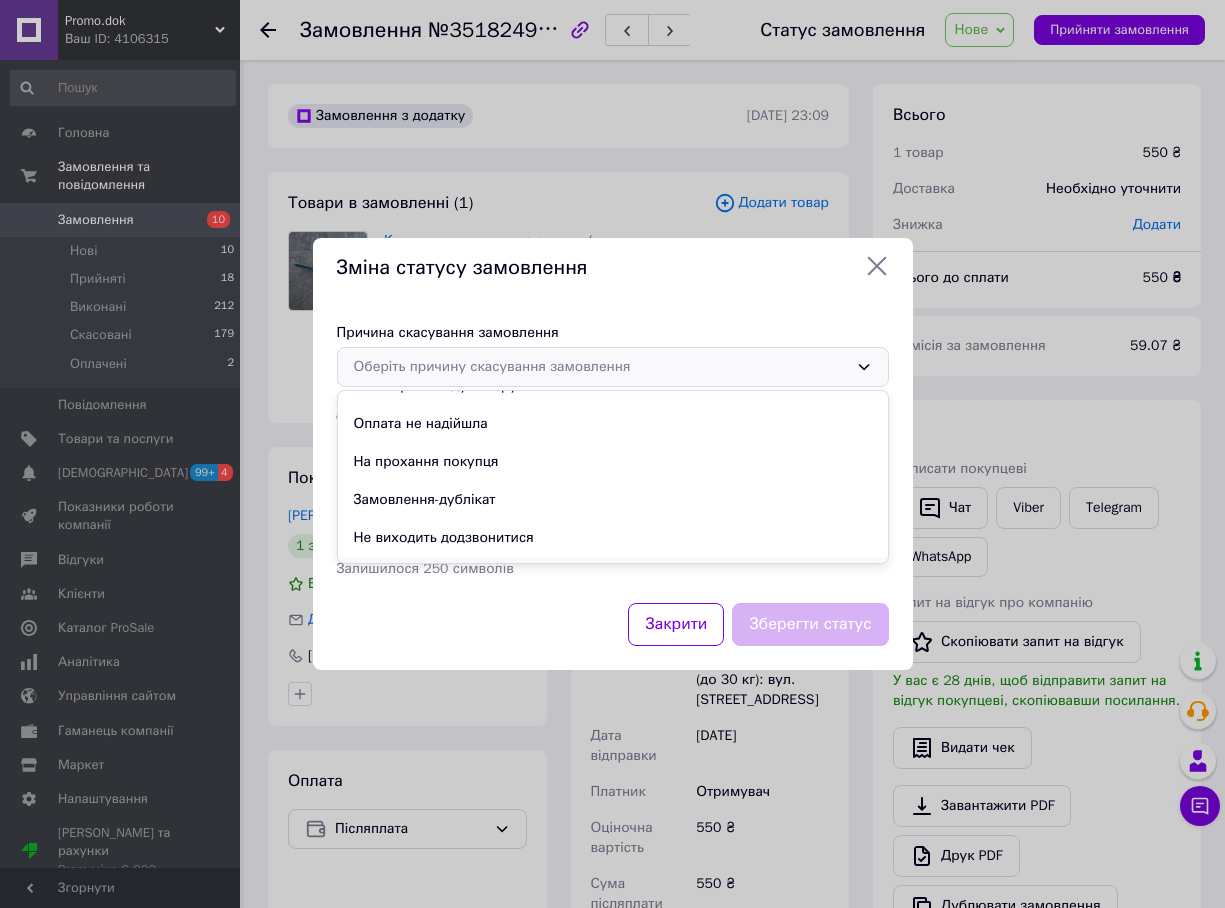 scroll, scrollTop: 94, scrollLeft: 0, axis: vertical 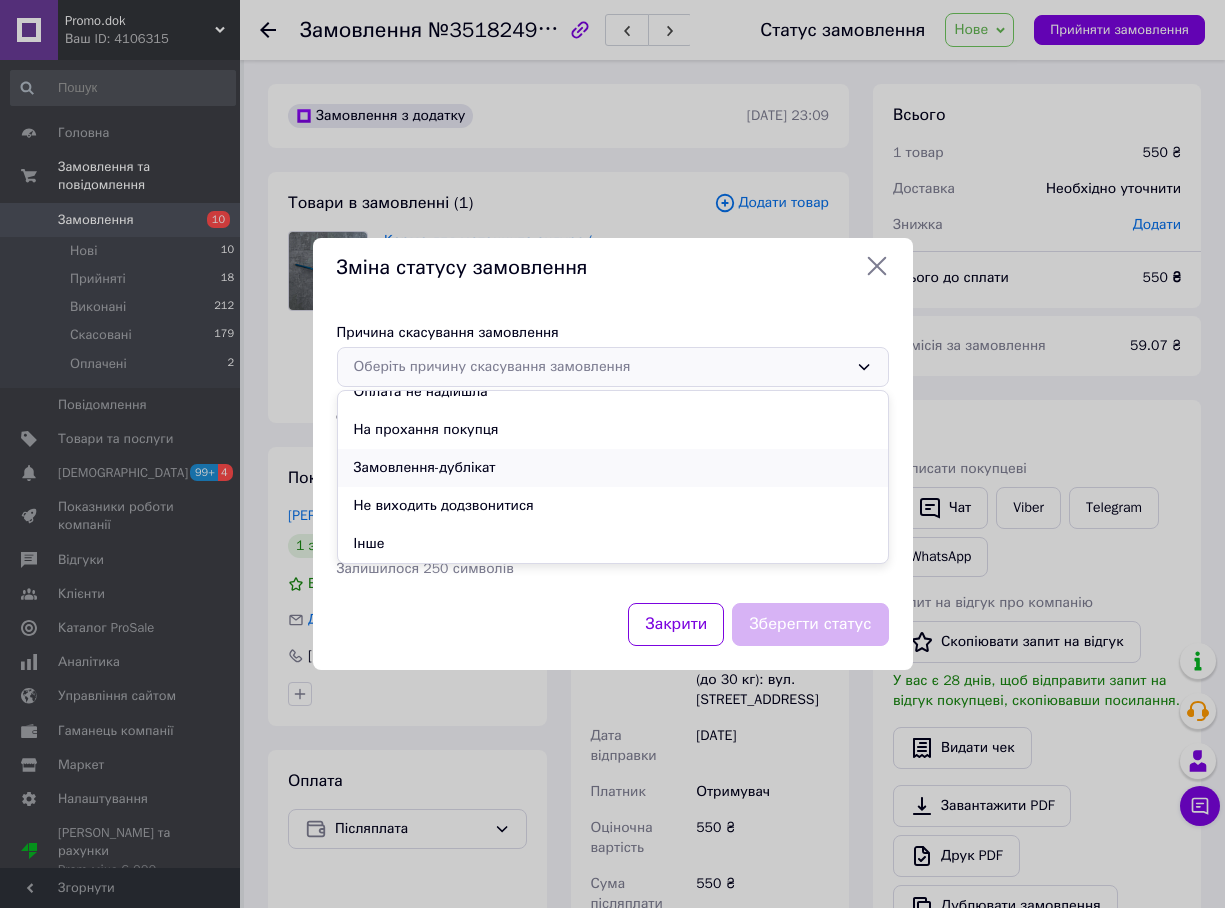 click on "Замовлення-дублікат" at bounding box center [613, 468] 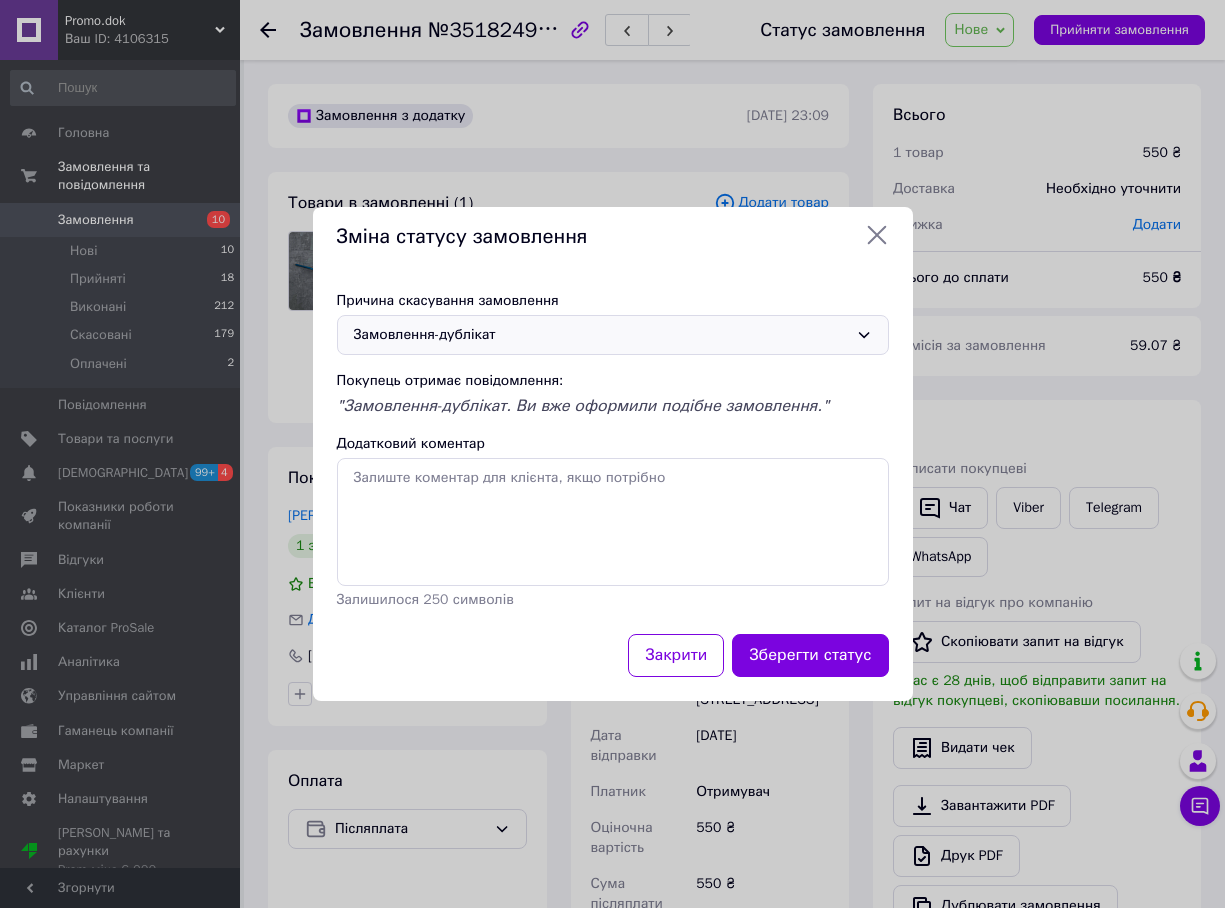 click on "Замовлення-дублікат" at bounding box center [601, 335] 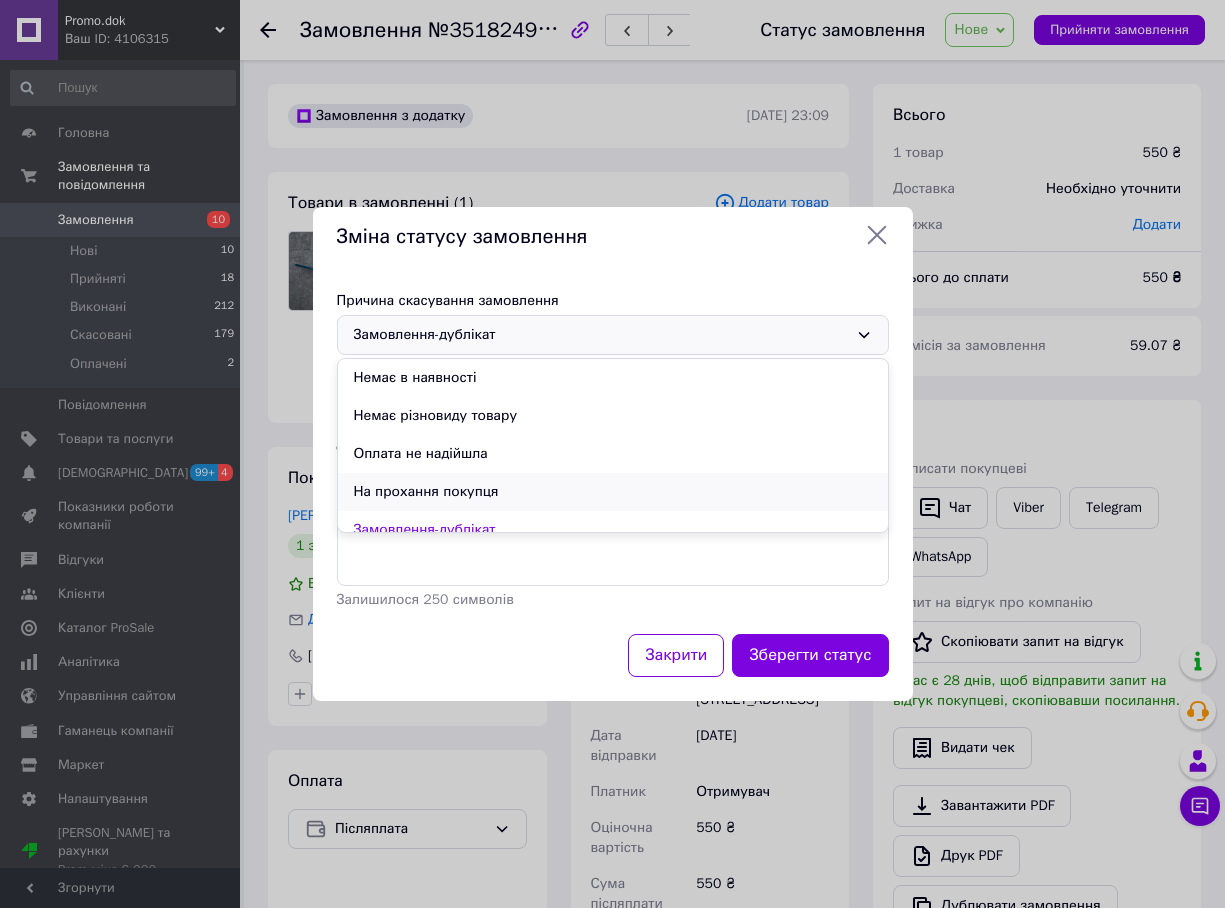 scroll, scrollTop: 94, scrollLeft: 0, axis: vertical 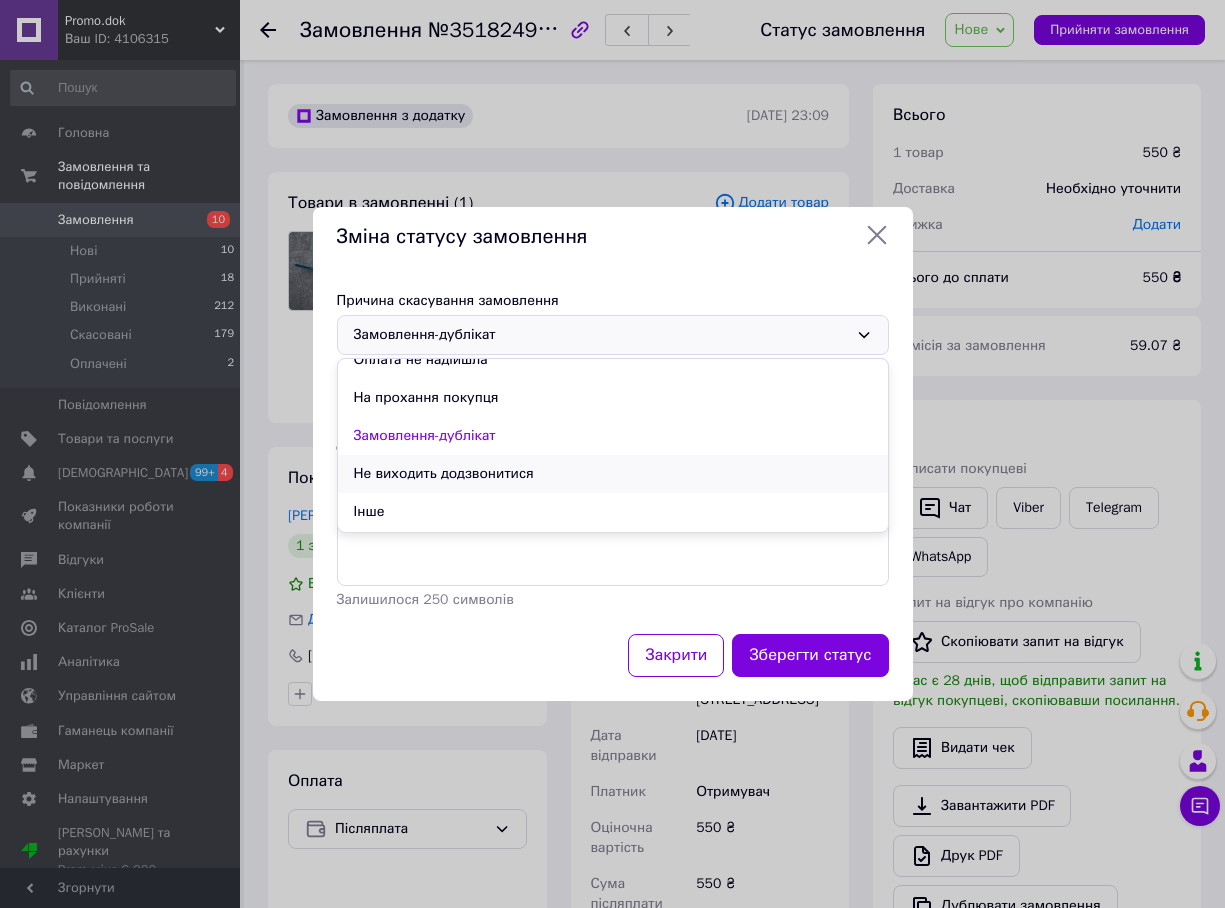 click on "Не виходить додзвонитися" at bounding box center [613, 474] 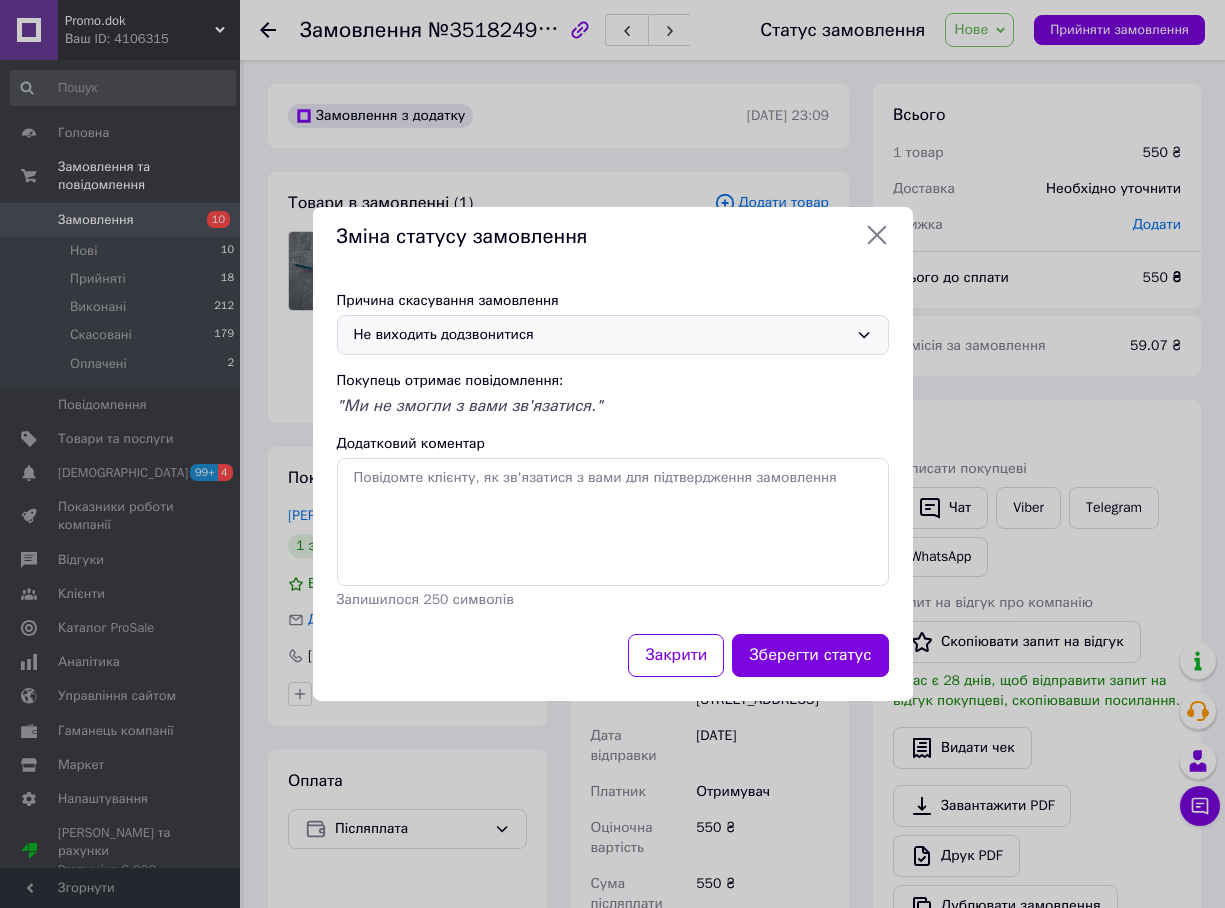 drag, startPoint x: 805, startPoint y: 339, endPoint x: 756, endPoint y: 353, distance: 50.96077 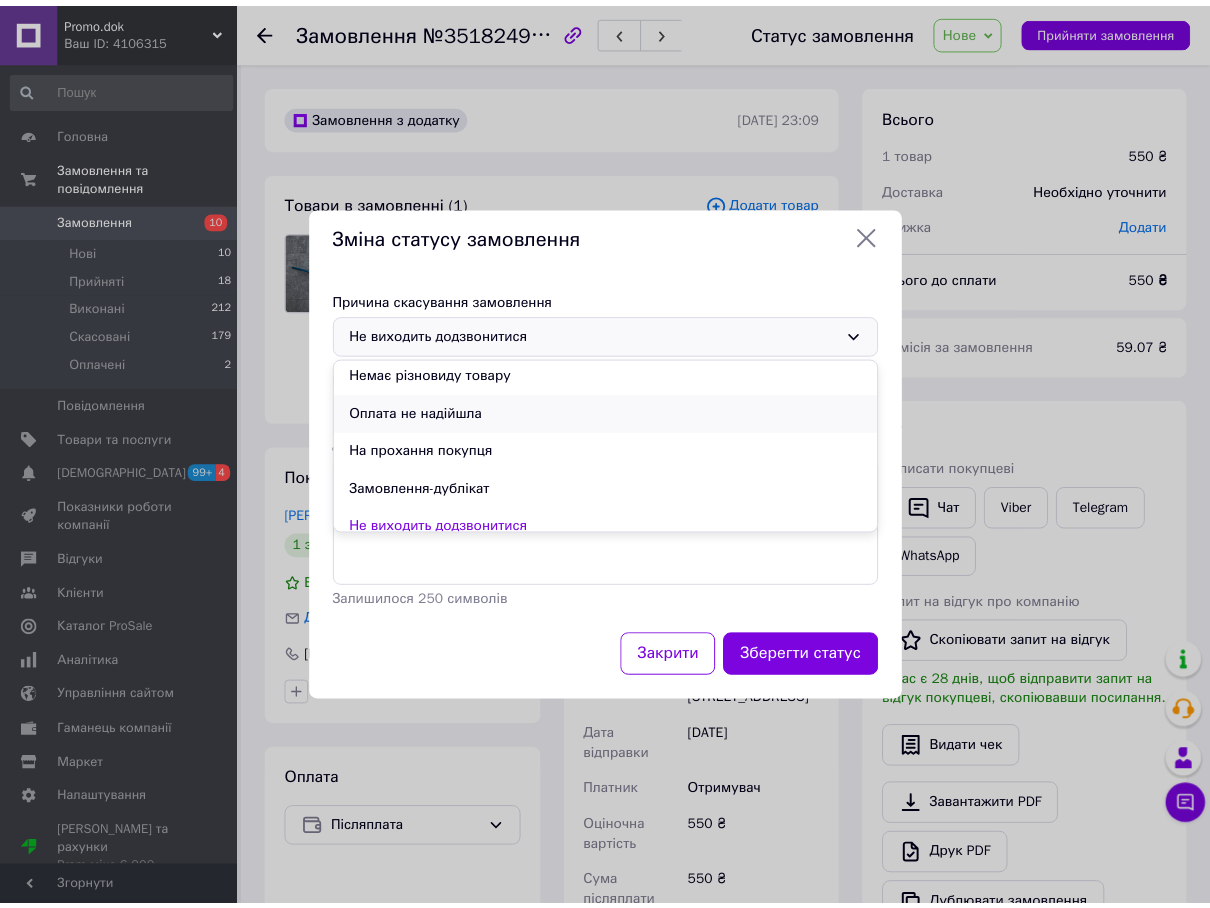scroll, scrollTop: 0, scrollLeft: 0, axis: both 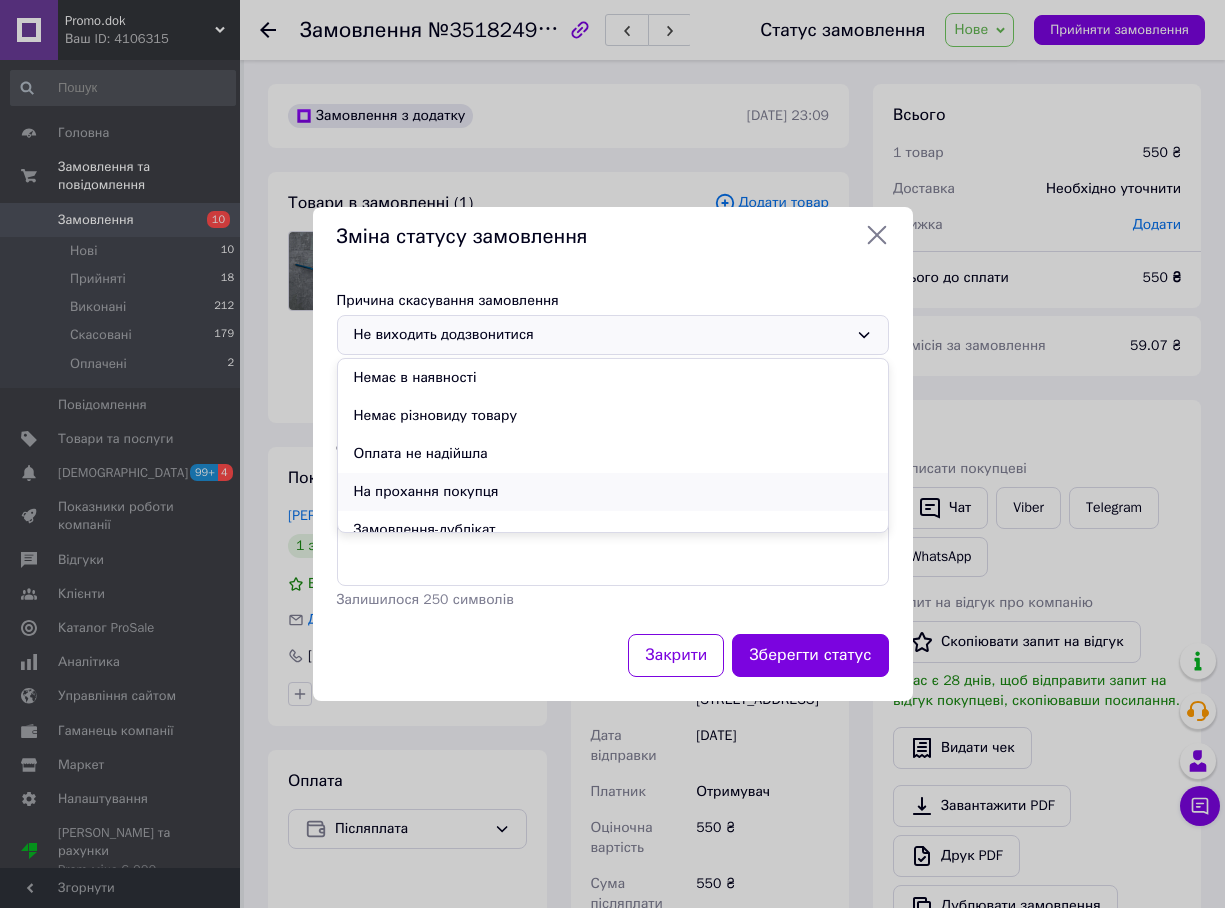 click on "На прохання покупця" at bounding box center (613, 492) 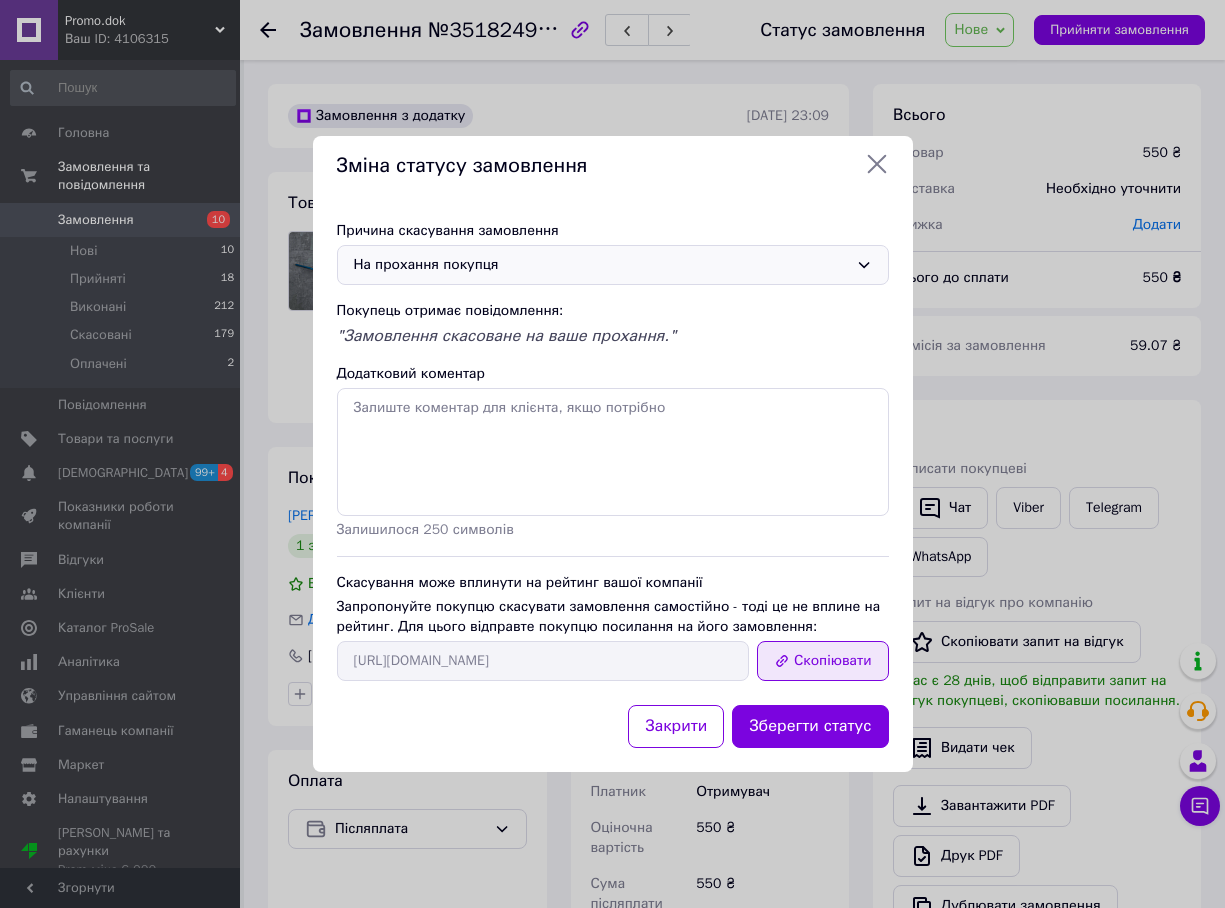 click on "Скопіювати" at bounding box center [823, 661] 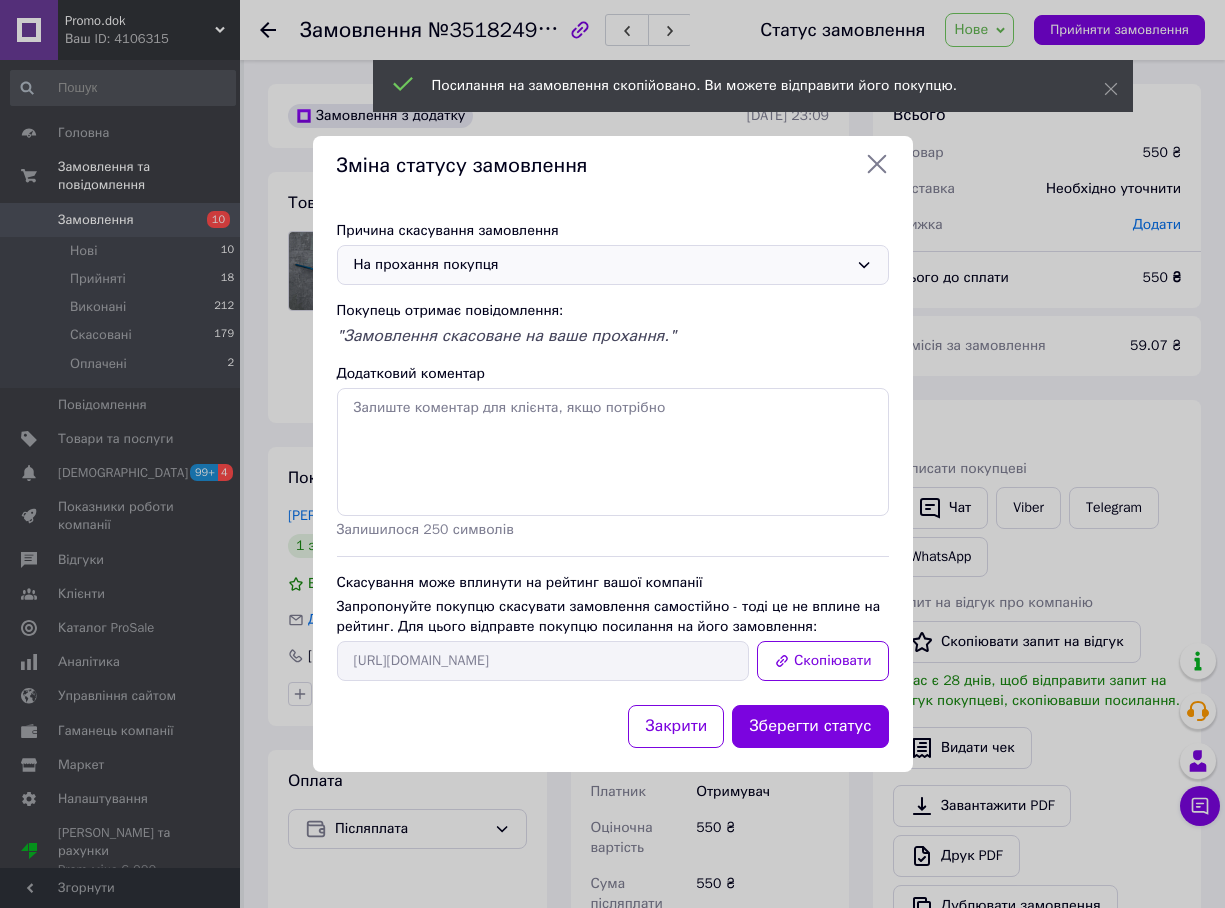 click 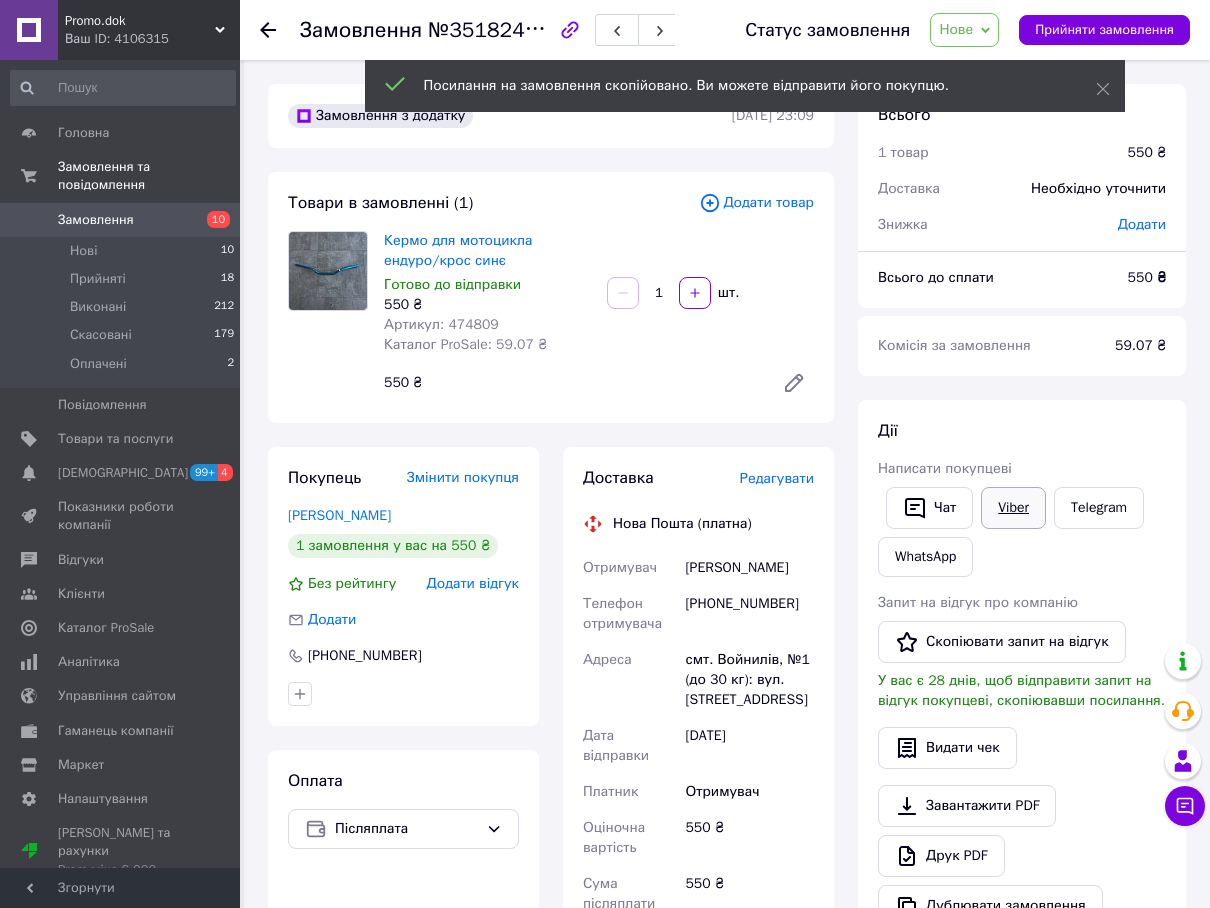 click on "Viber" at bounding box center [1013, 508] 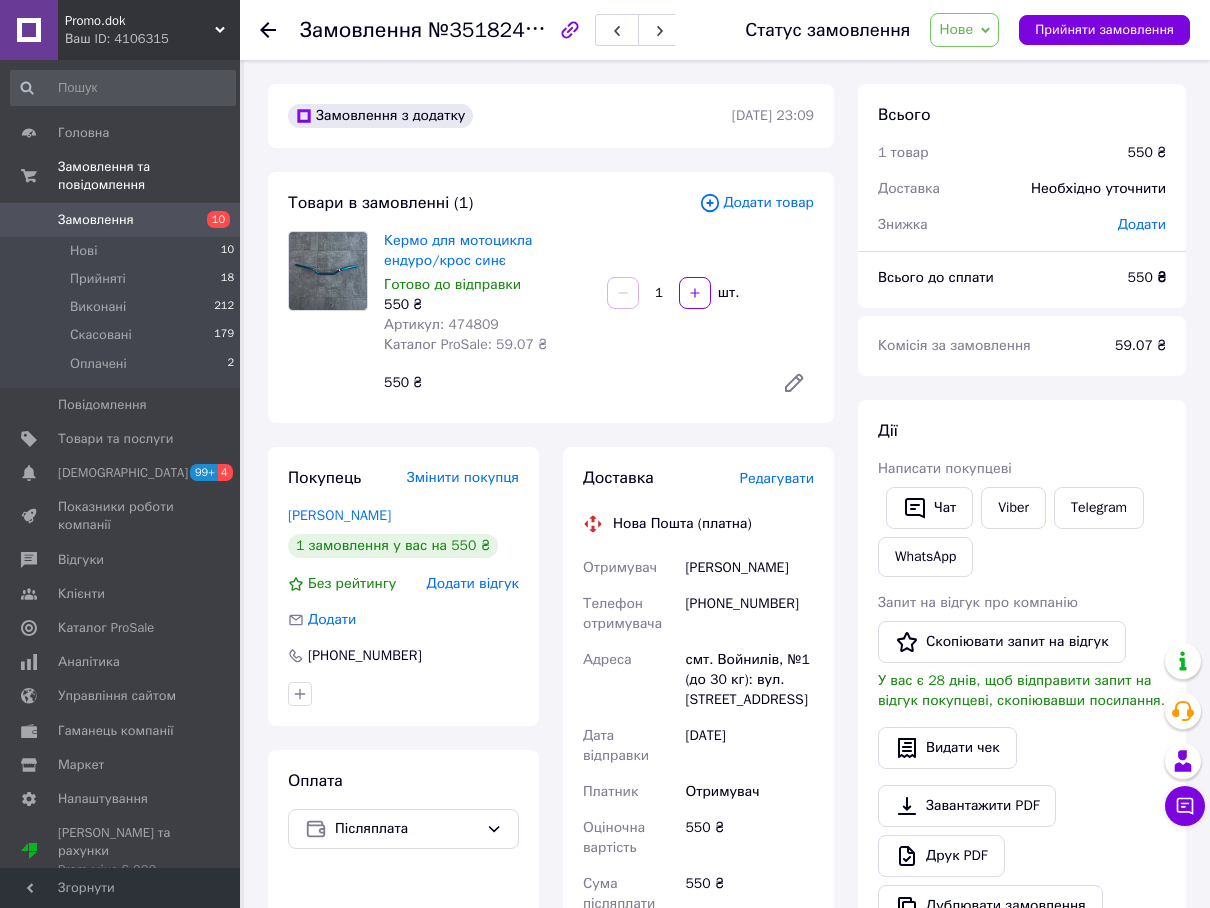 click on "Замовлення №351824981 Статус замовлення Нове Прийнято Виконано Скасовано Оплачено Прийняти замовлення" at bounding box center [725, 30] 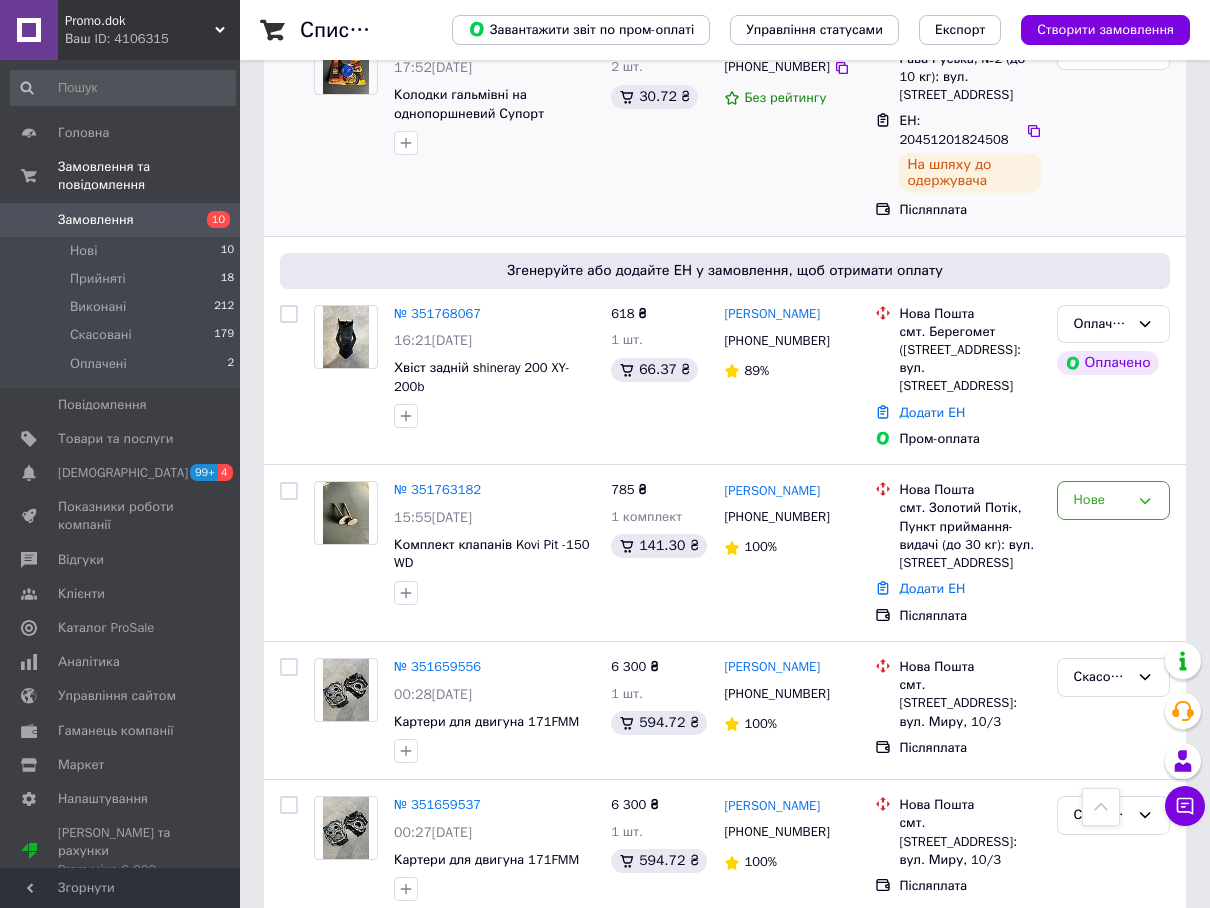 scroll, scrollTop: 3400, scrollLeft: 0, axis: vertical 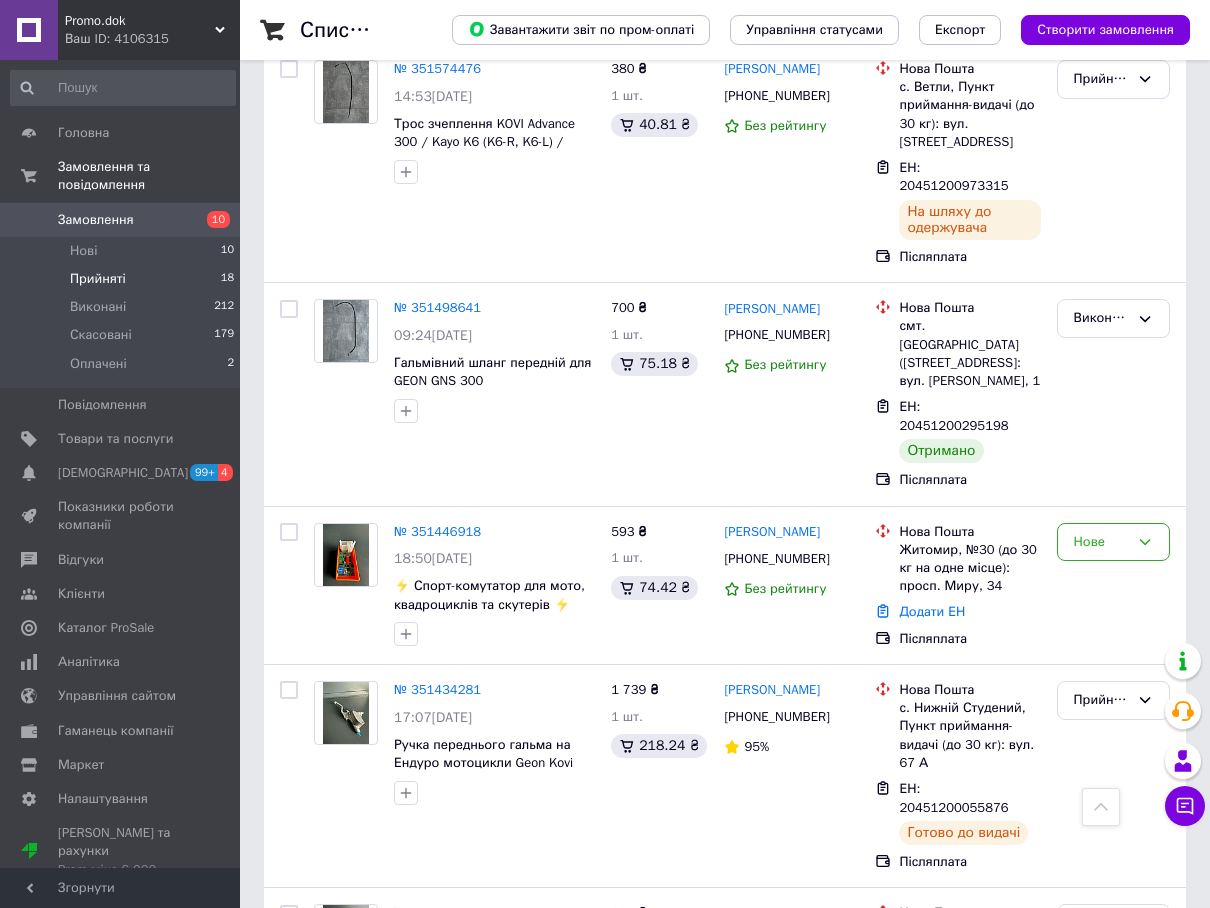 click on "Прийняті" at bounding box center [98, 279] 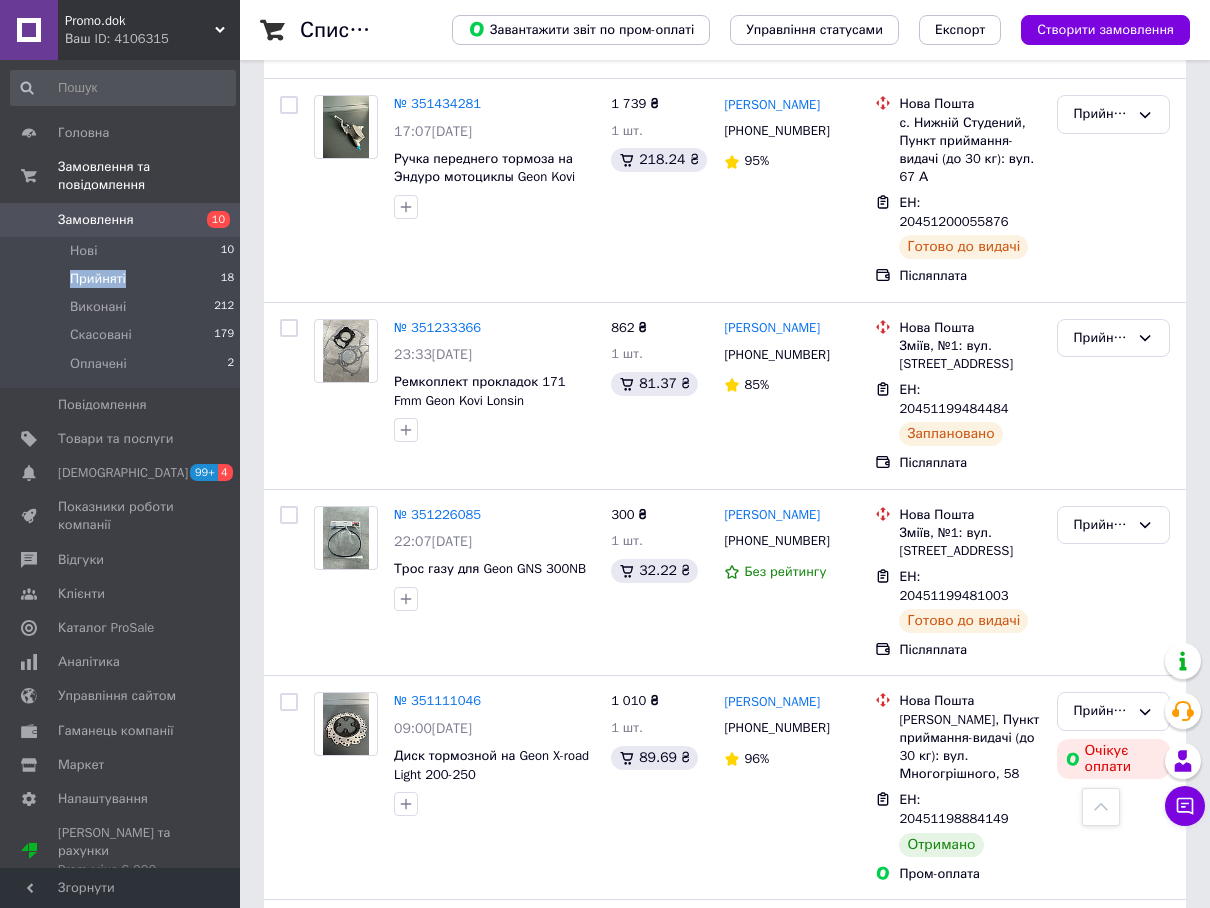 scroll, scrollTop: 2801, scrollLeft: 0, axis: vertical 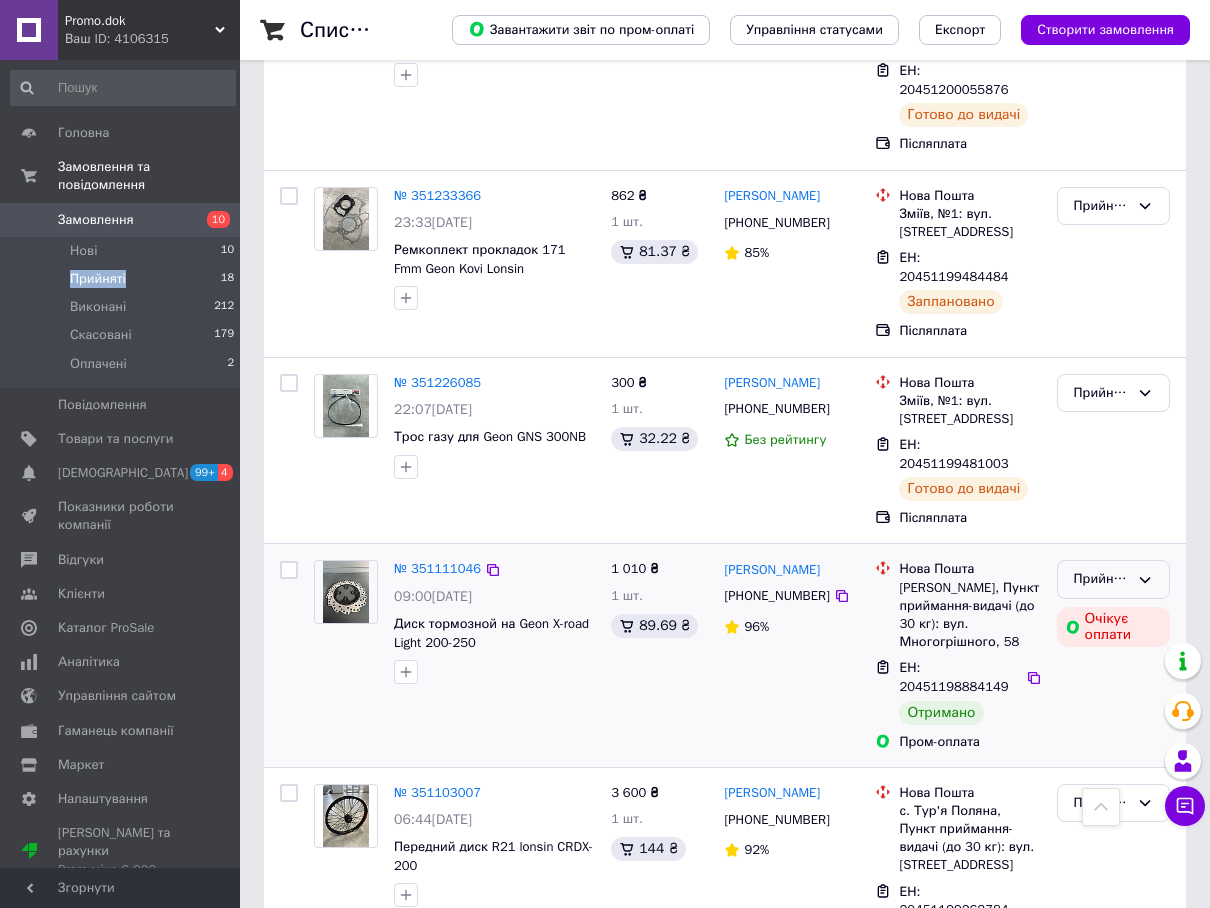 click on "Прийнято" at bounding box center [1101, 579] 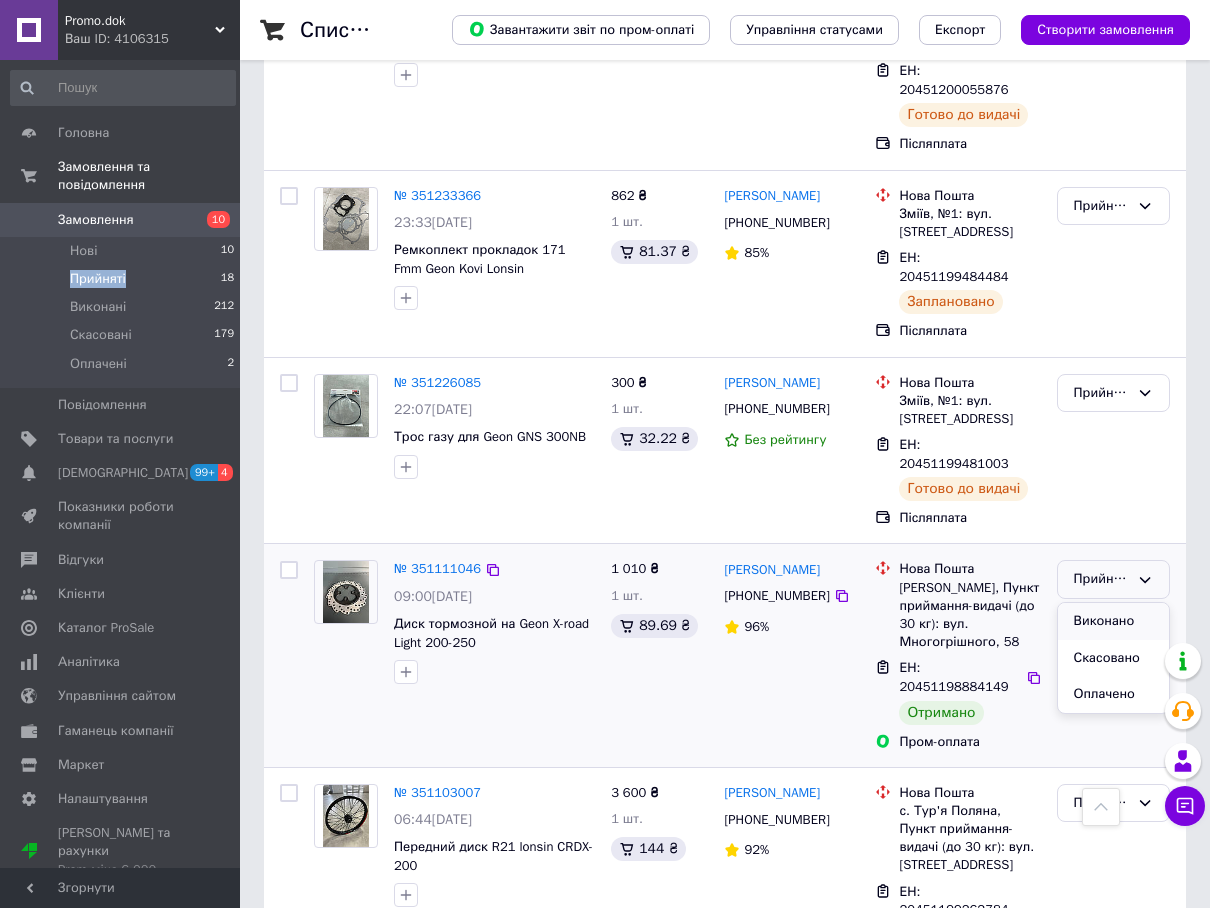 click on "Виконано" at bounding box center [1113, 621] 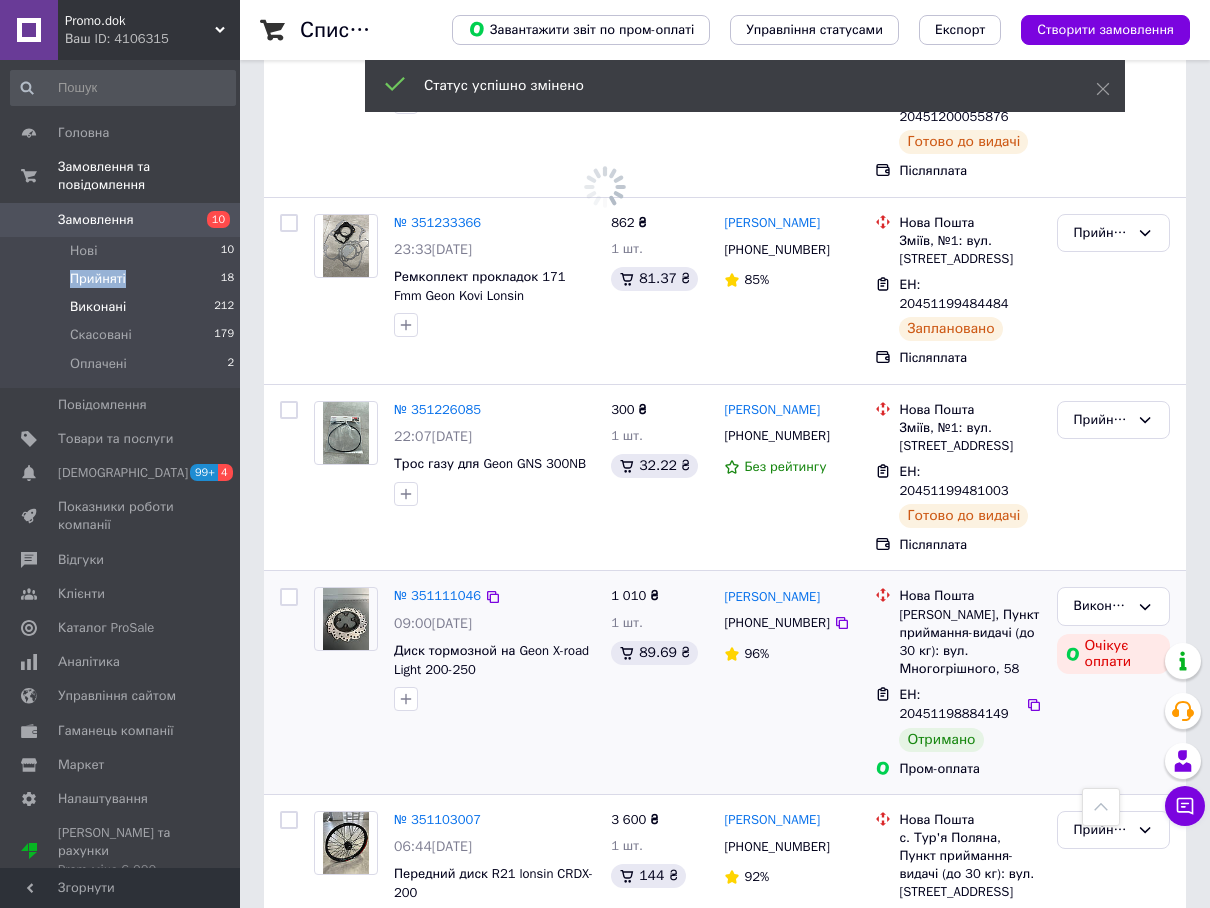 scroll, scrollTop: 2617, scrollLeft: 0, axis: vertical 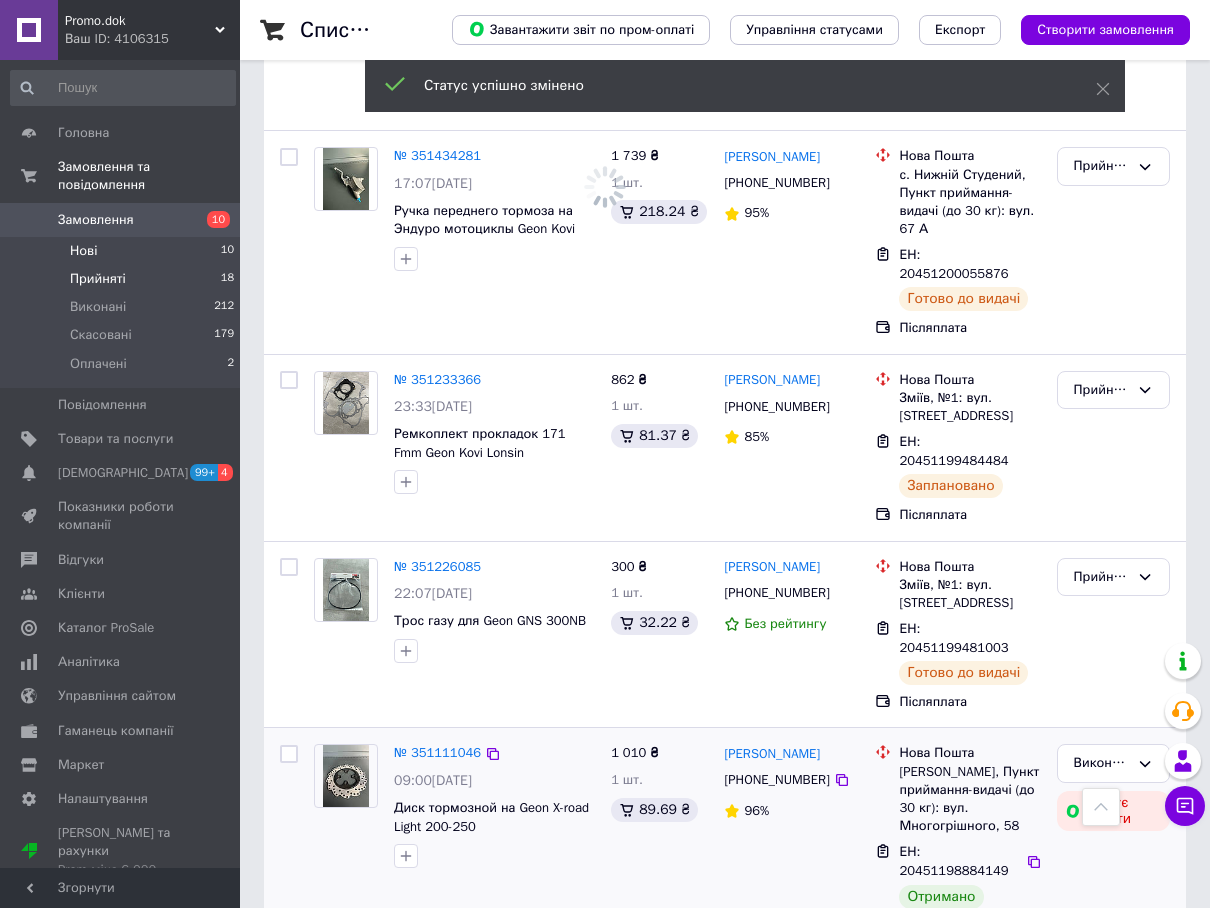 click on "Нові 10" at bounding box center [123, 251] 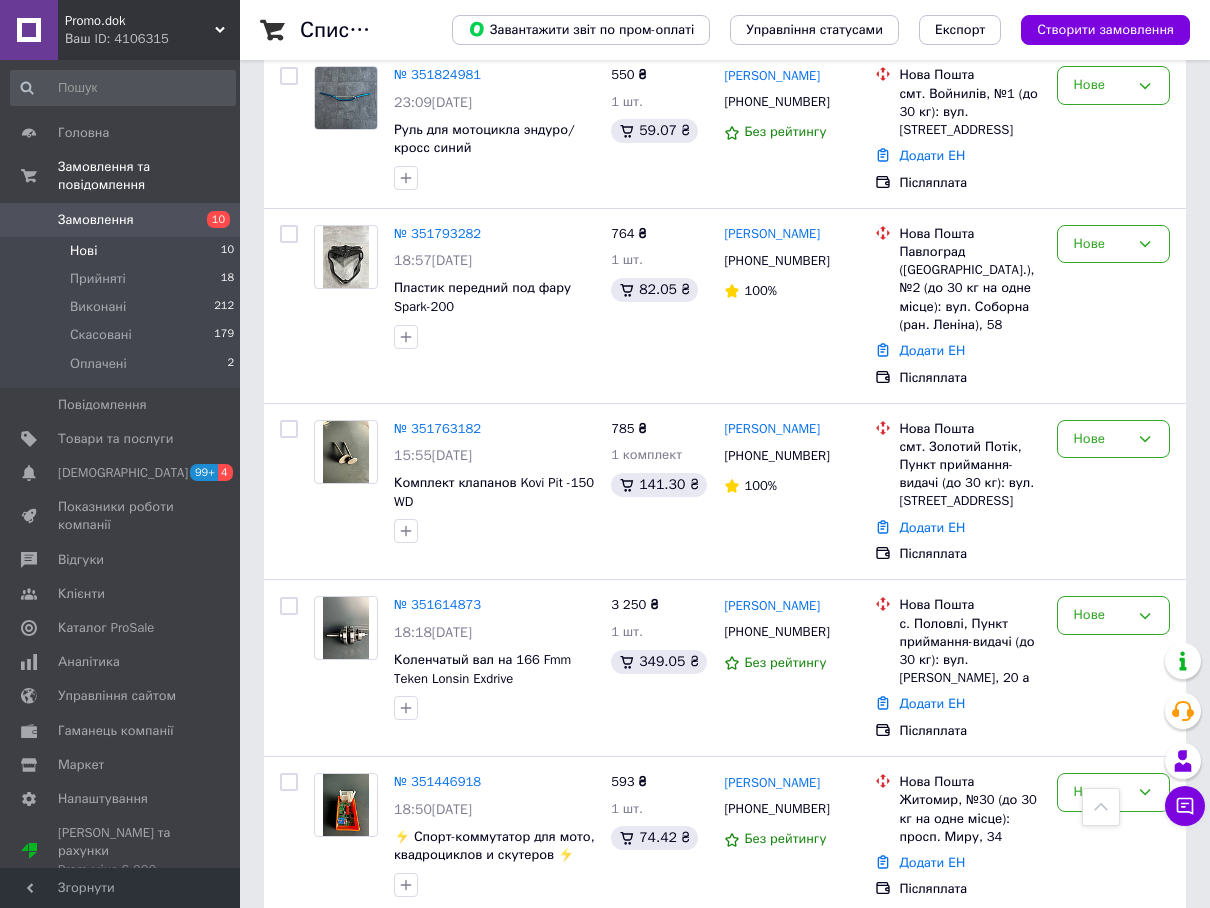scroll, scrollTop: 1121, scrollLeft: 0, axis: vertical 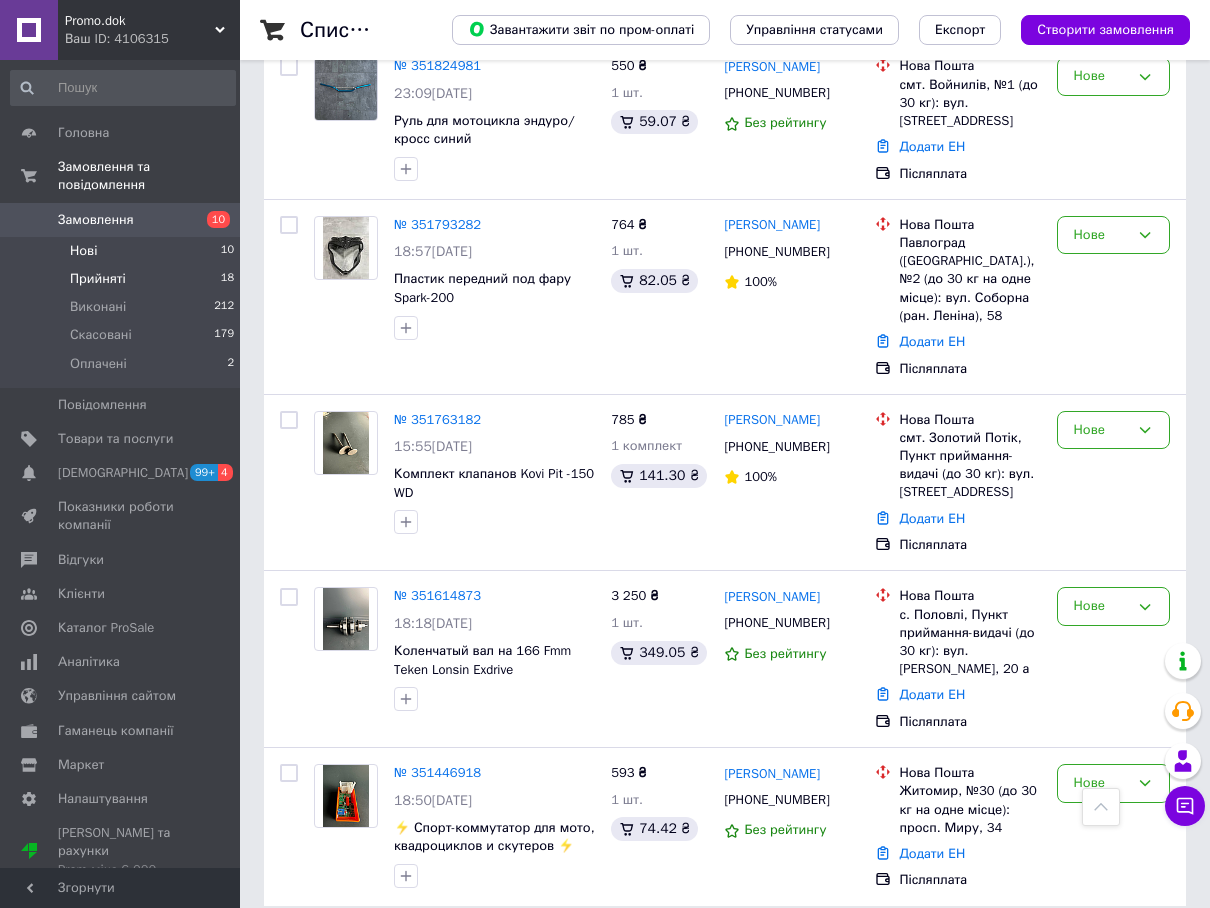 click on "Прийняті" at bounding box center [98, 279] 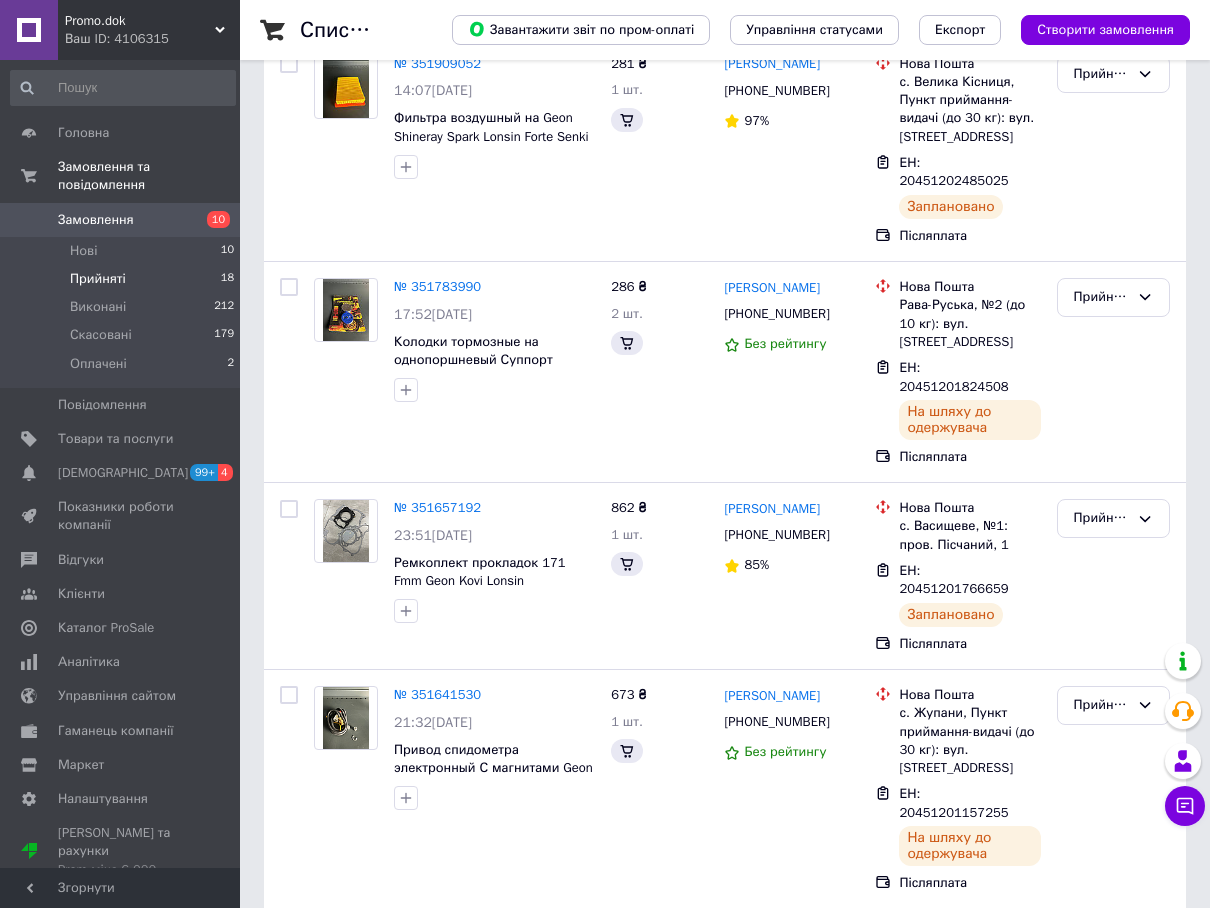 scroll, scrollTop: 0, scrollLeft: 0, axis: both 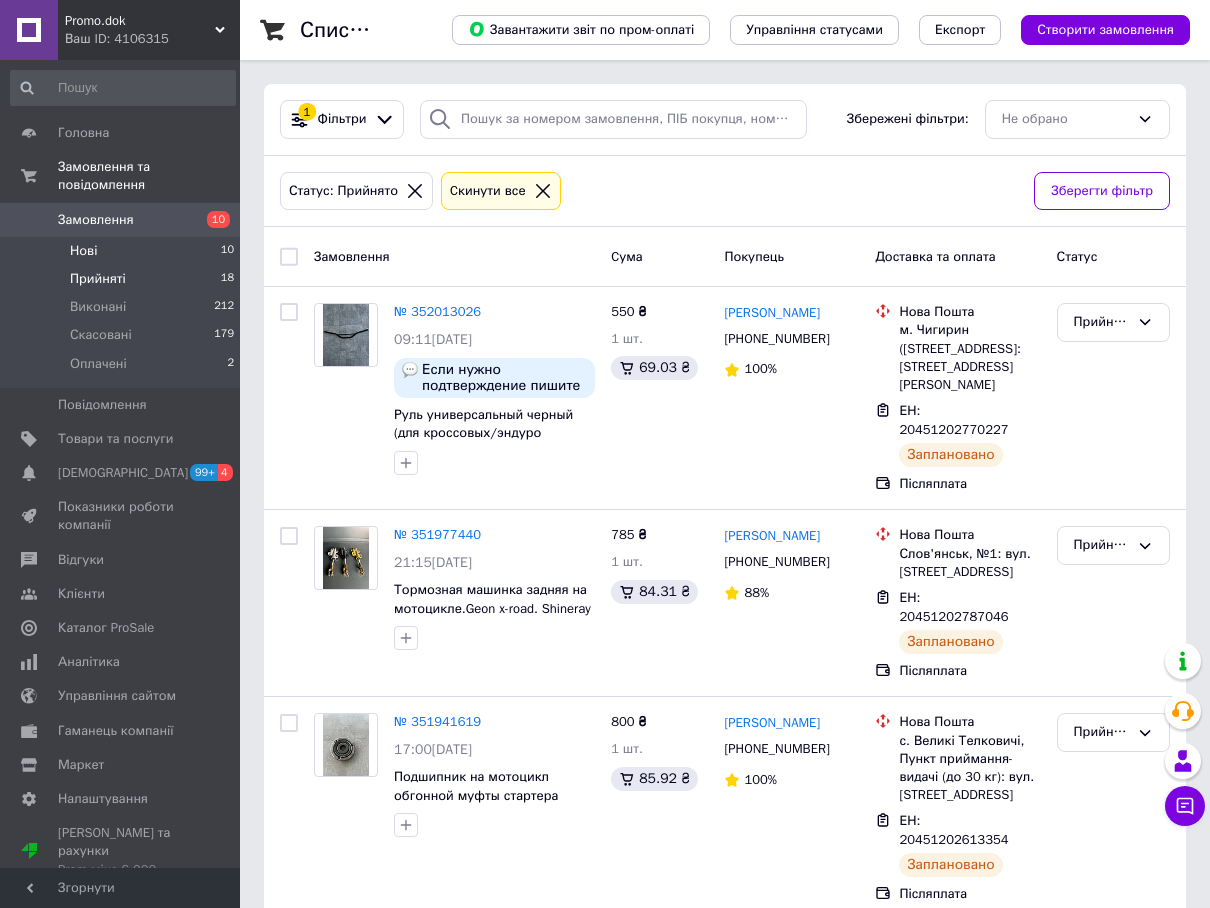 click on "Нові 10" at bounding box center [123, 251] 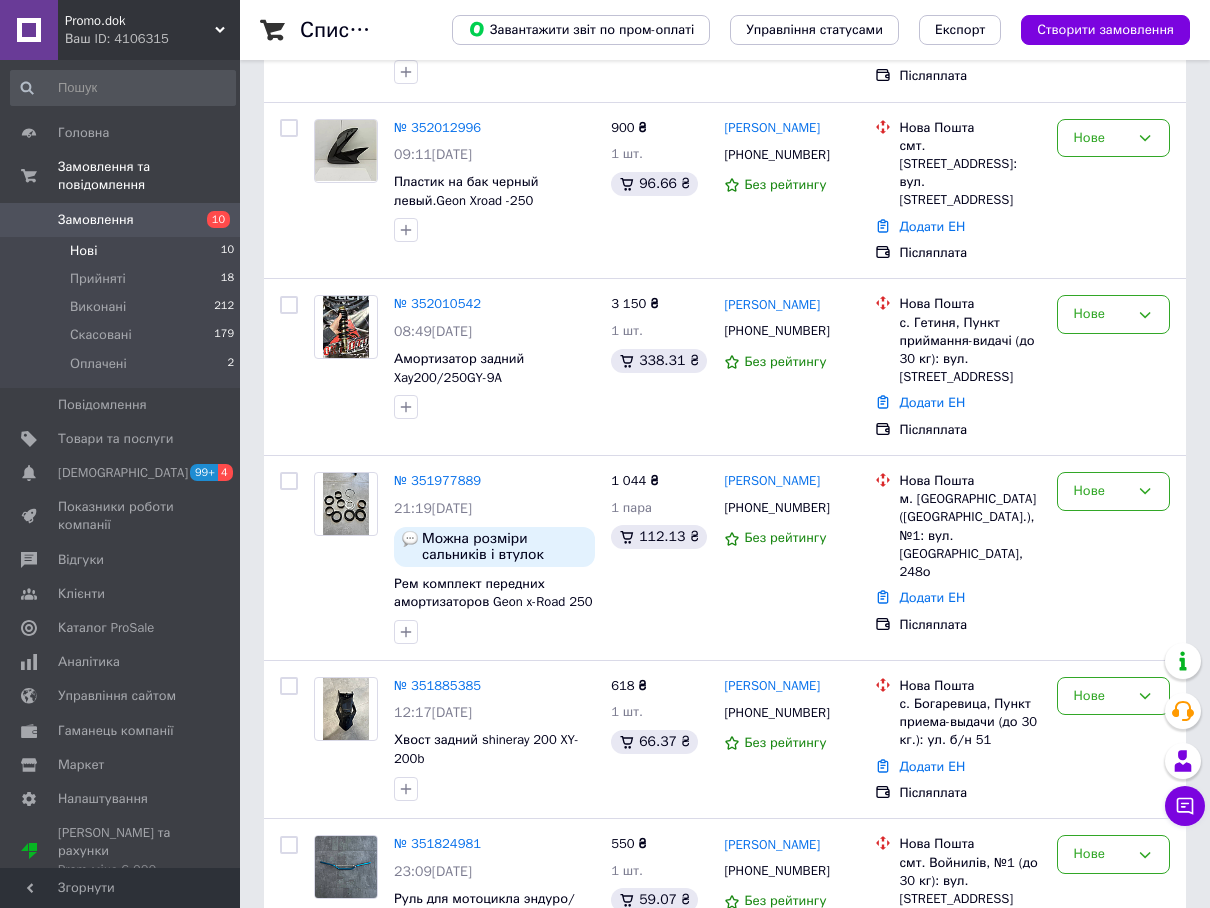 scroll, scrollTop: 390, scrollLeft: 0, axis: vertical 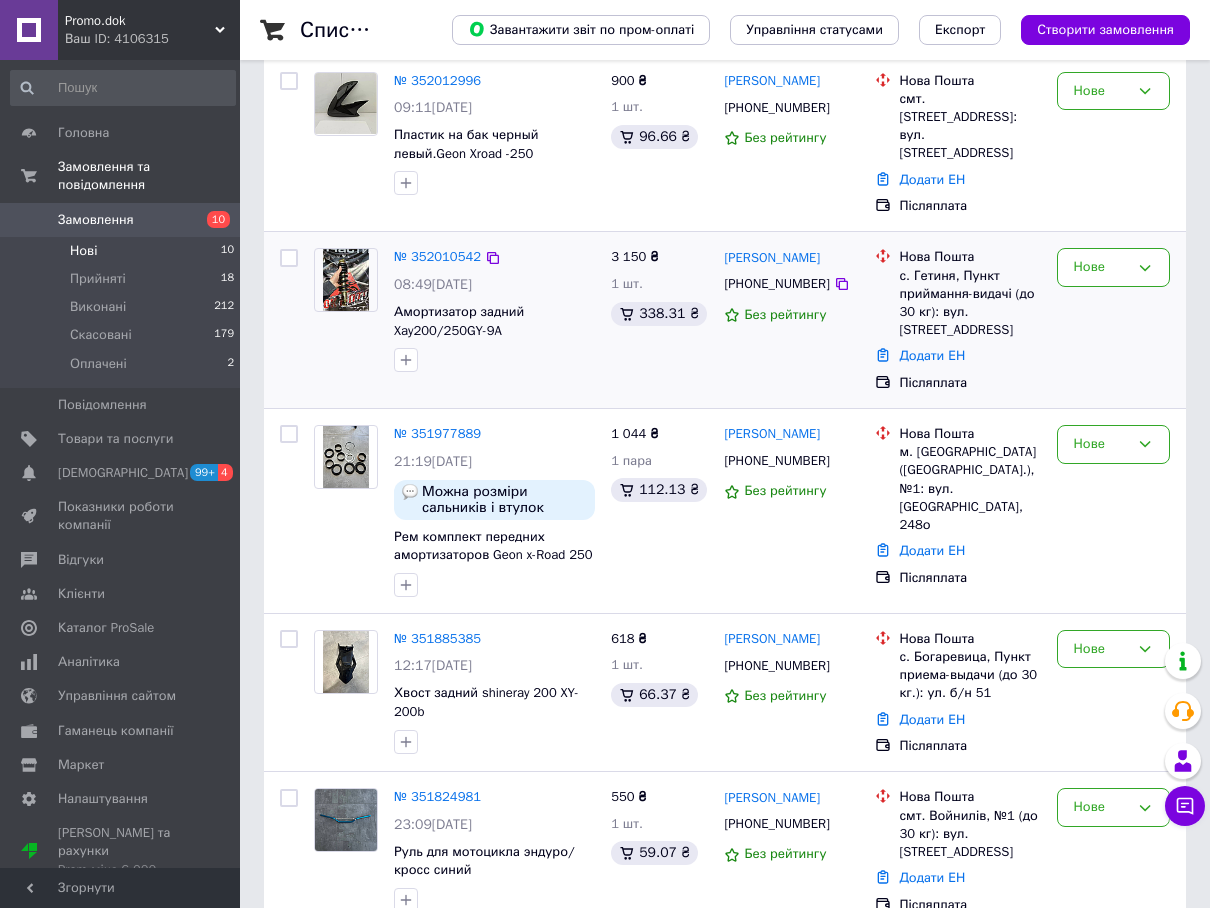 click at bounding box center [346, 280] 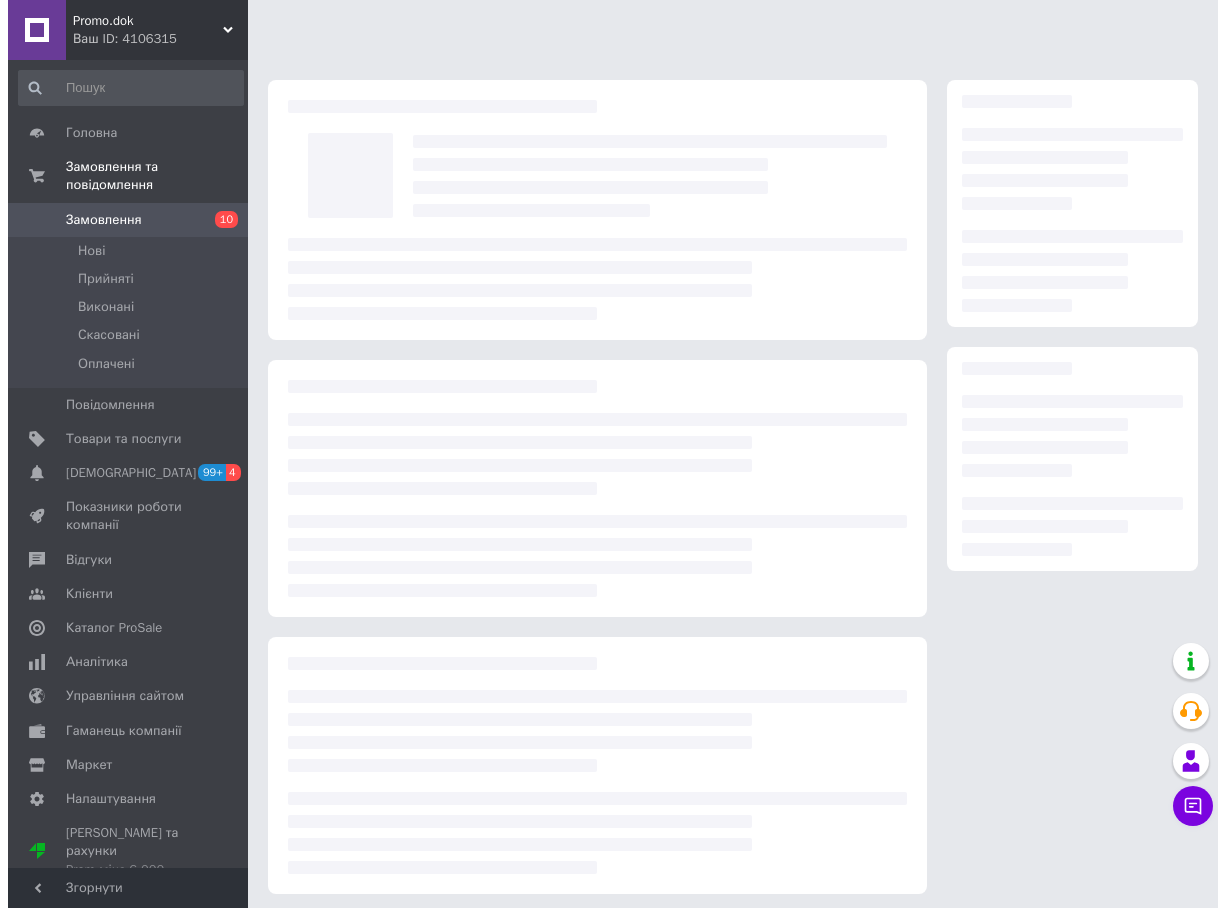 scroll, scrollTop: 0, scrollLeft: 0, axis: both 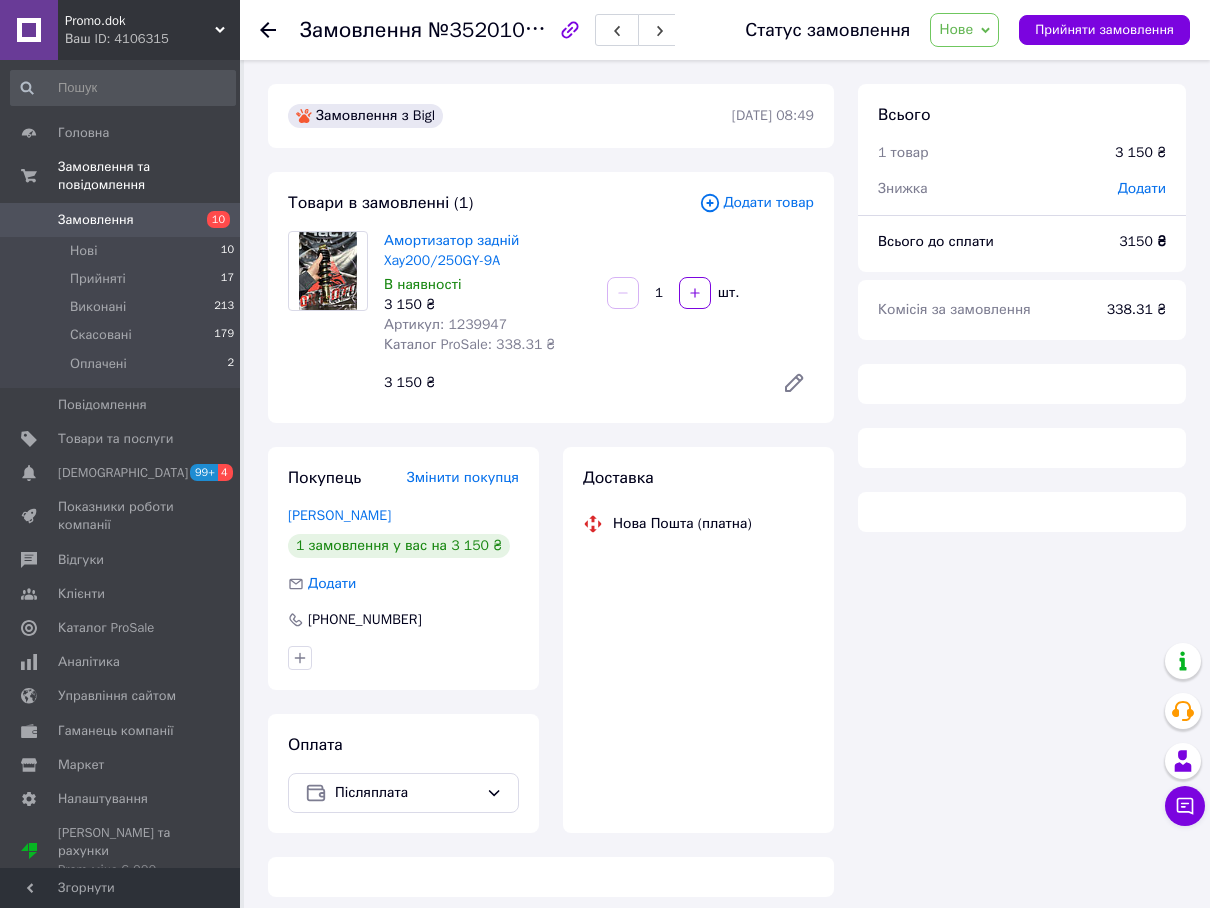 click on "Нове" at bounding box center (964, 30) 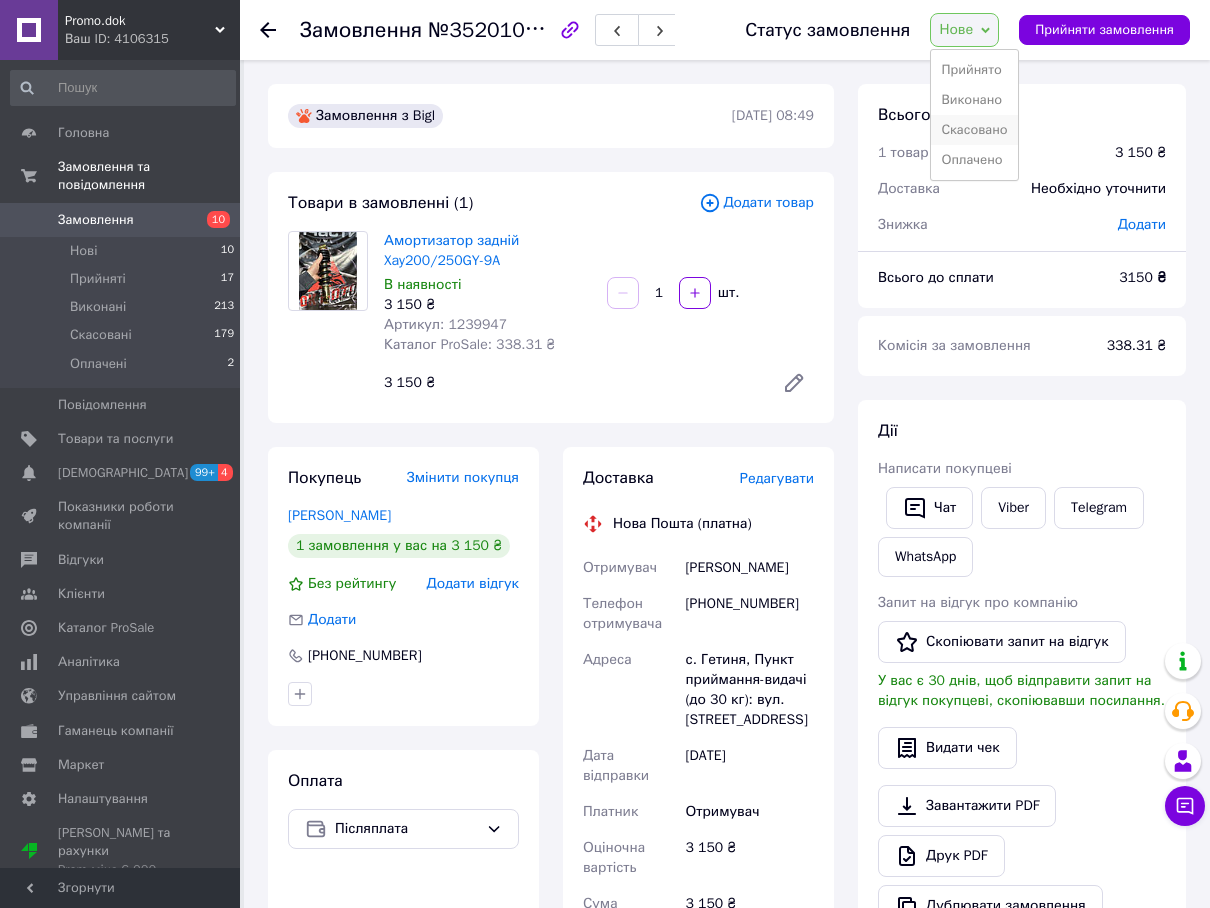 click on "Скасовано" at bounding box center [974, 130] 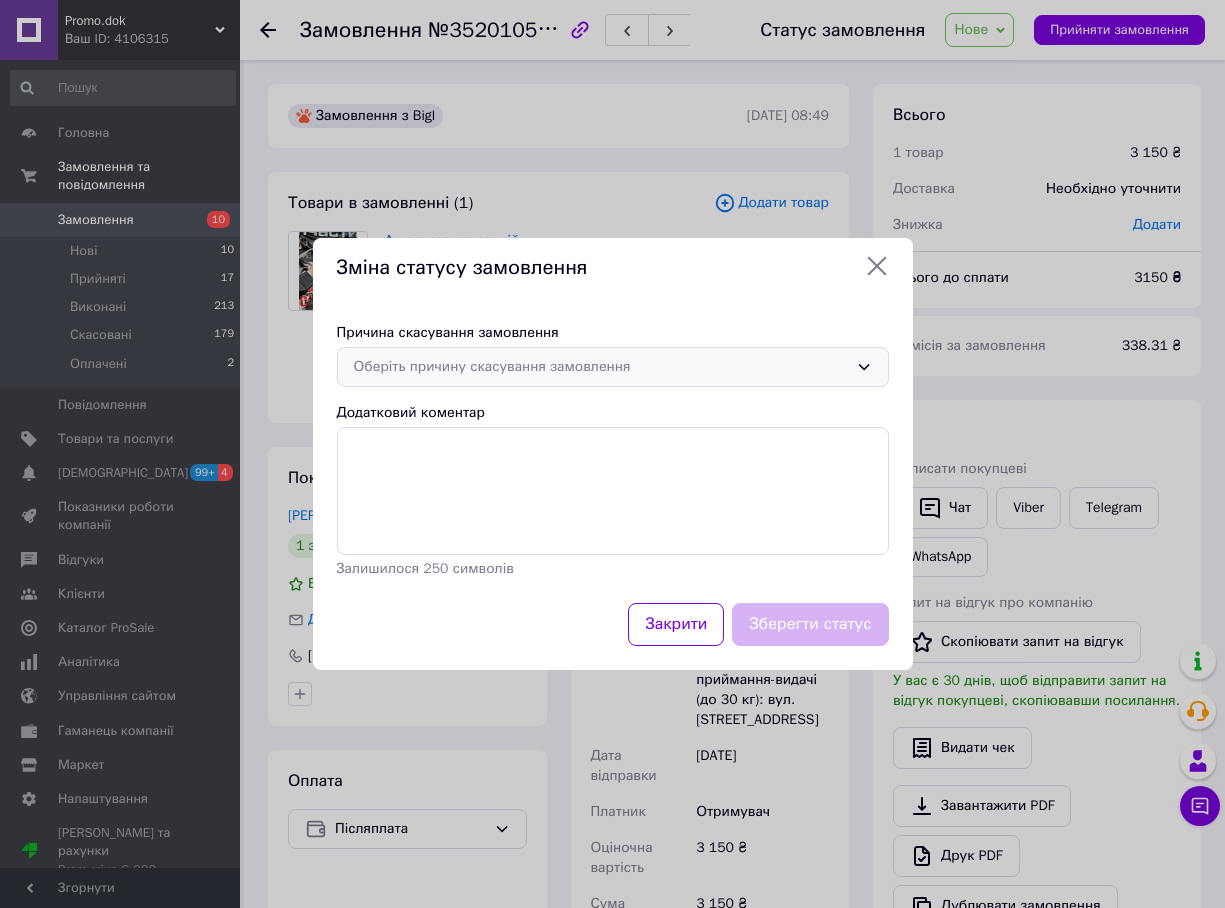 click on "Оберіть причину скасування замовлення" at bounding box center [601, 367] 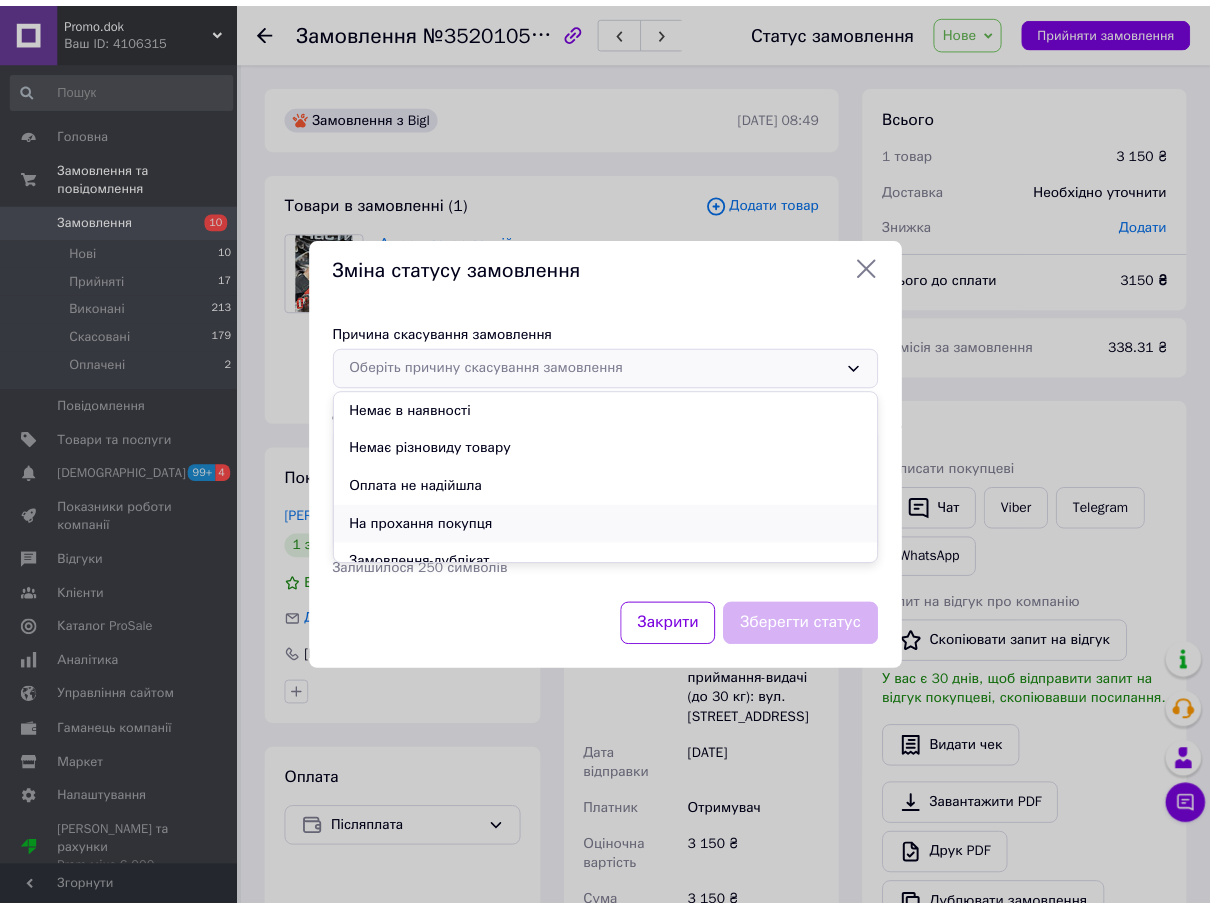 scroll, scrollTop: 94, scrollLeft: 0, axis: vertical 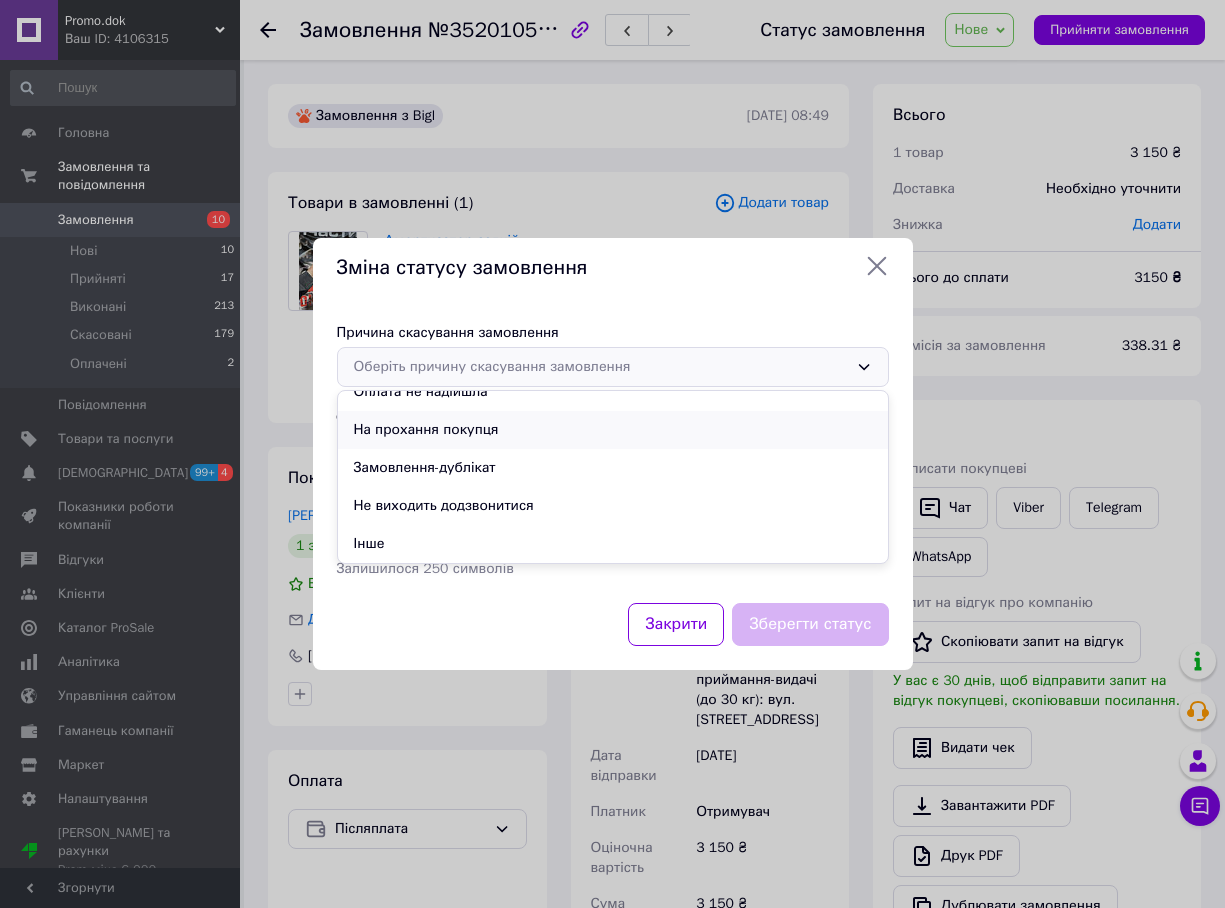 click on "На прохання покупця" at bounding box center (613, 430) 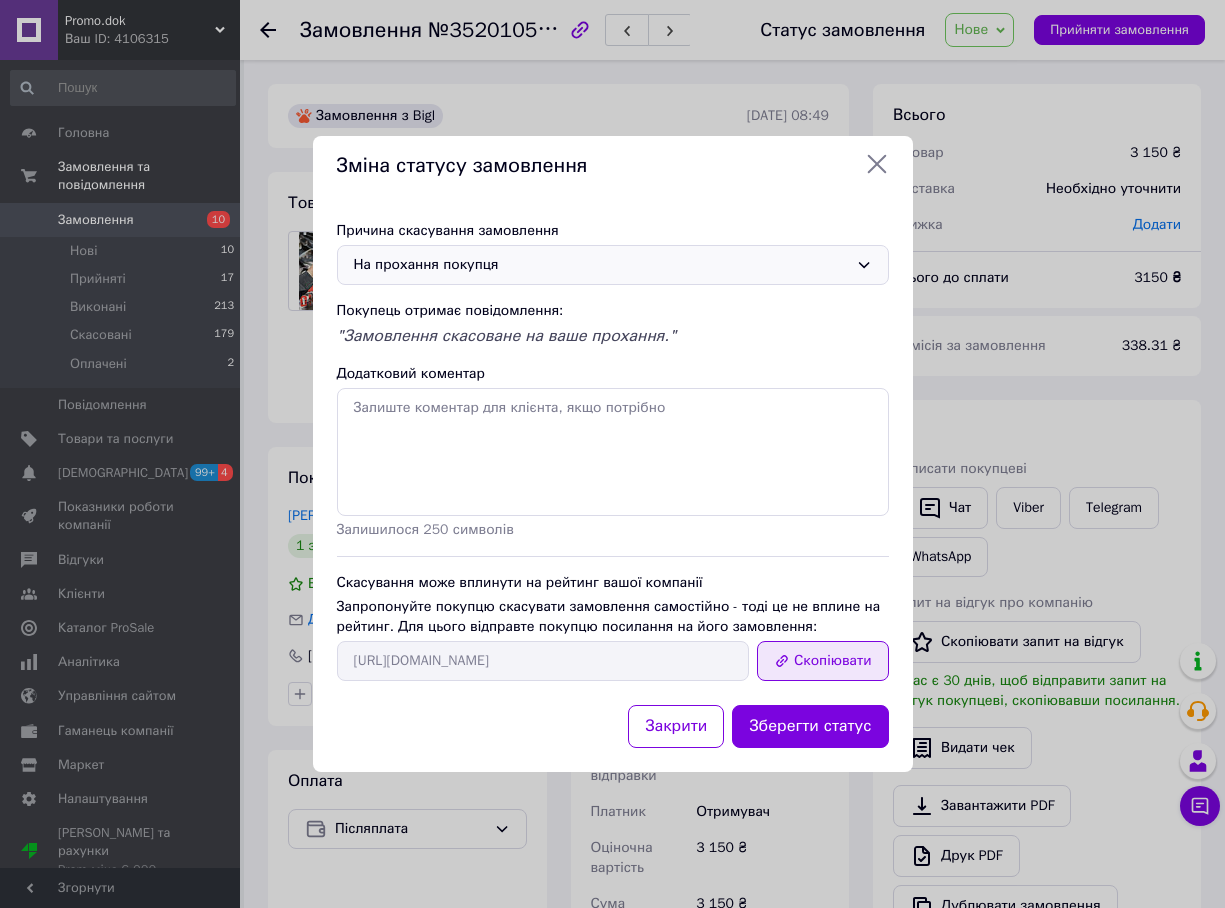 click on "Скопіювати" at bounding box center [823, 661] 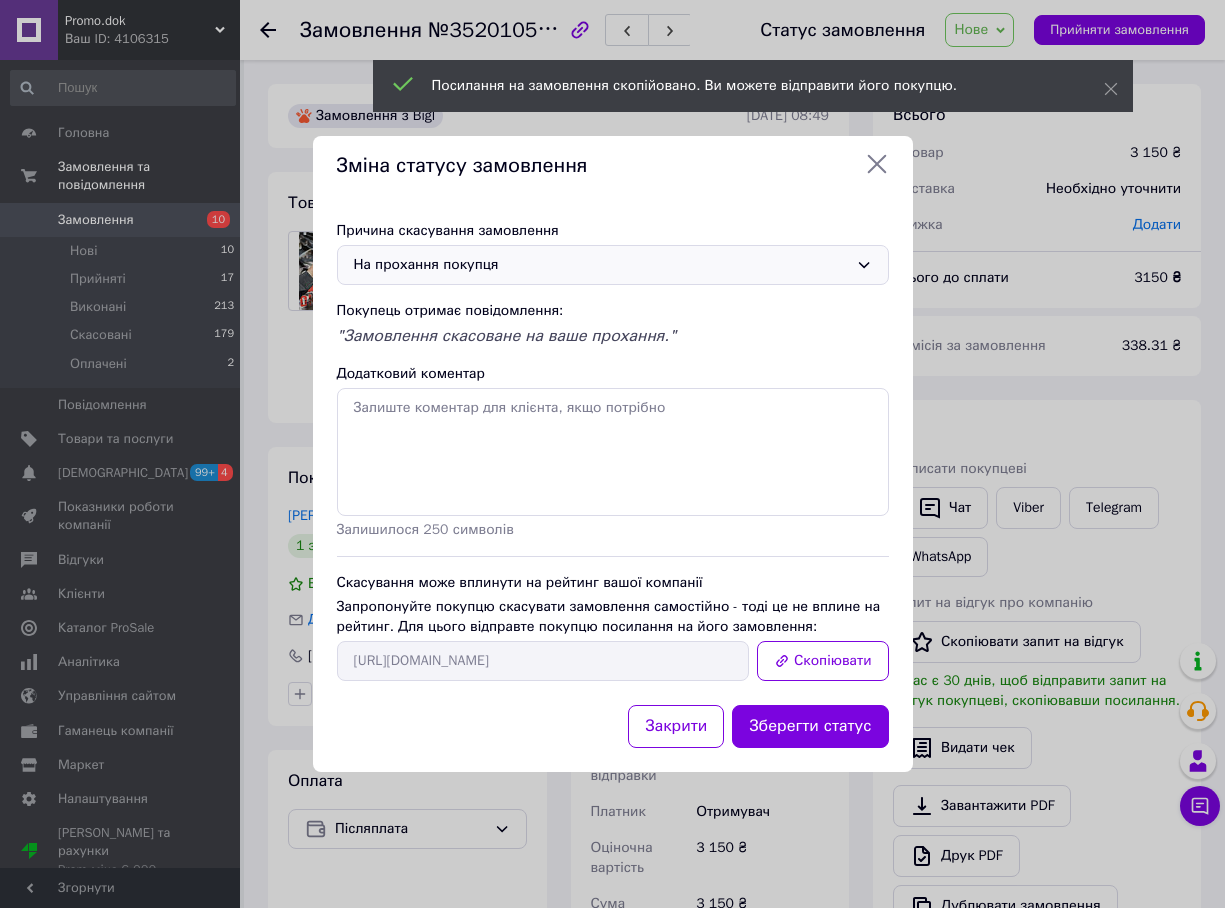 click on "Зміна статусу замовлення" at bounding box center [613, 166] 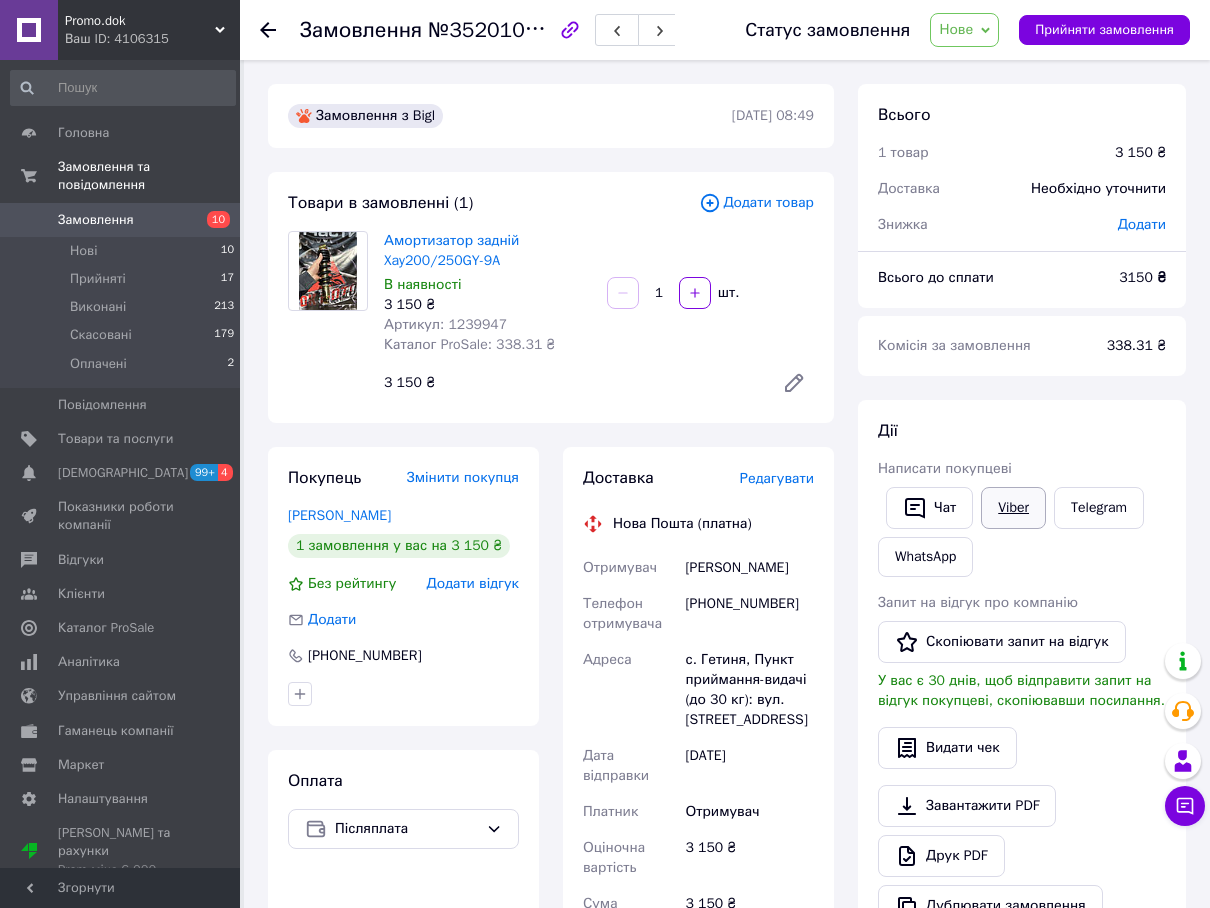click on "Viber" at bounding box center (1013, 508) 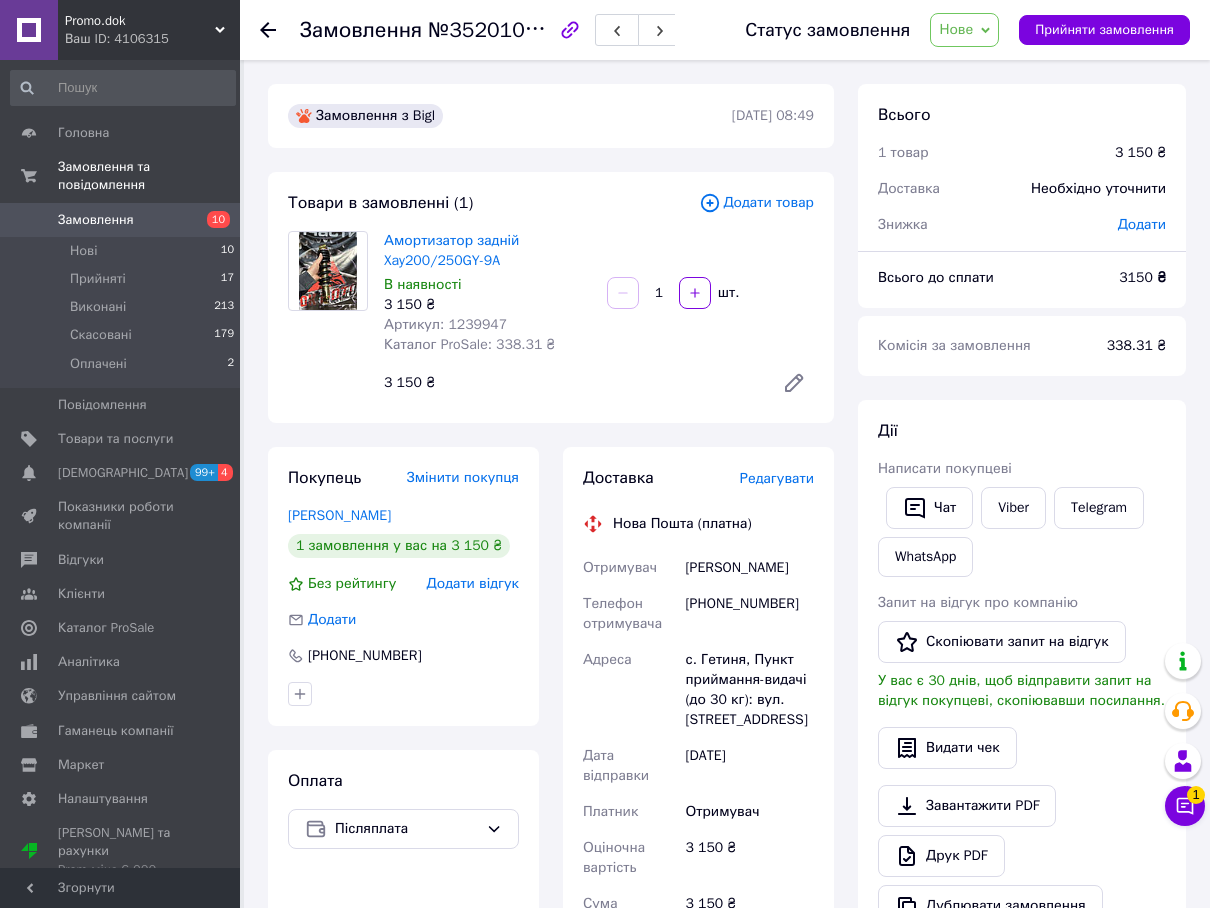 click 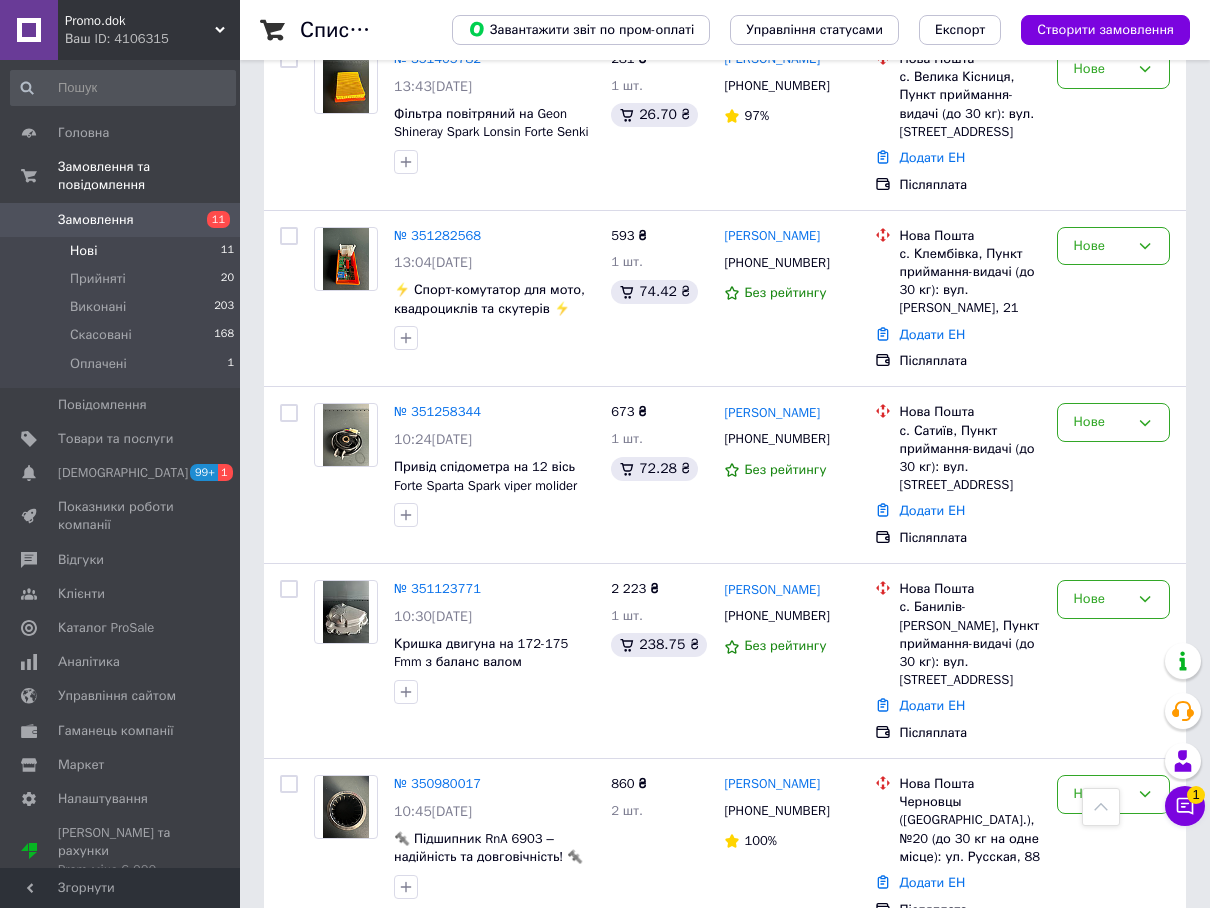 scroll, scrollTop: 1288, scrollLeft: 0, axis: vertical 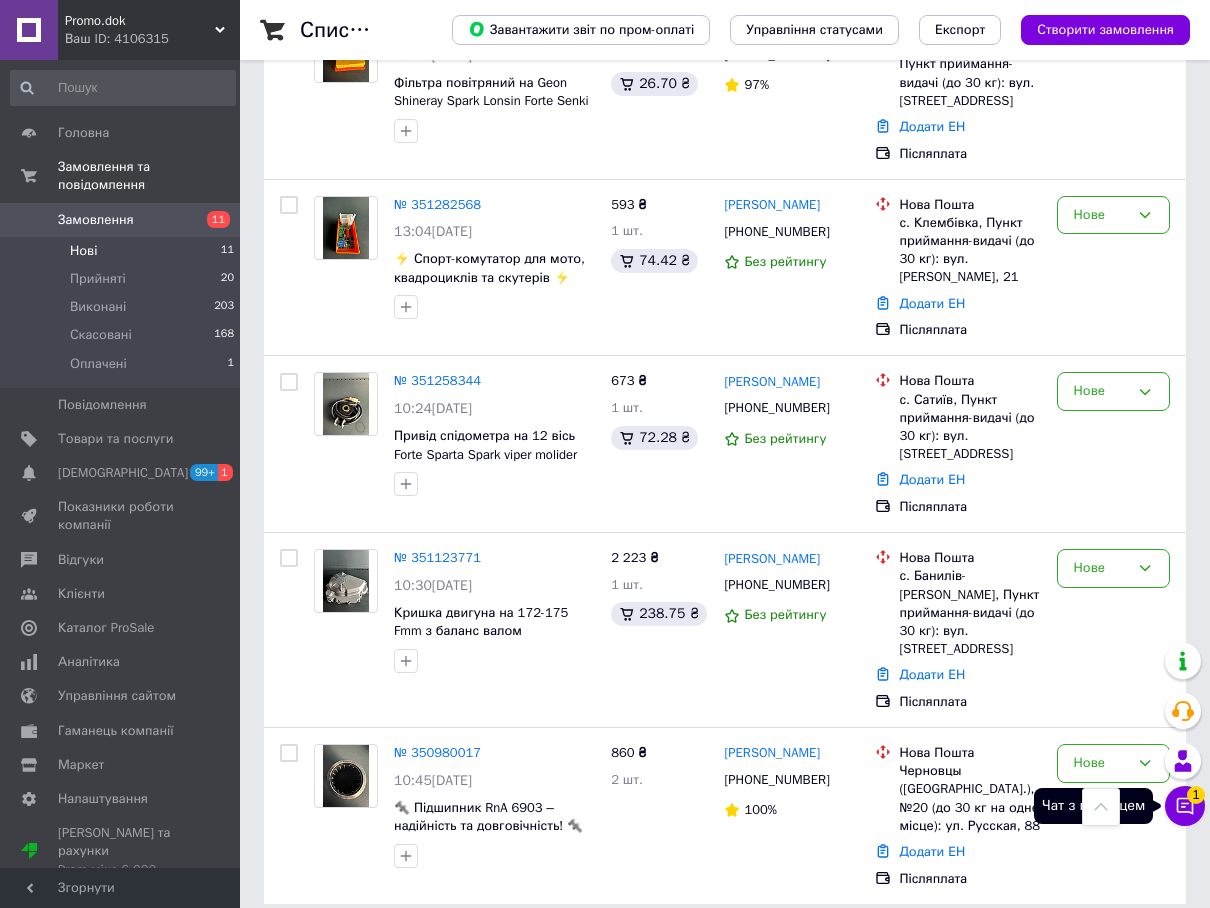 click on "1" at bounding box center [1196, 795] 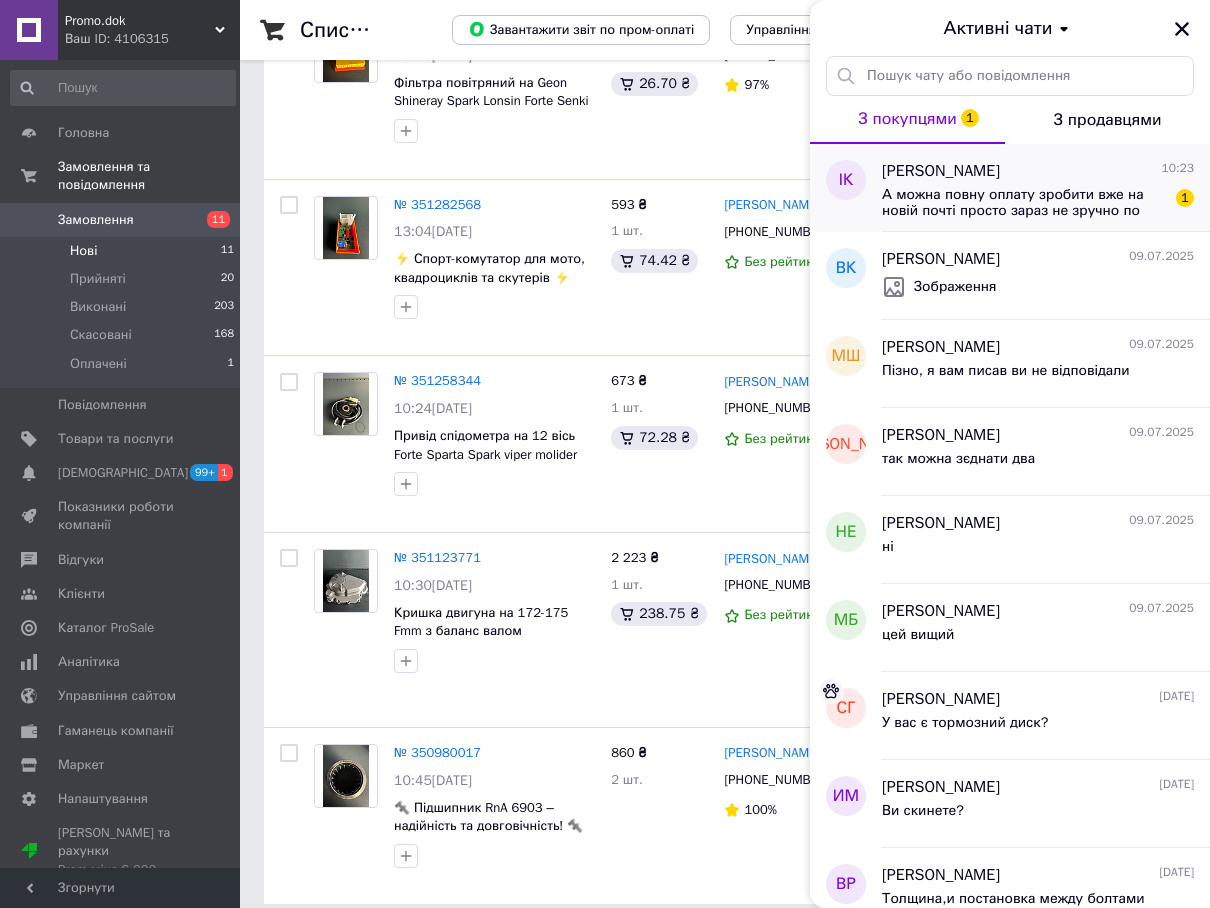 click on "А можна повну оплату зробити вже на новій почті просто зараз не зручно по предоплаті, все підходить ми обовʼязково заберемо посилку" at bounding box center (1024, 203) 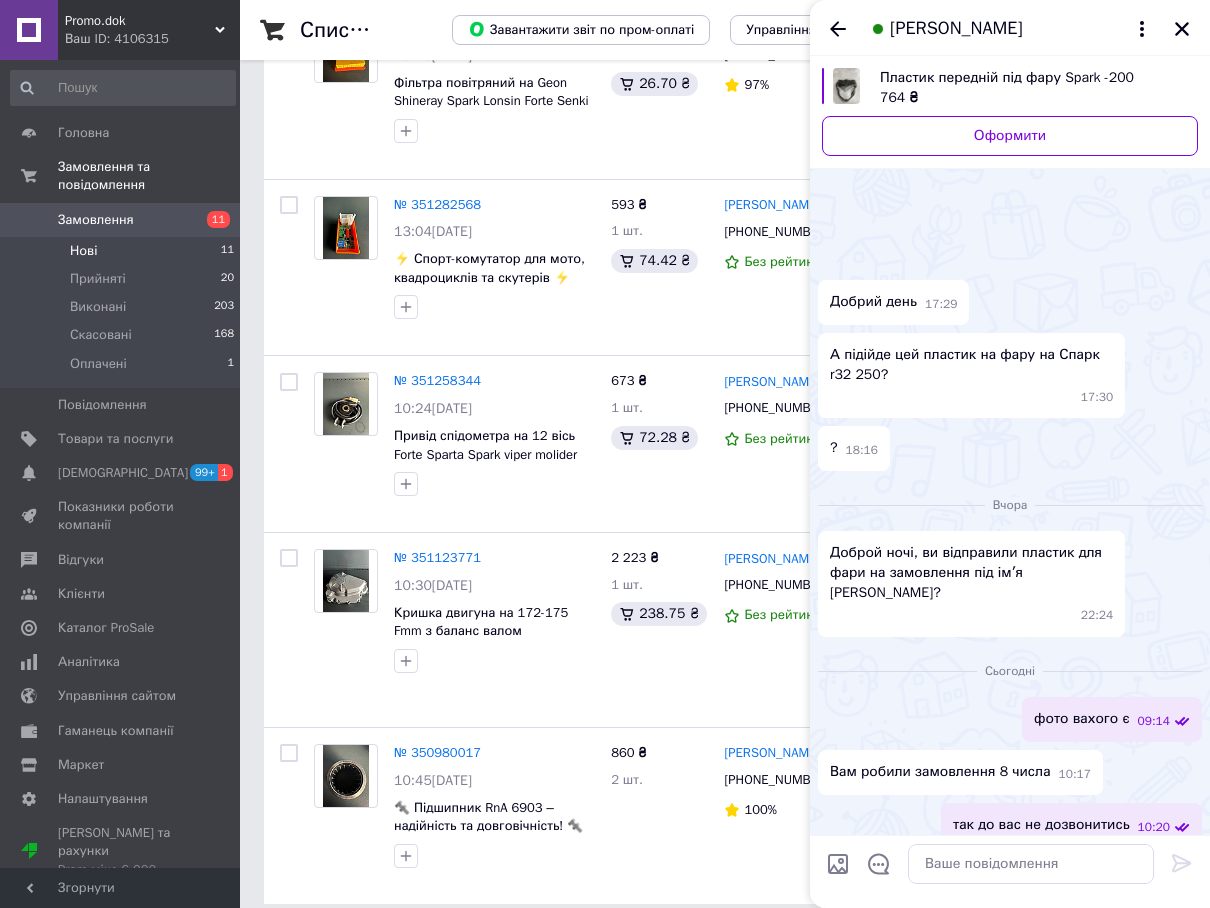 scroll, scrollTop: 243, scrollLeft: 0, axis: vertical 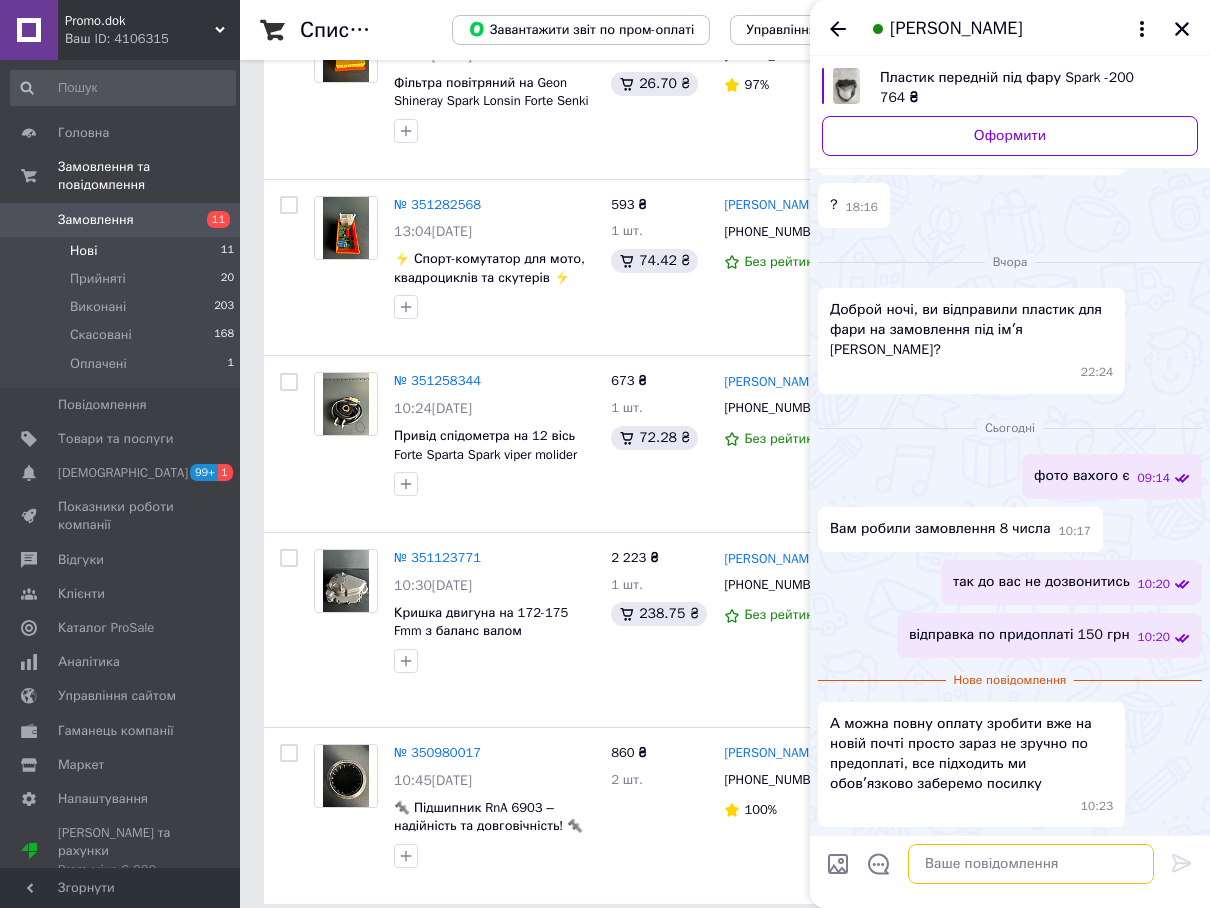 drag, startPoint x: 941, startPoint y: 849, endPoint x: 937, endPoint y: 866, distance: 17.464249 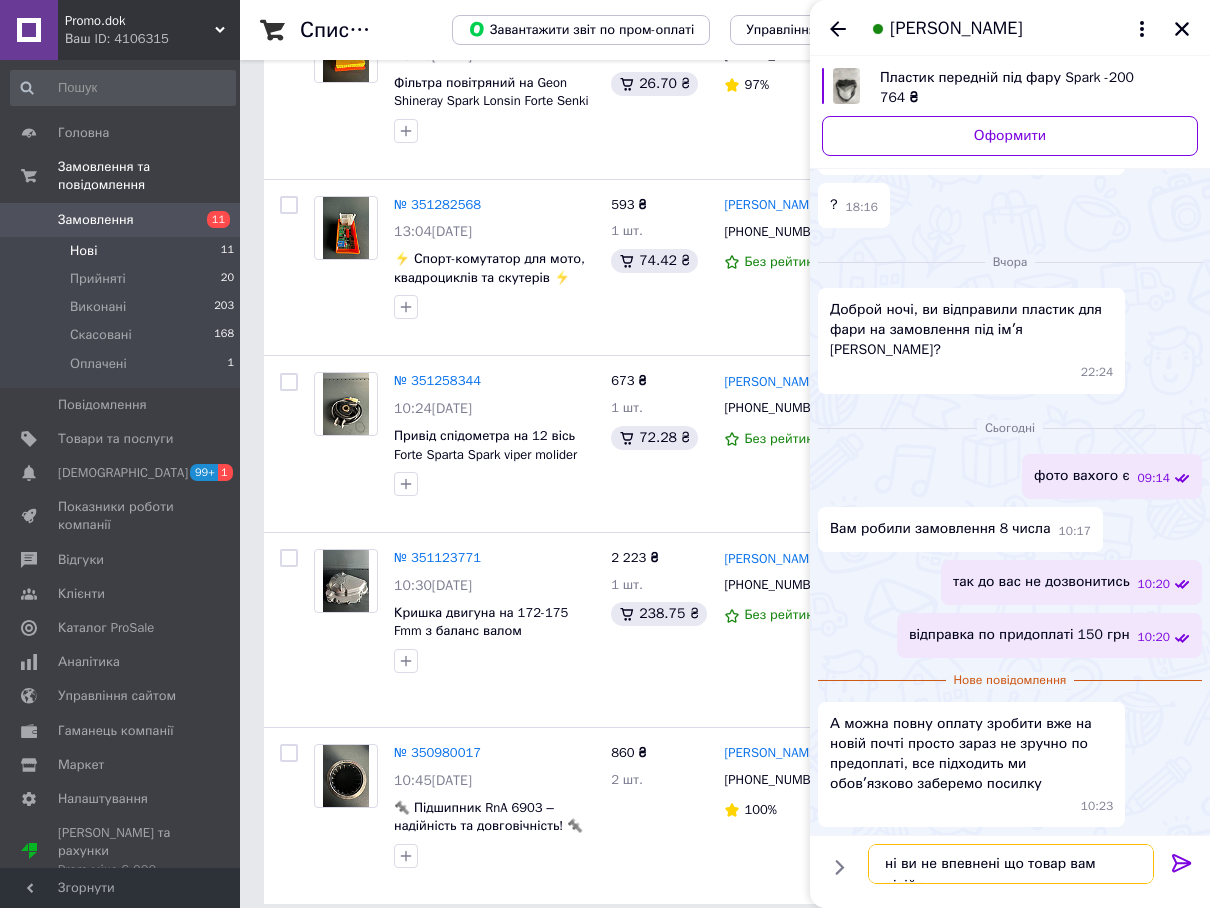 type on "ні ви не впевнені що товар вам підійде" 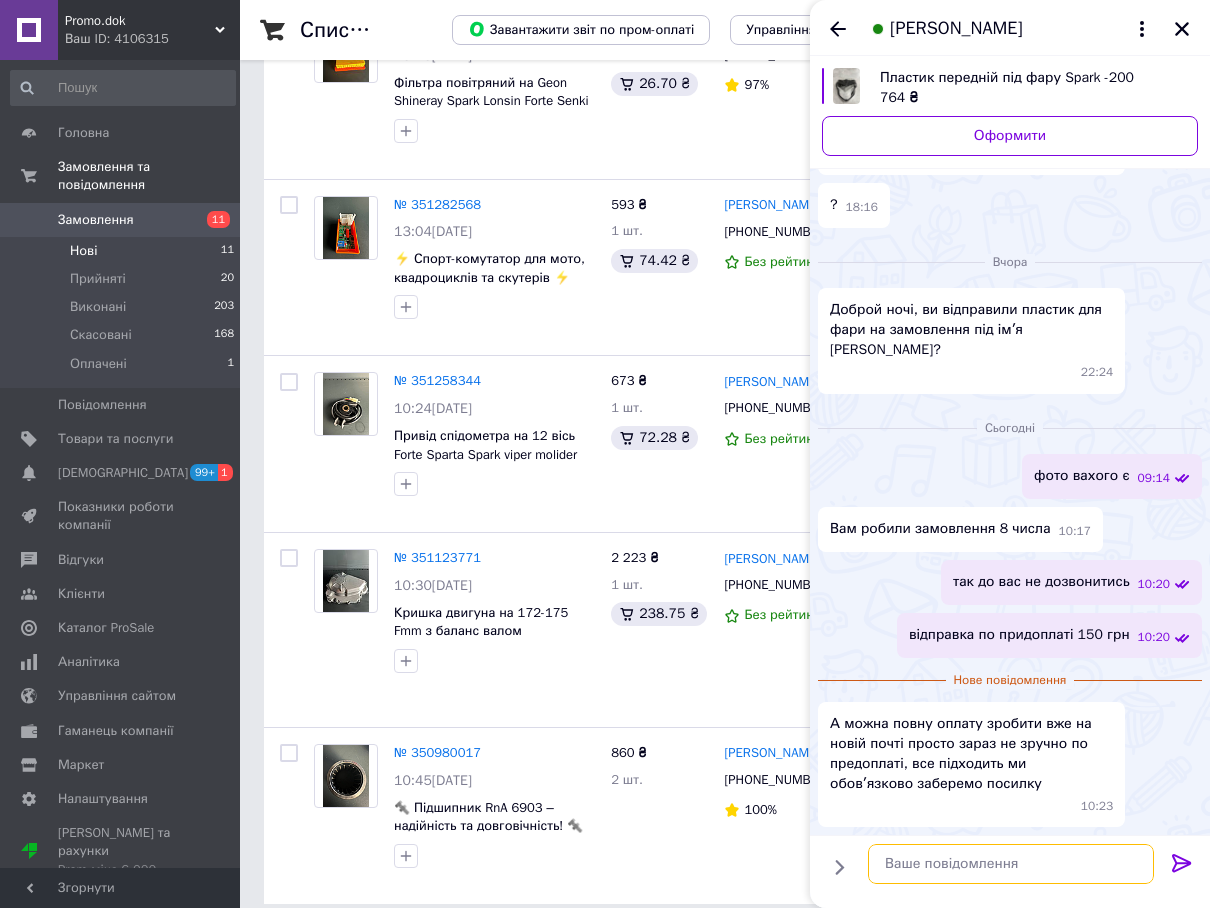 scroll, scrollTop: 0, scrollLeft: 0, axis: both 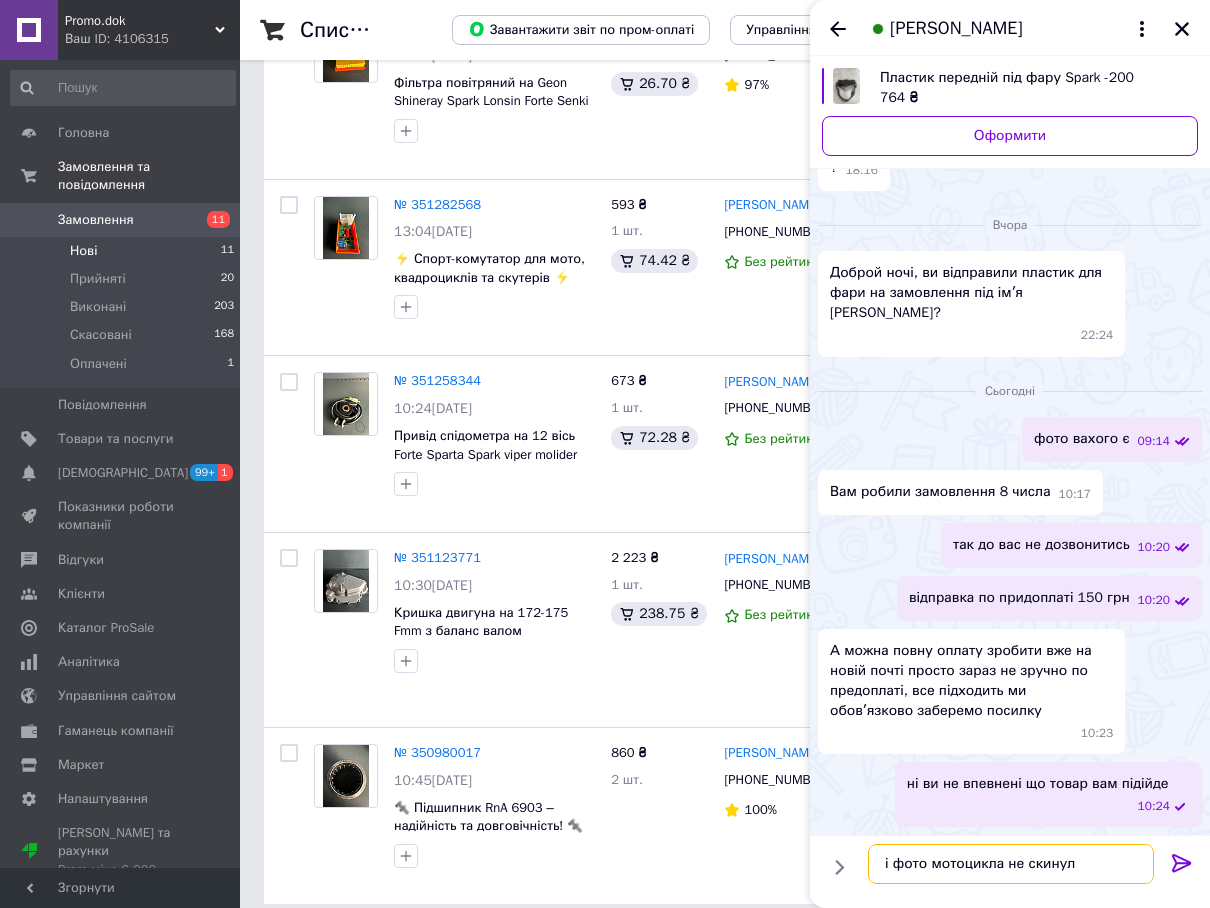 type on "і фото мотоцикла не скинули" 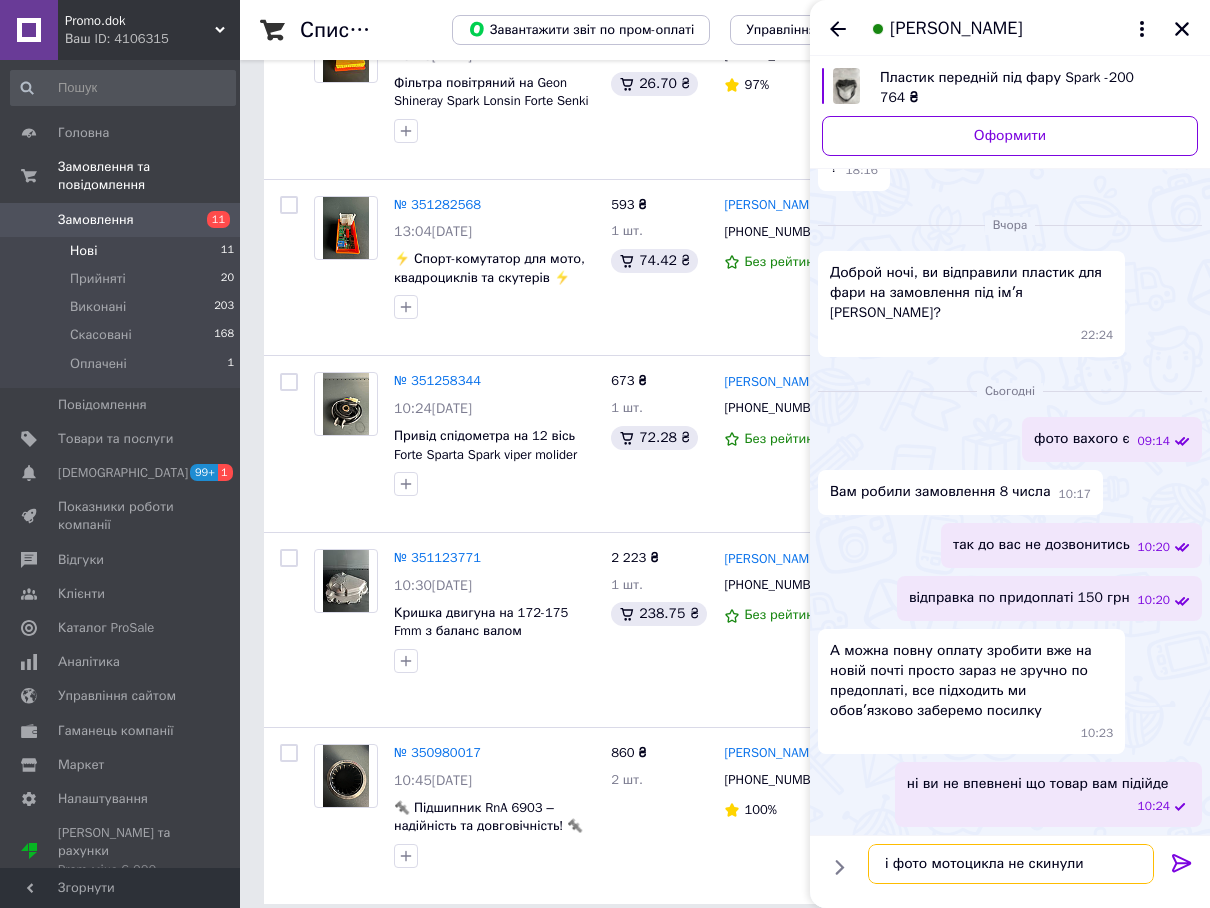 type 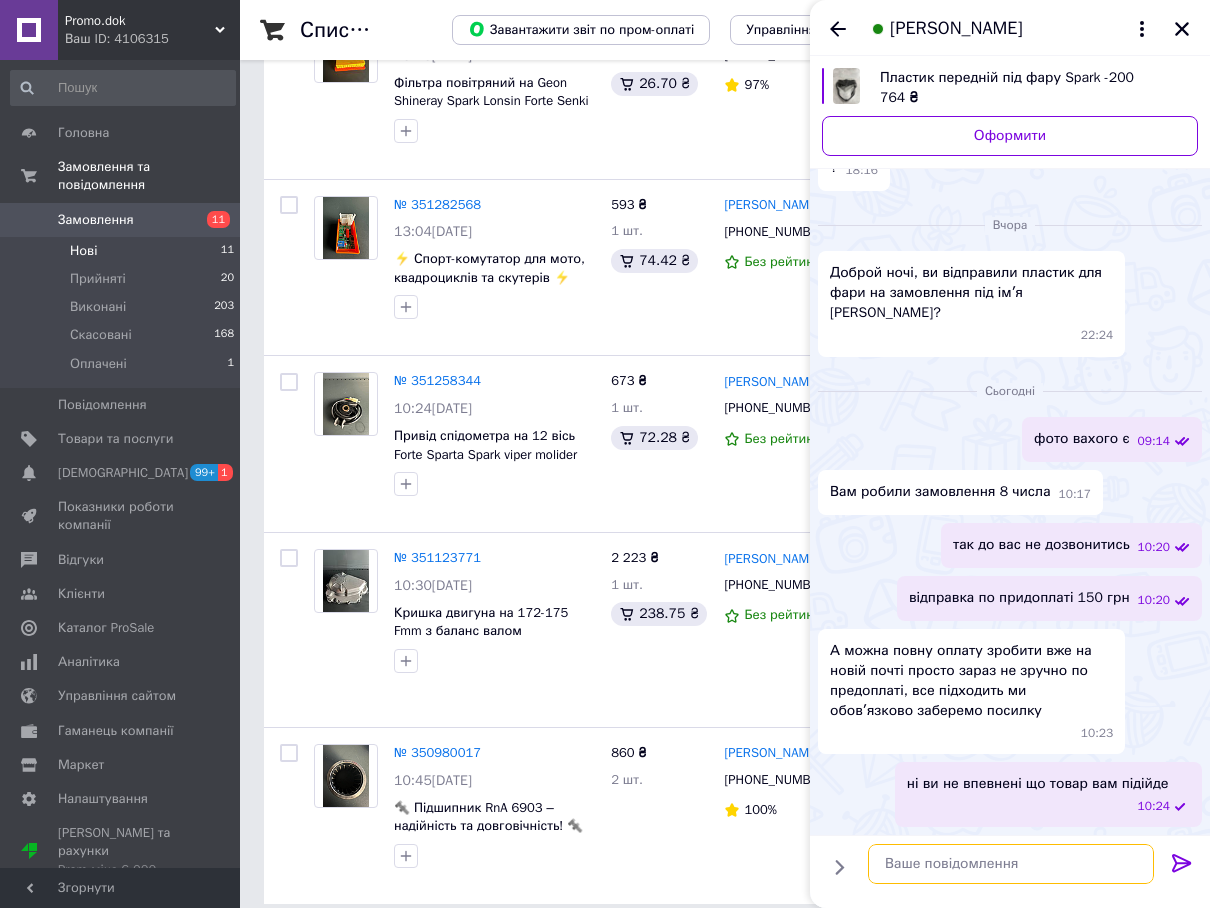 scroll, scrollTop: 283, scrollLeft: 0, axis: vertical 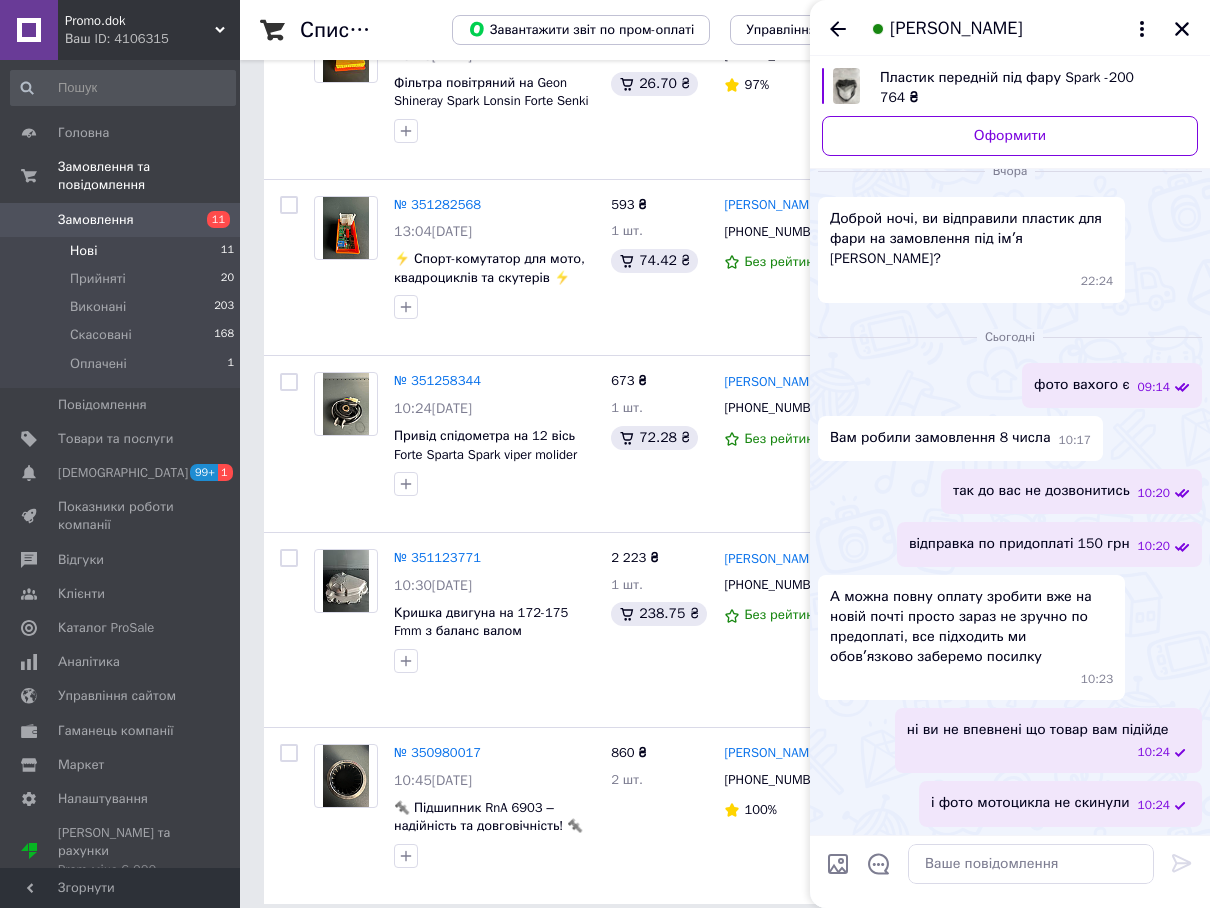 click at bounding box center (1182, 29) 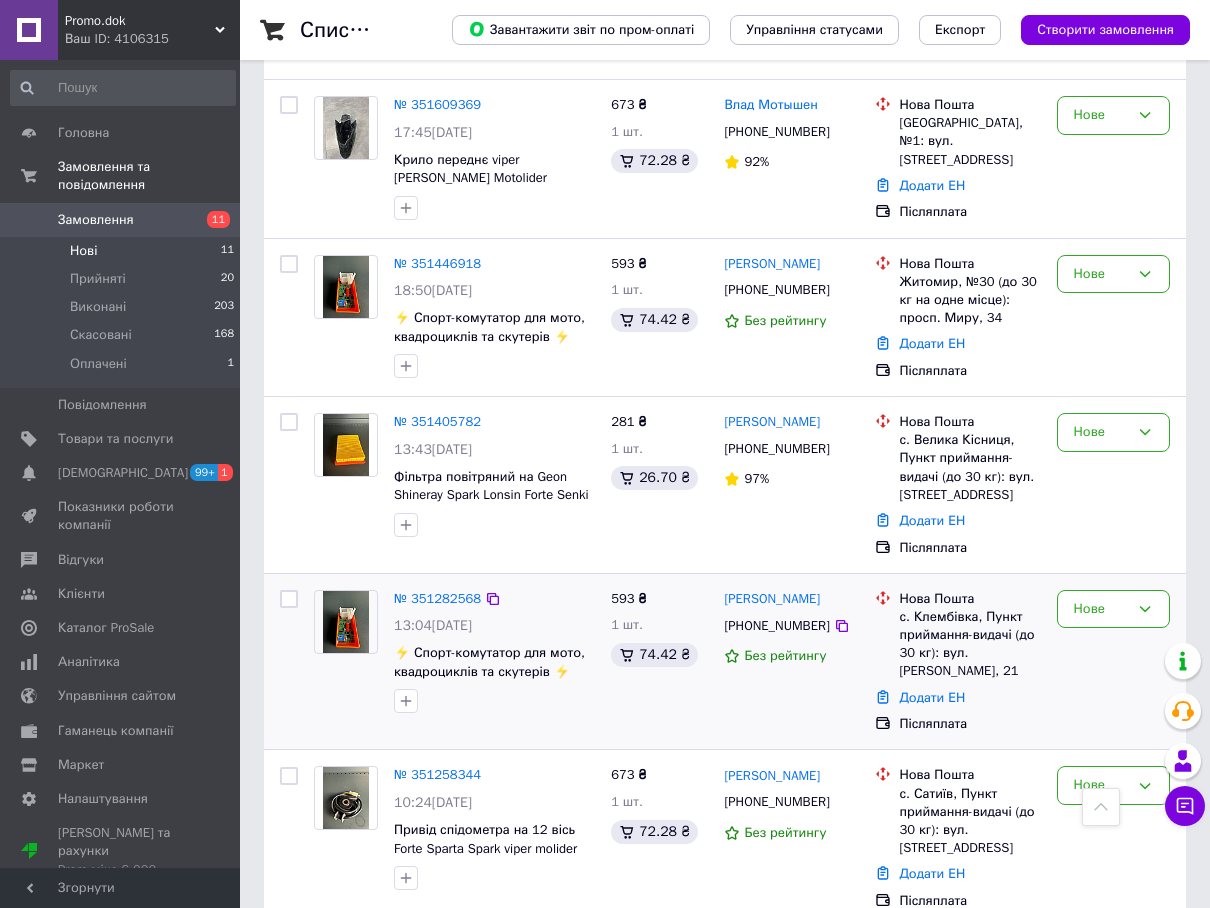 scroll, scrollTop: 688, scrollLeft: 0, axis: vertical 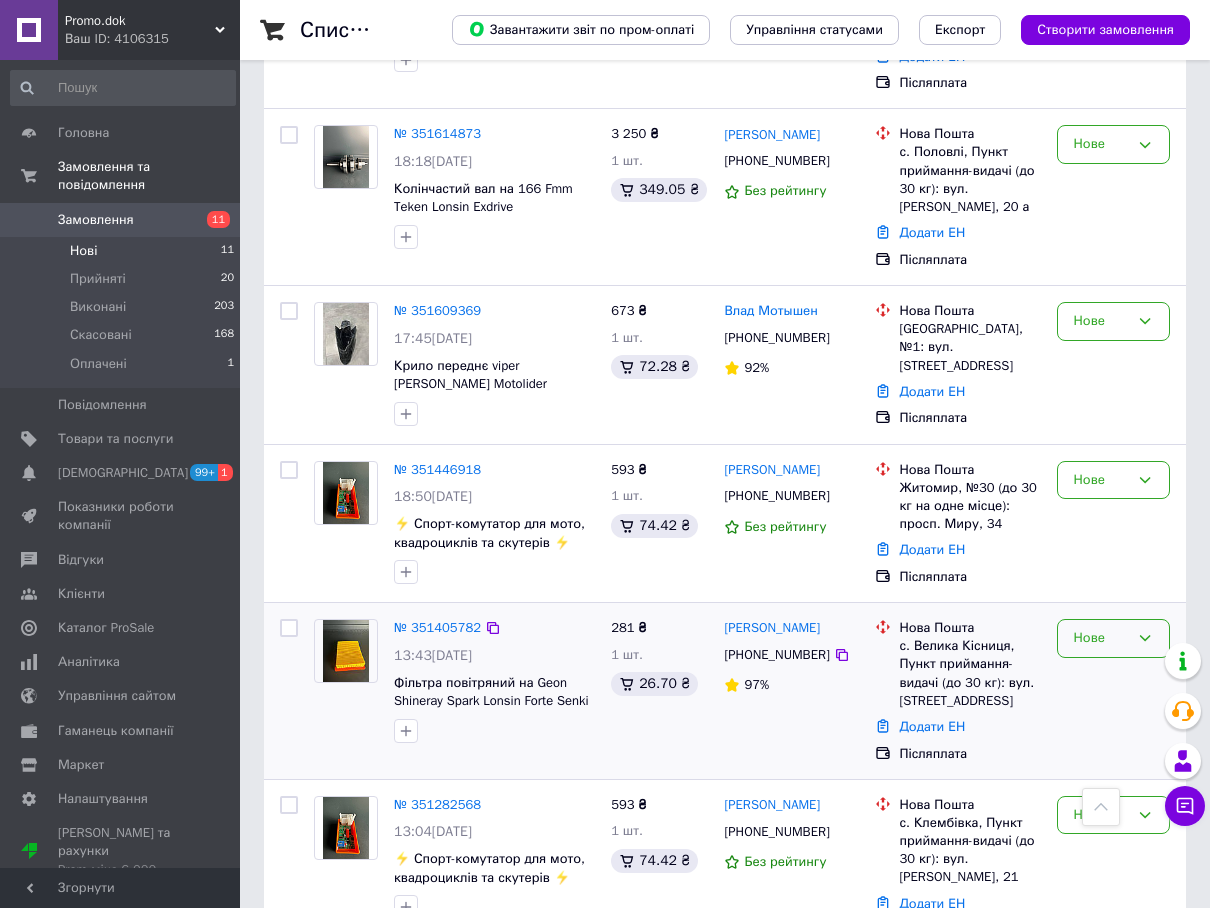 click on "Нове" at bounding box center [1101, 638] 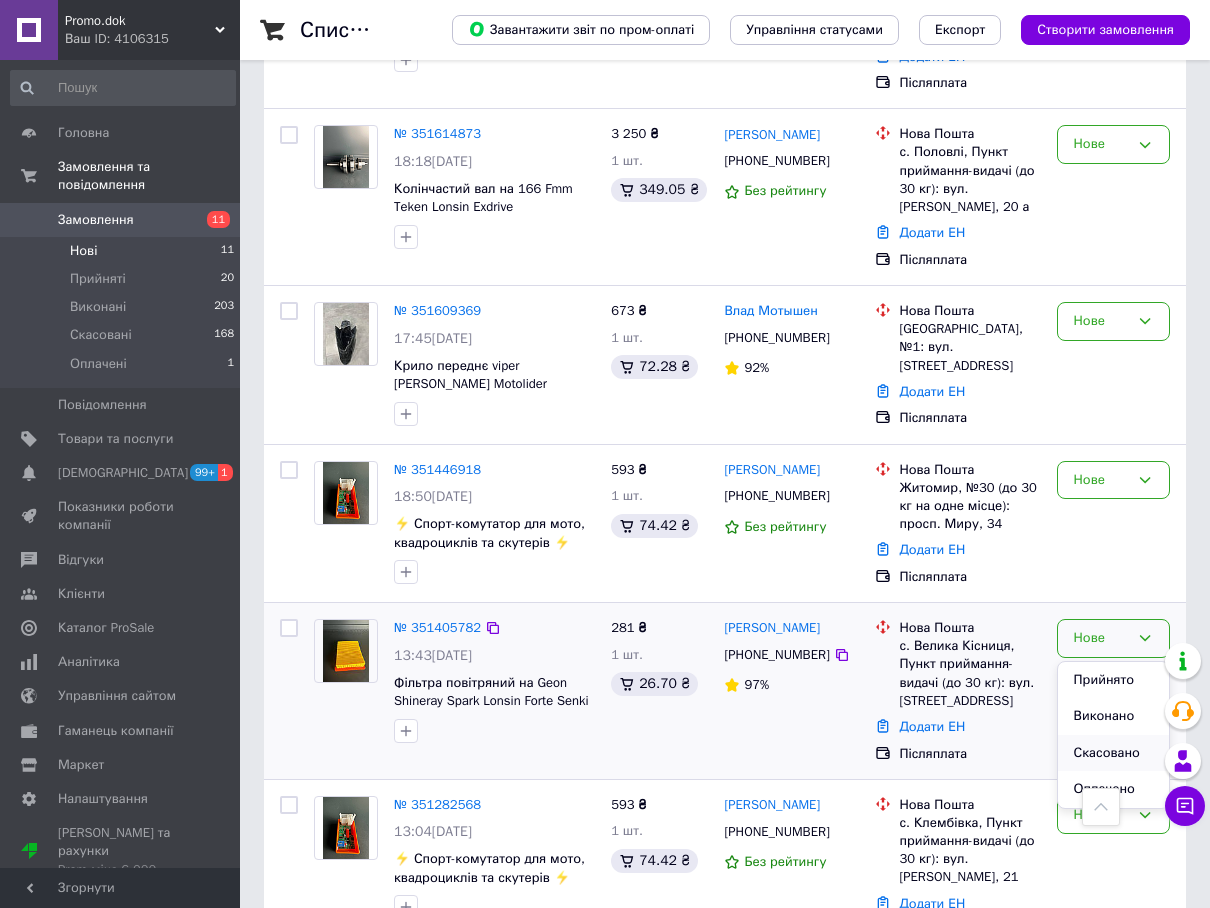 click on "Скасовано" at bounding box center [1113, 753] 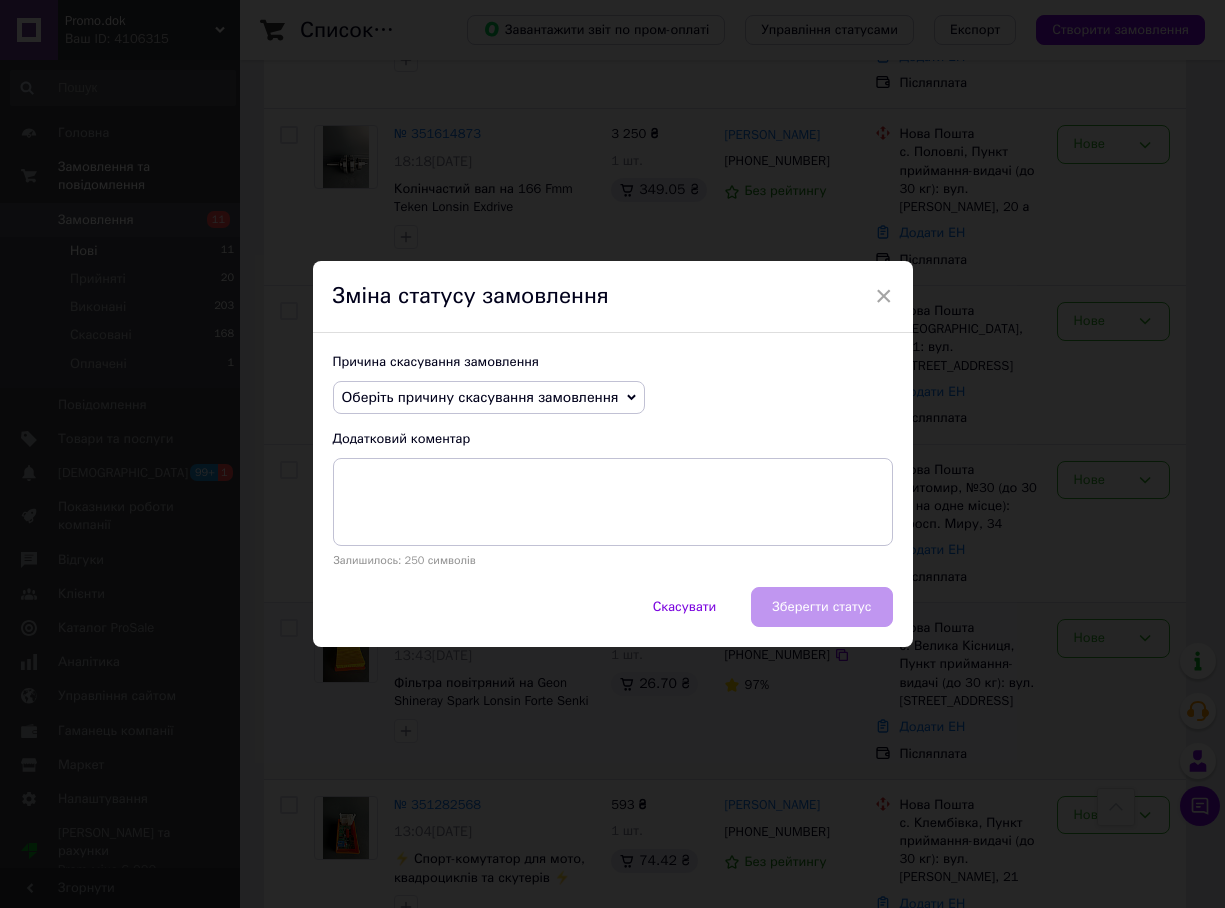 drag, startPoint x: 499, startPoint y: 404, endPoint x: 522, endPoint y: 421, distance: 28.600698 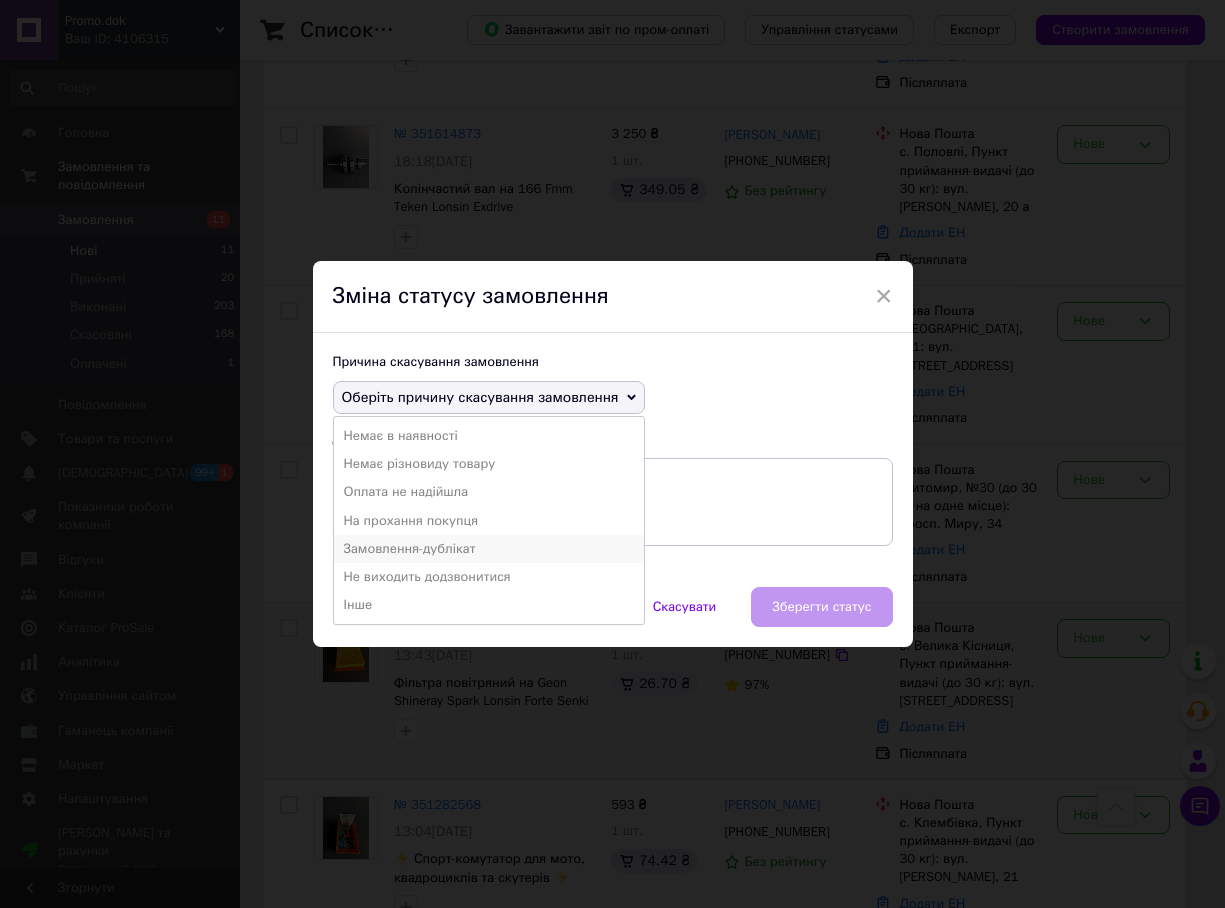 click on "Замовлення-дублікат" at bounding box center [489, 549] 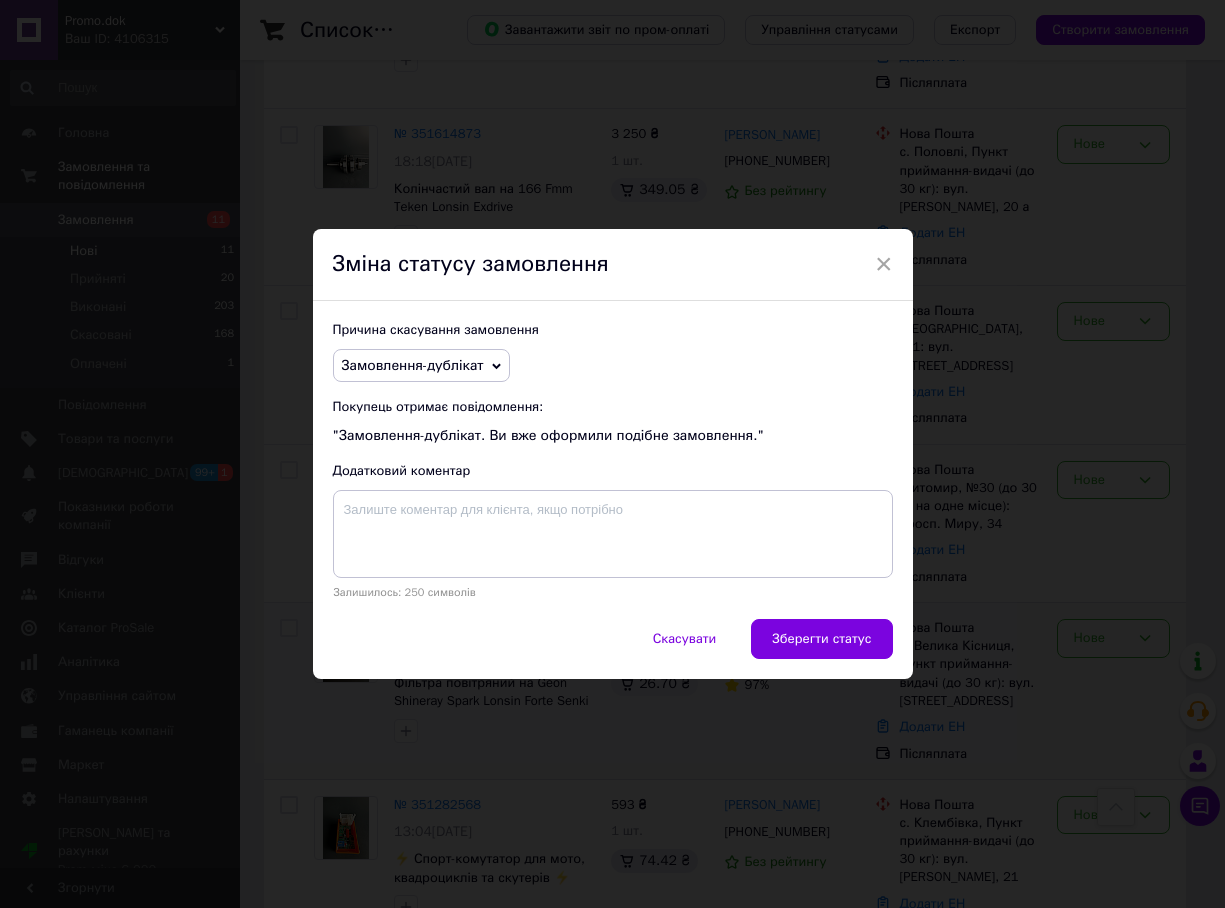 drag, startPoint x: 873, startPoint y: 643, endPoint x: 844, endPoint y: 637, distance: 29.614185 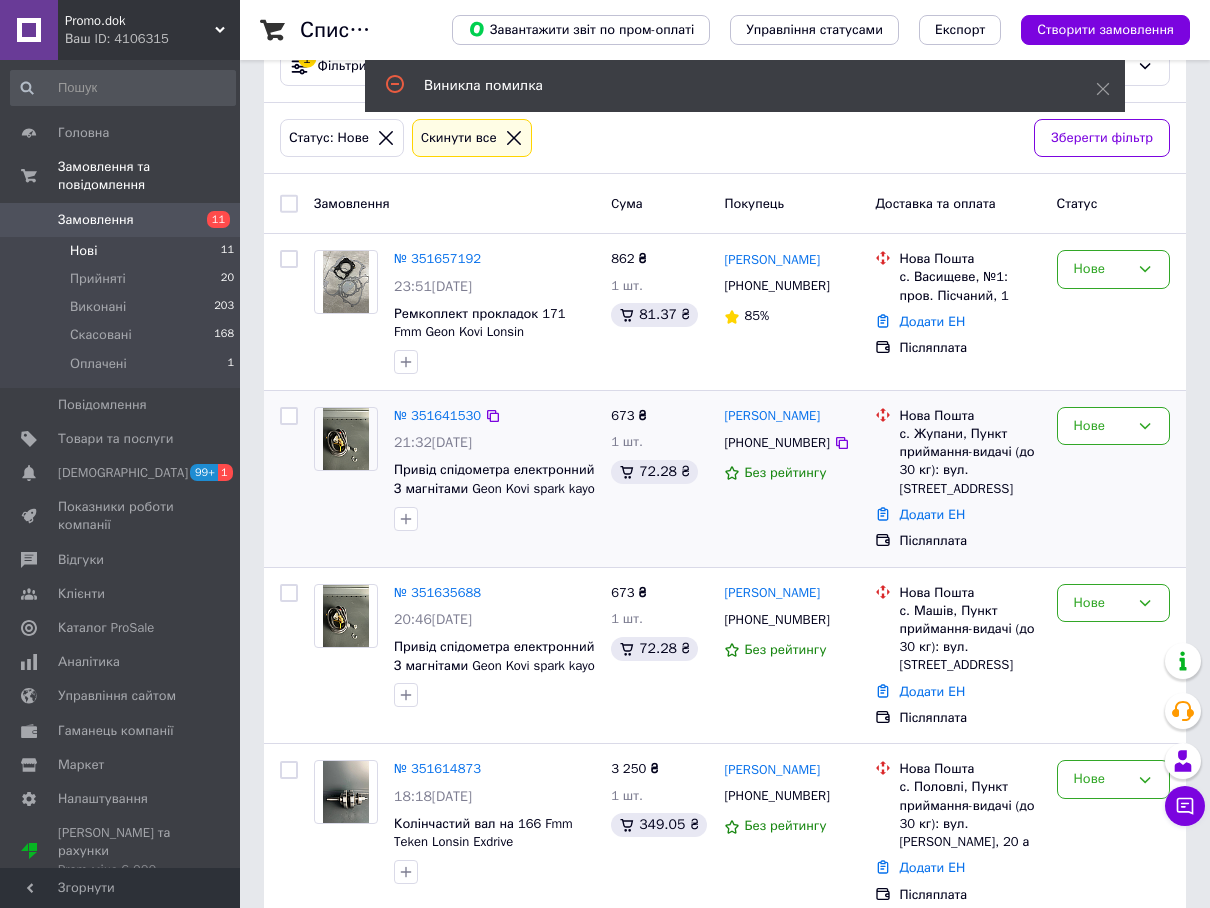 scroll, scrollTop: 100, scrollLeft: 0, axis: vertical 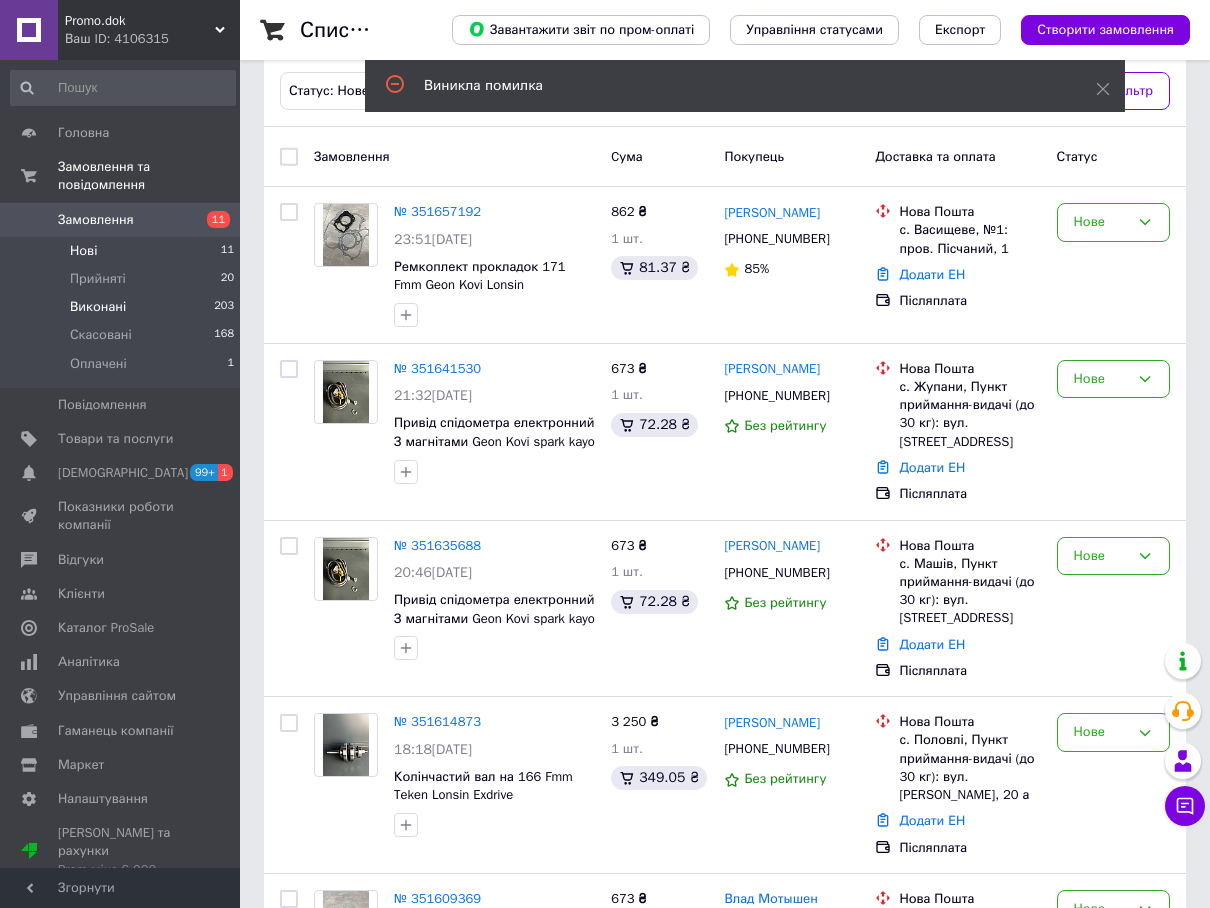 click on "Виконані 203" at bounding box center [123, 307] 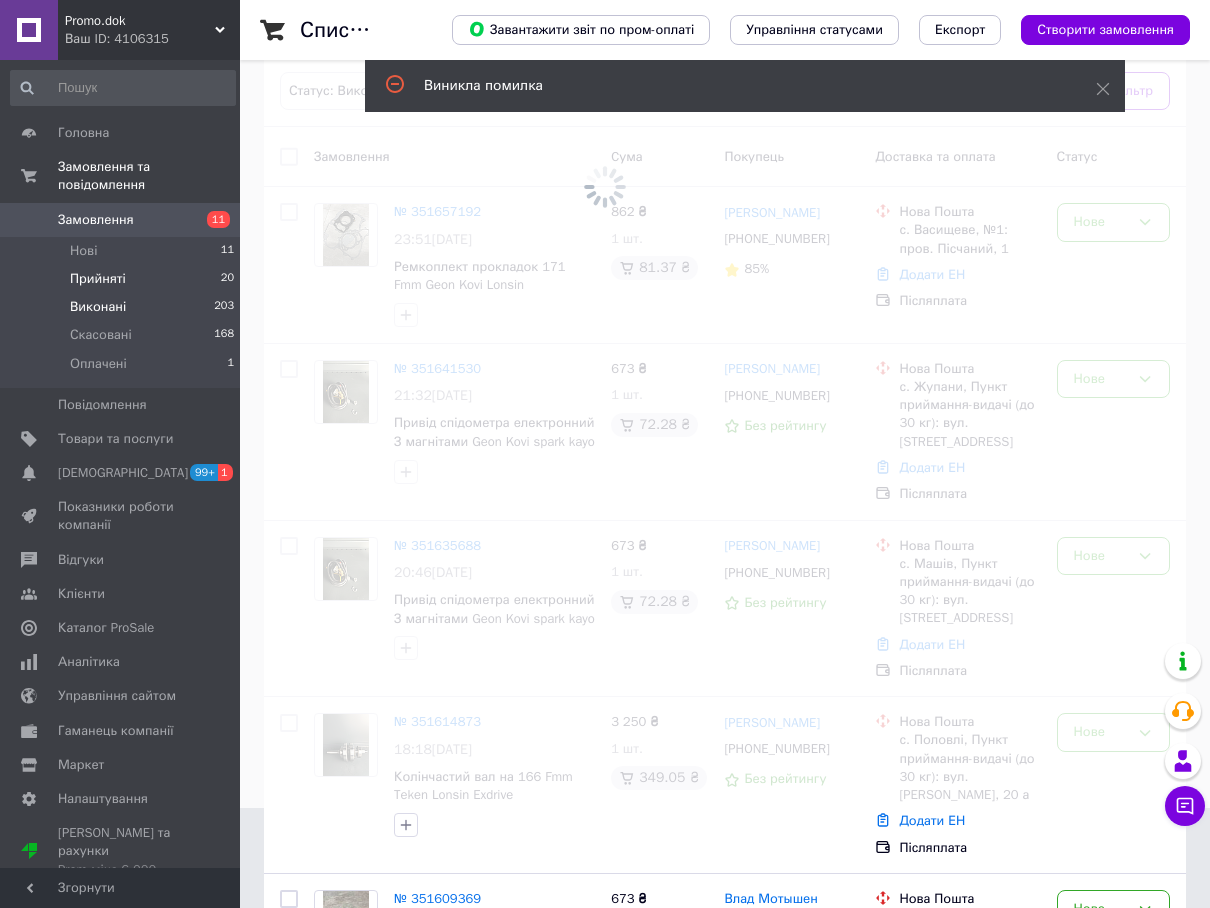 click on "Прийняті 20" at bounding box center [123, 279] 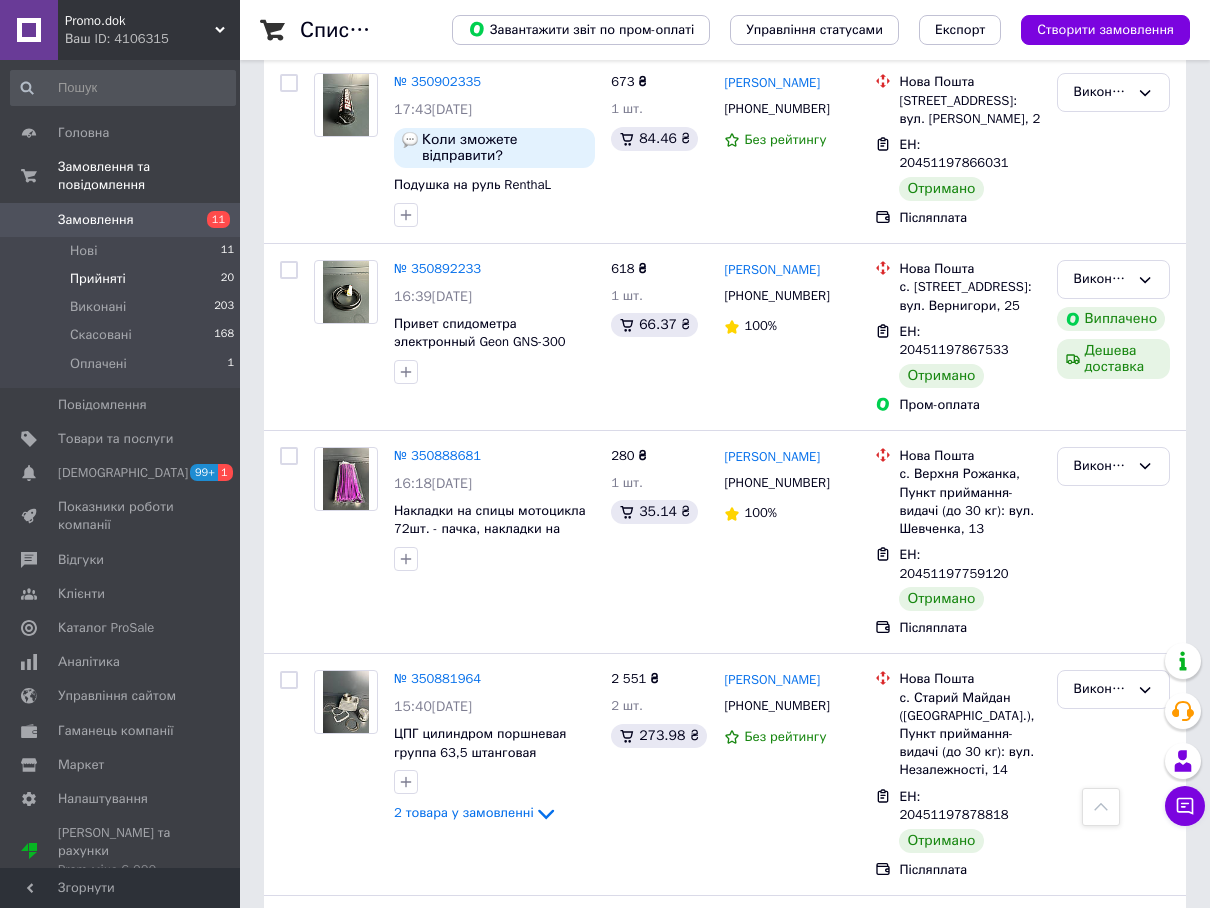 scroll, scrollTop: 3700, scrollLeft: 0, axis: vertical 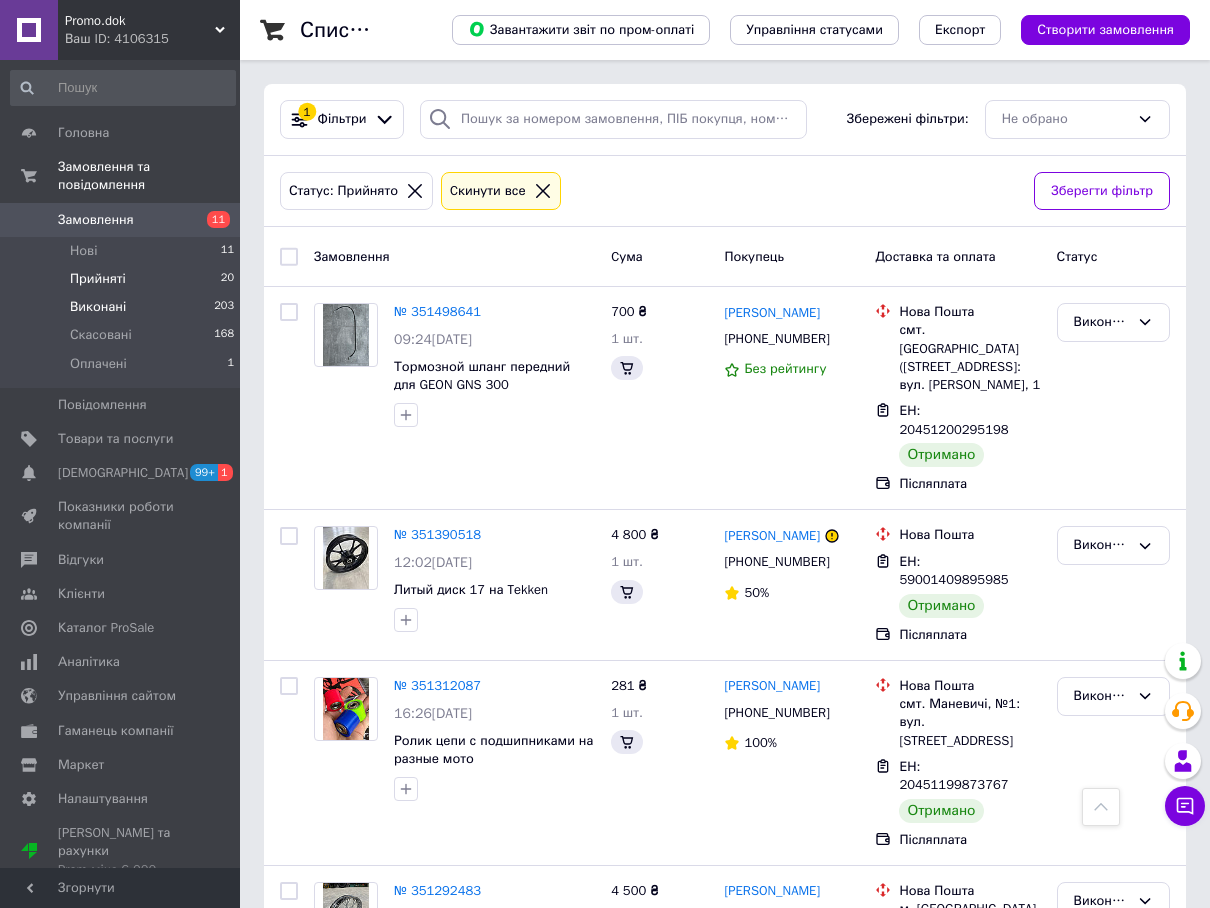 click on "Виконані 203" at bounding box center [123, 307] 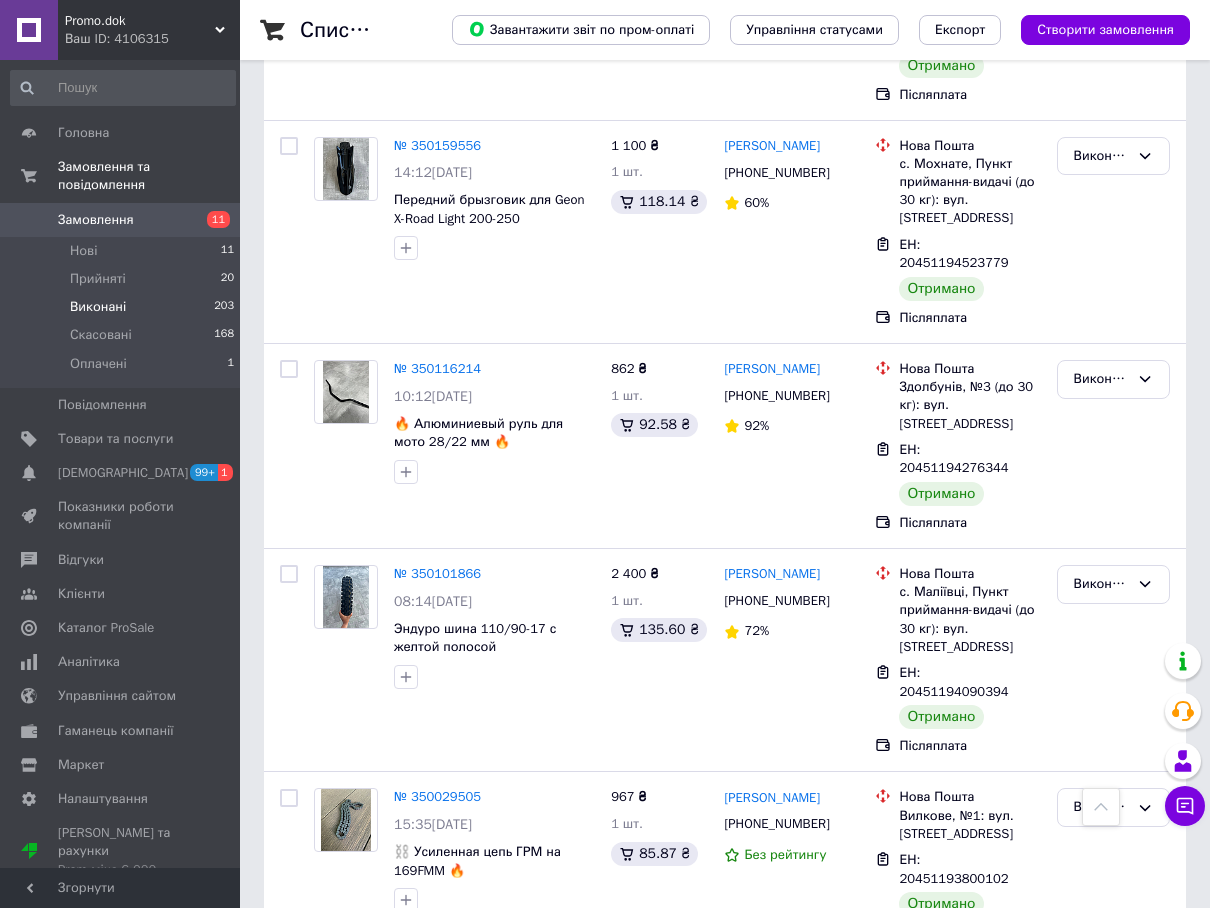 scroll, scrollTop: 2700, scrollLeft: 0, axis: vertical 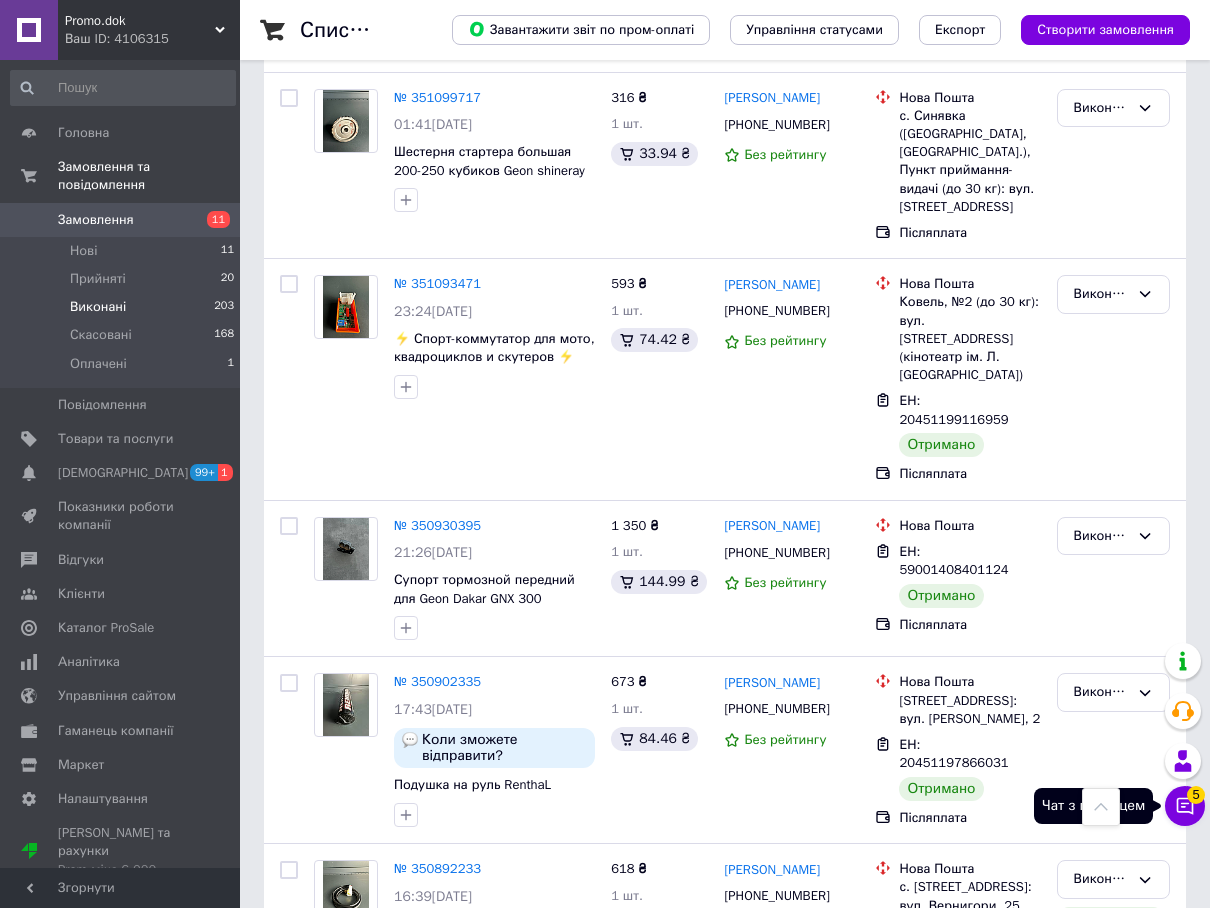 click on "Чат з покупцем 5" at bounding box center (1185, 806) 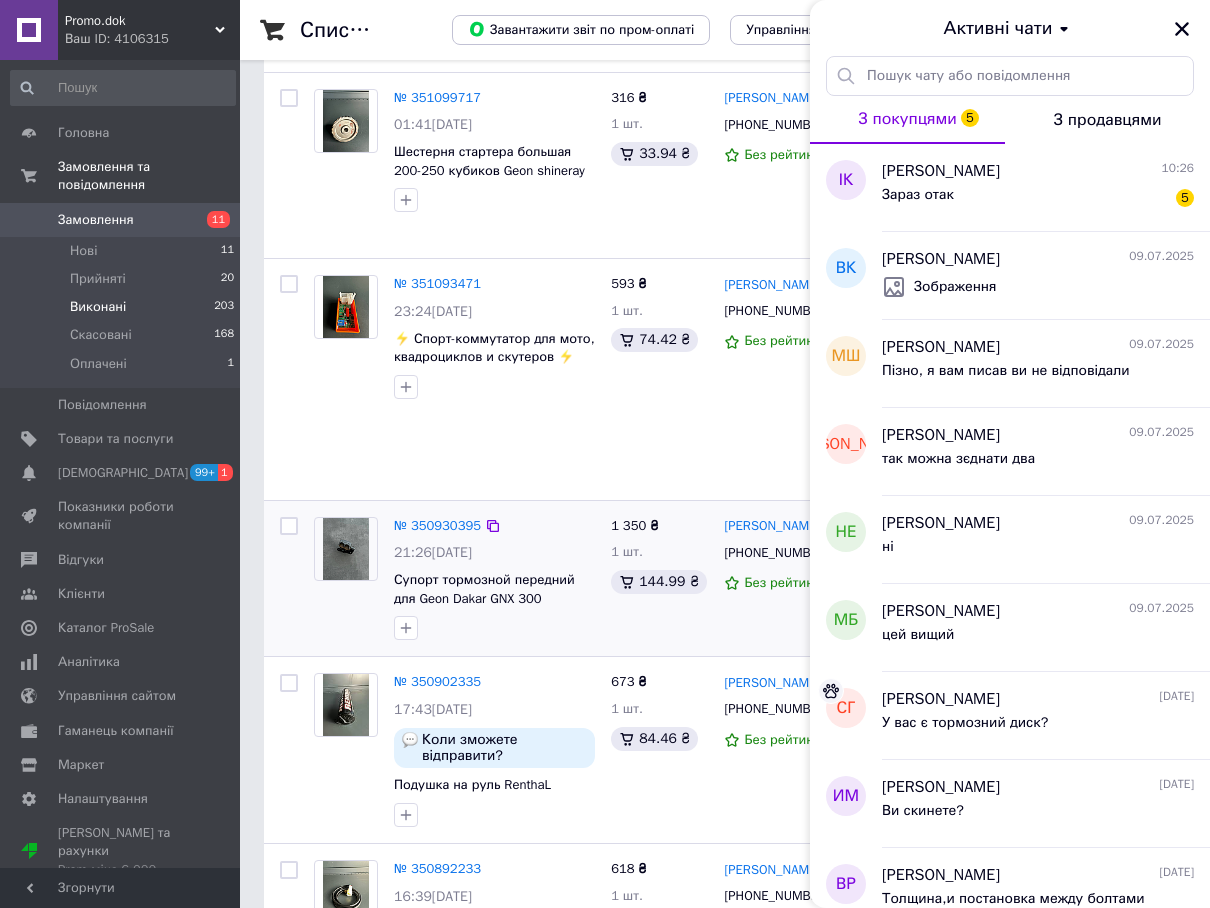 click on "Зараз отак 5" at bounding box center [1038, 199] 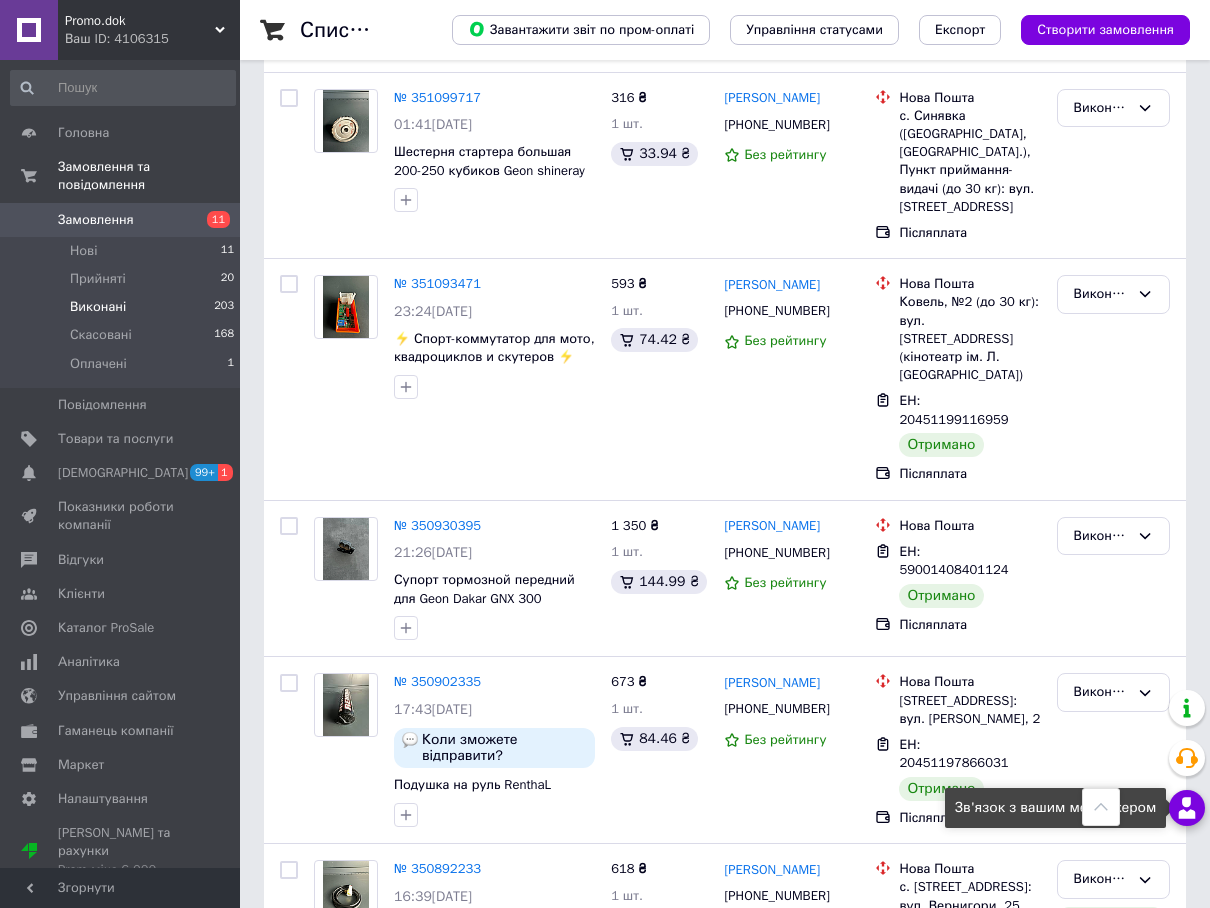 click 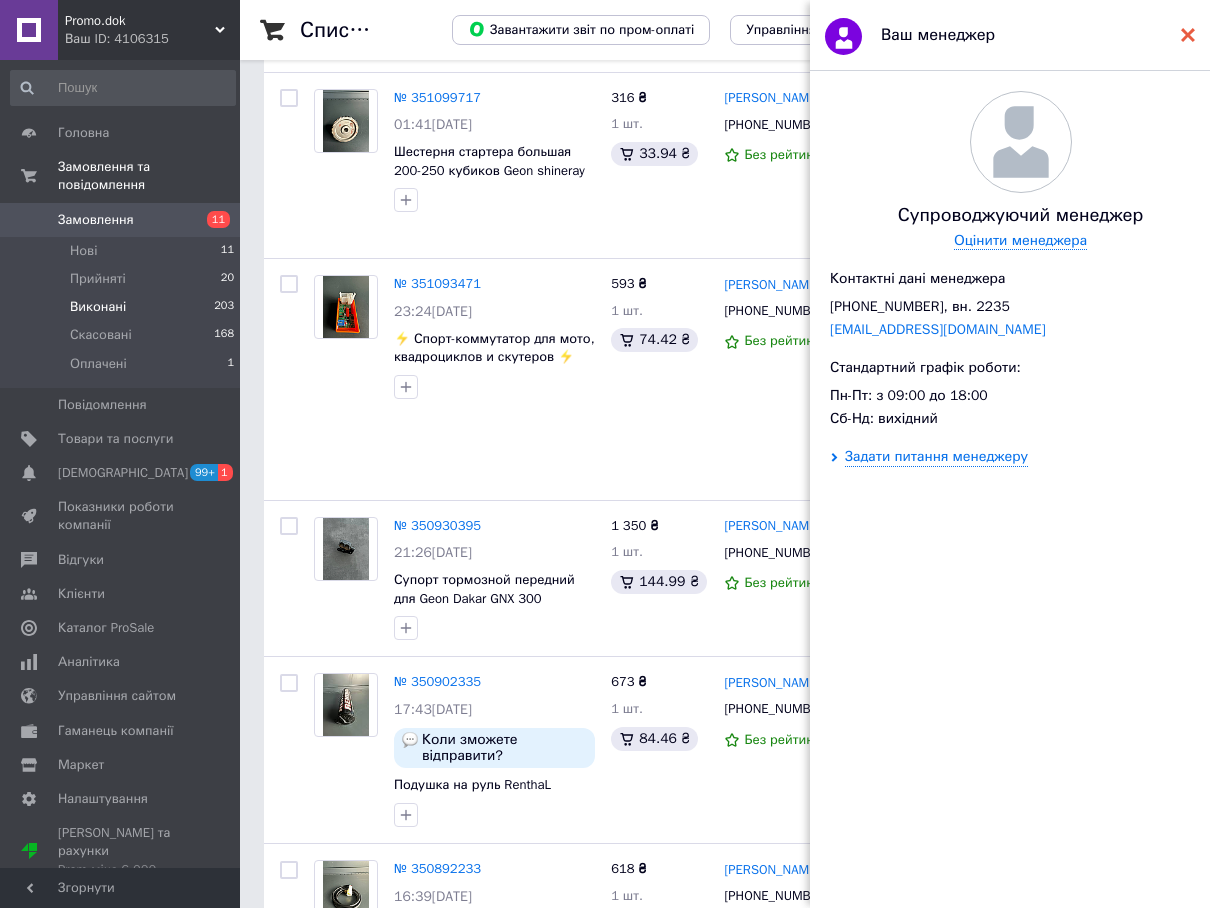 click 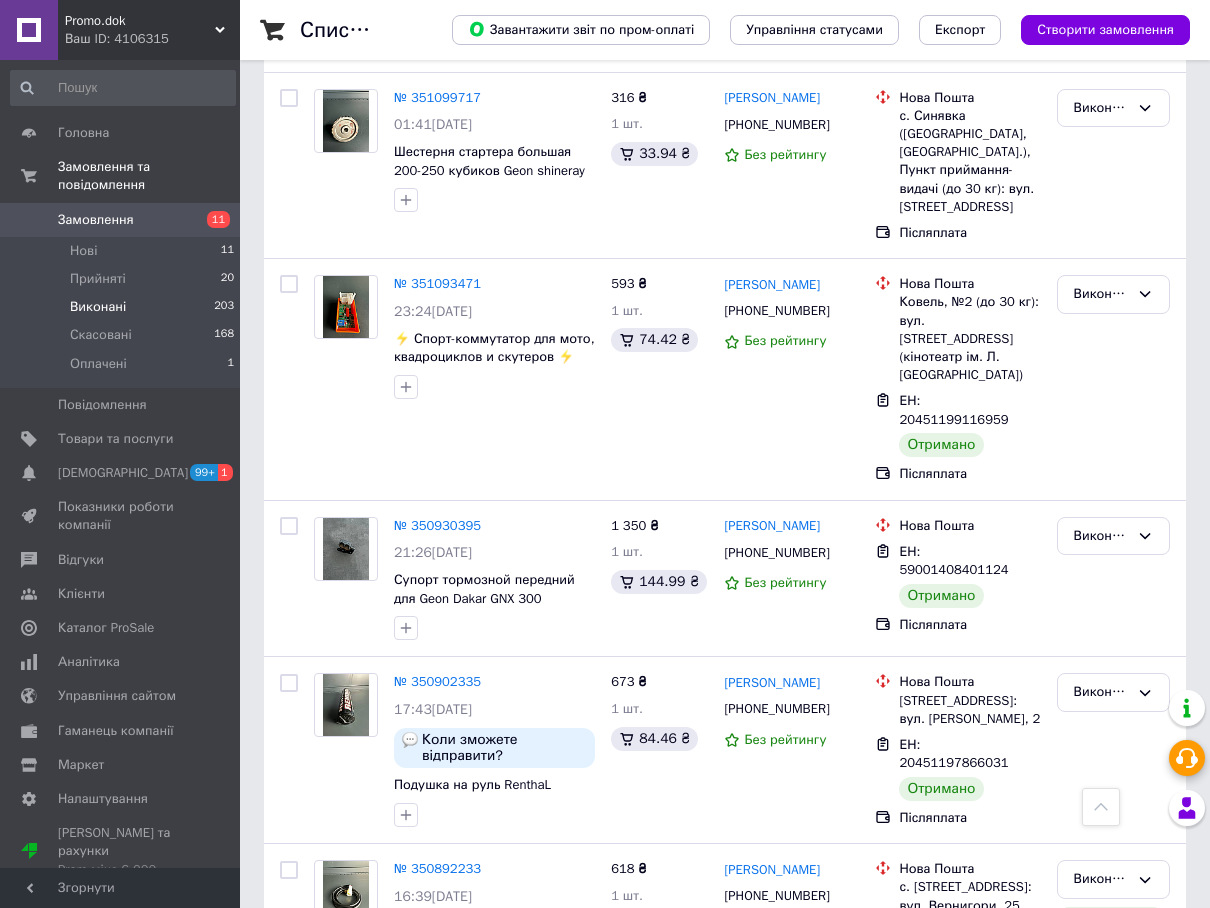 click at bounding box center [1187, 808] 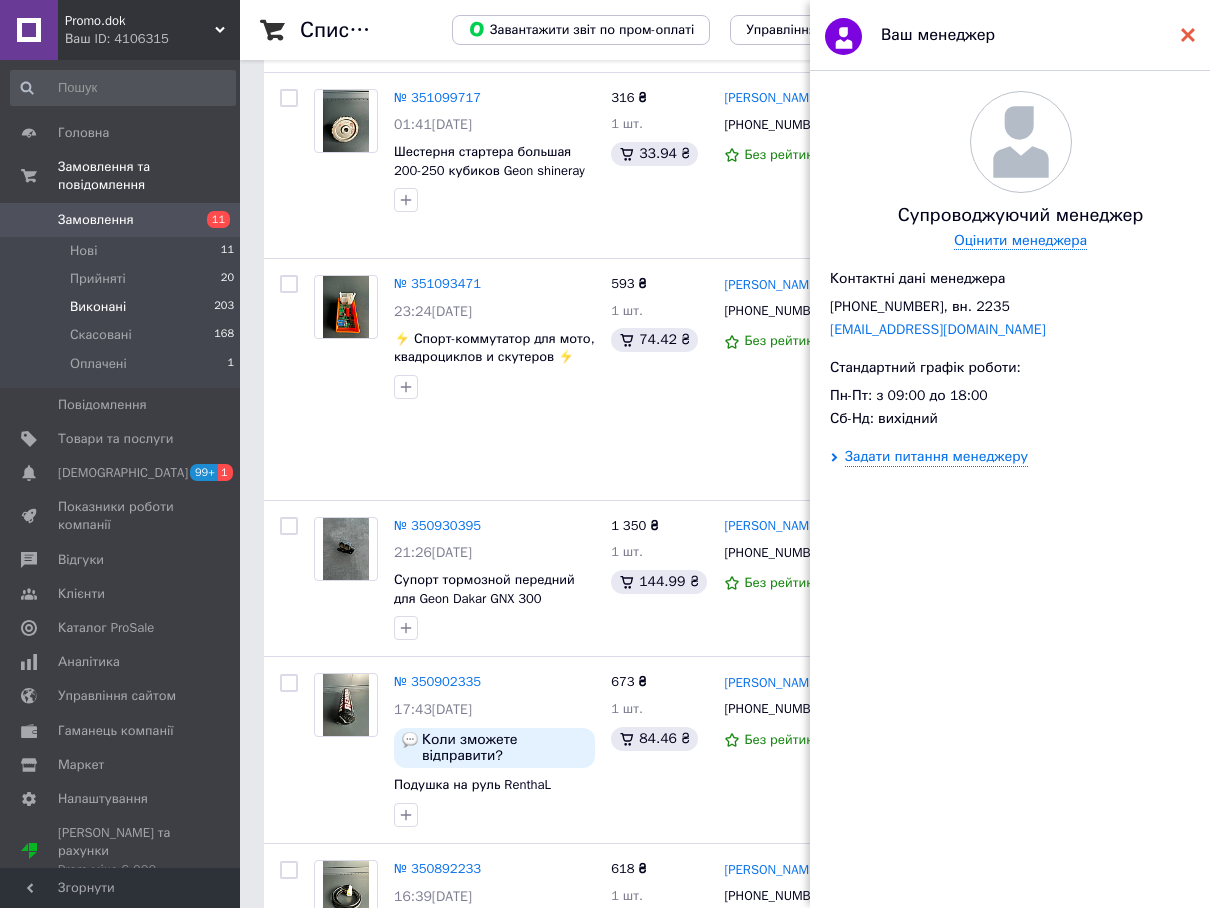 click 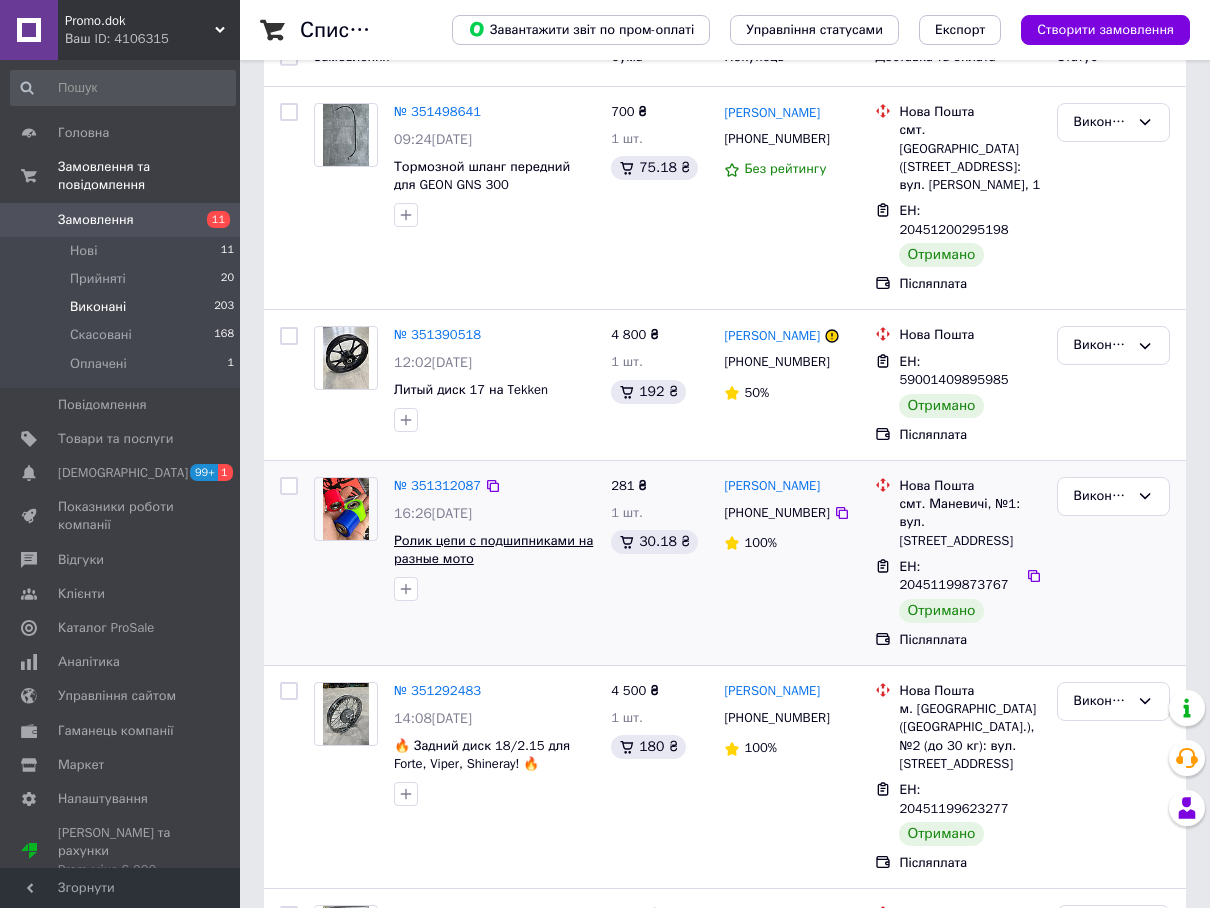 scroll, scrollTop: 0, scrollLeft: 0, axis: both 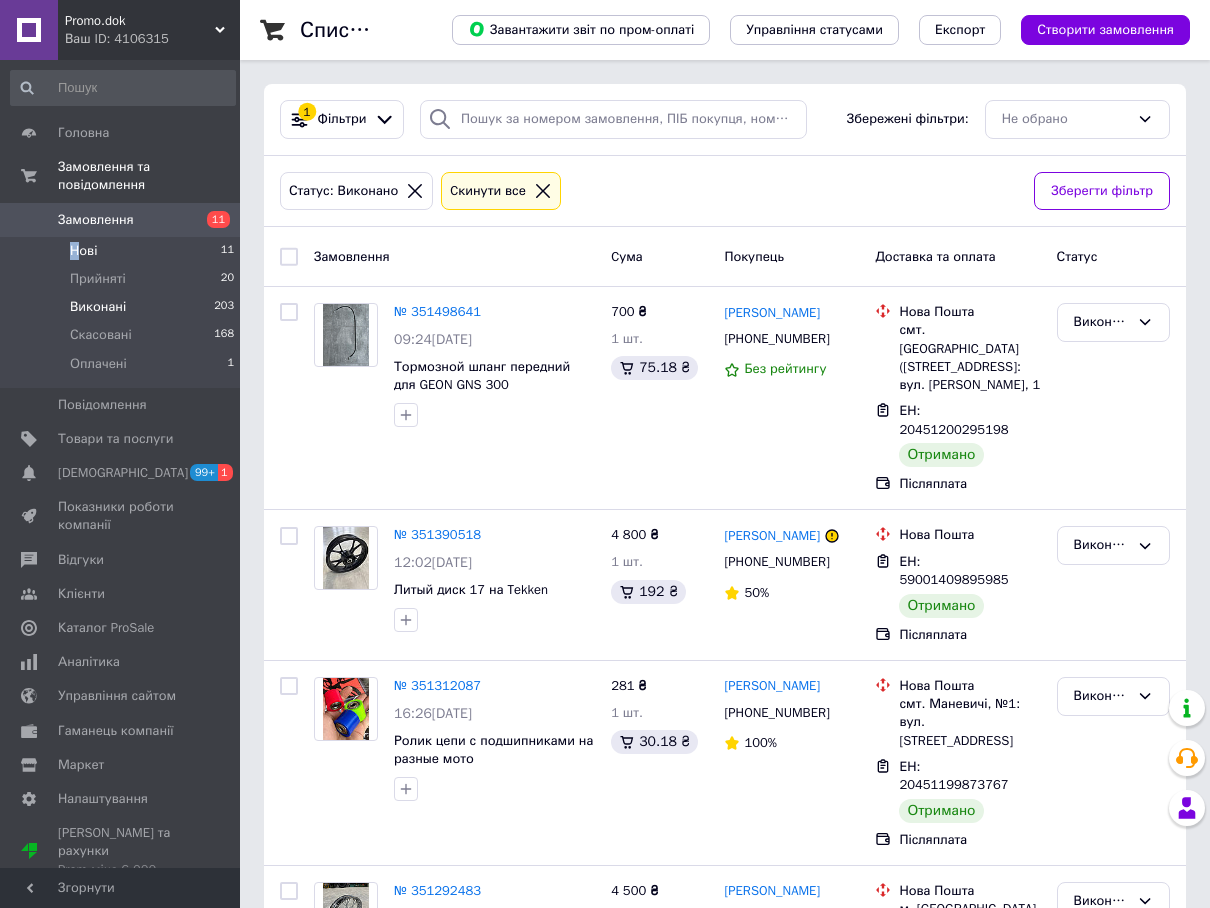 click on "Нові" at bounding box center (83, 251) 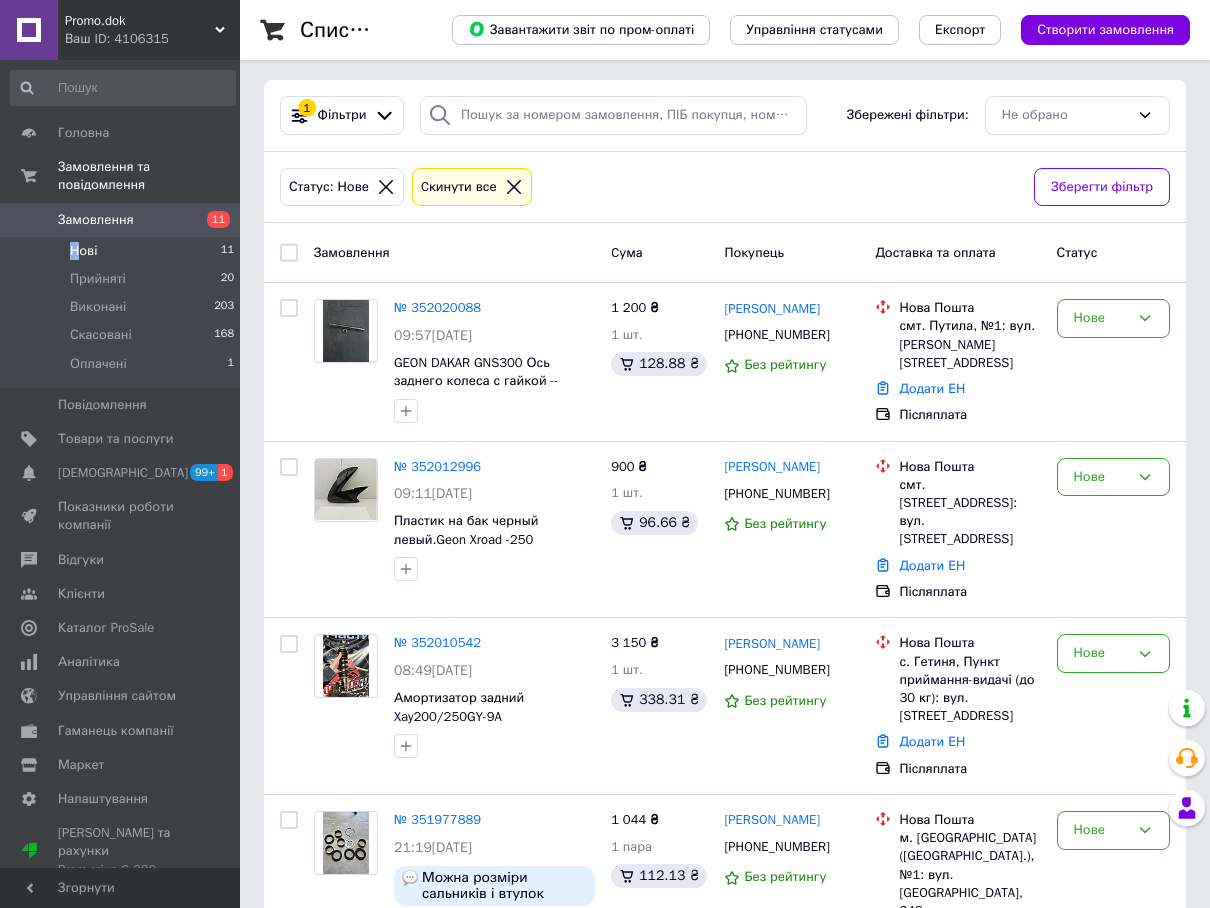 scroll, scrollTop: 0, scrollLeft: 0, axis: both 